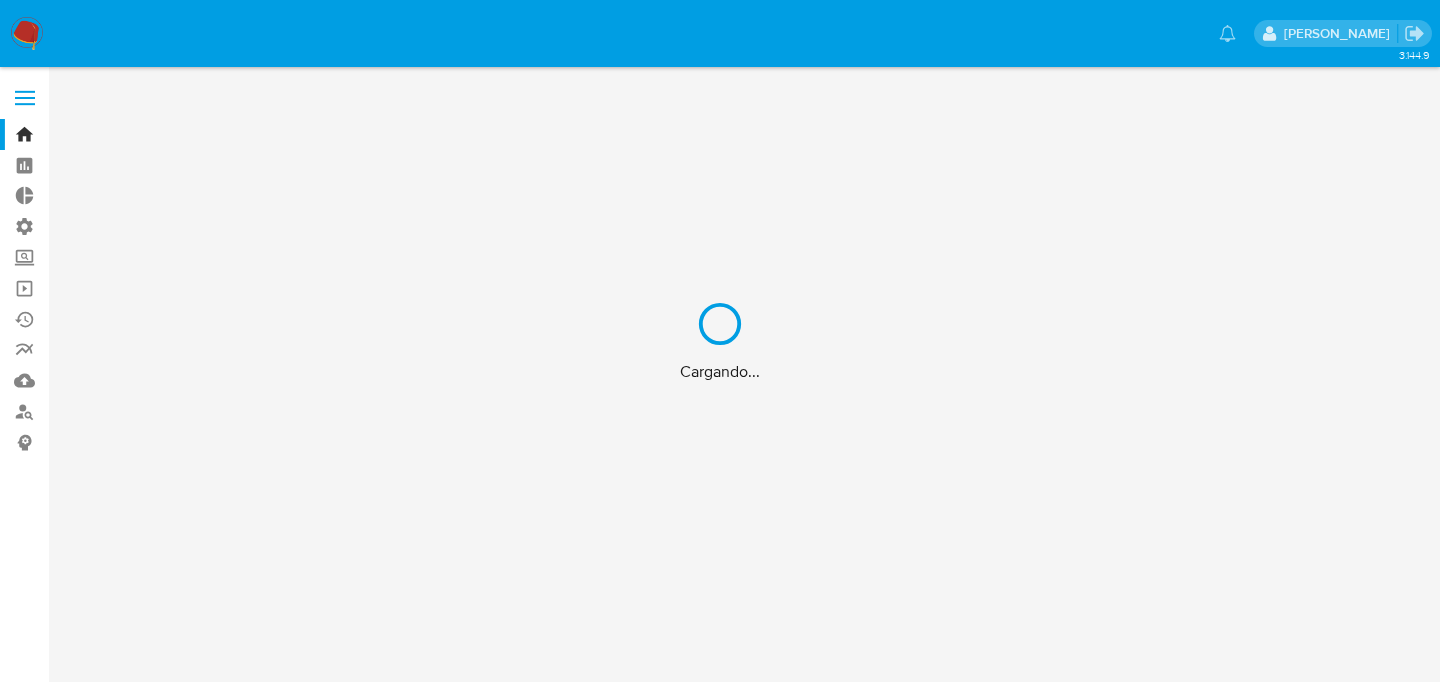 scroll, scrollTop: 0, scrollLeft: 0, axis: both 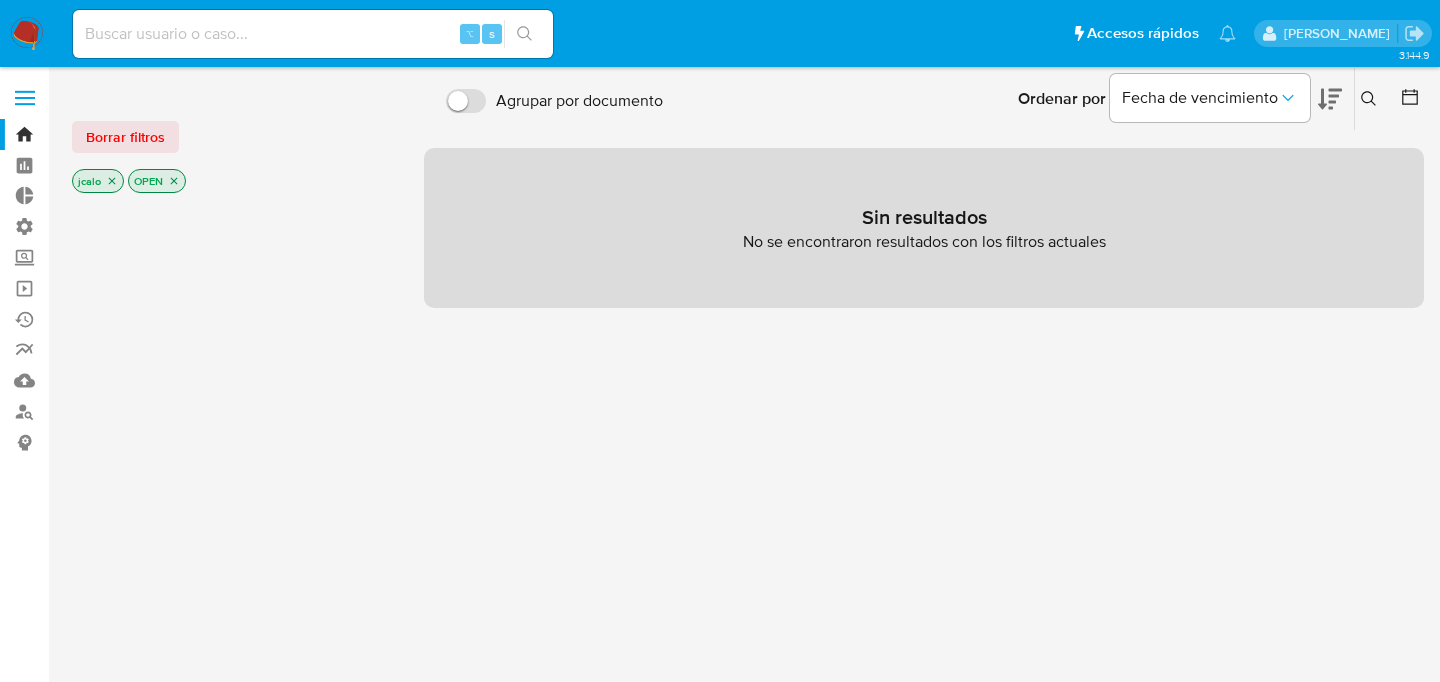click on "jcalo" at bounding box center [98, 181] 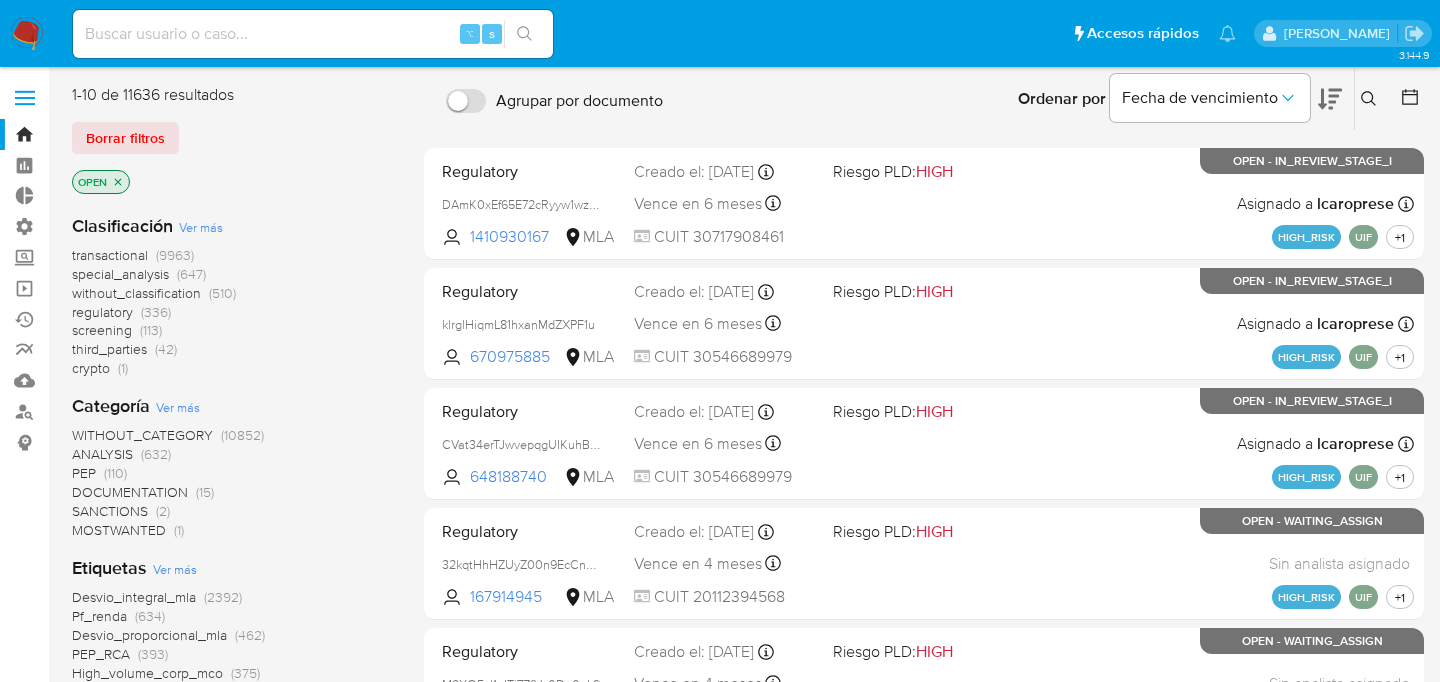 click 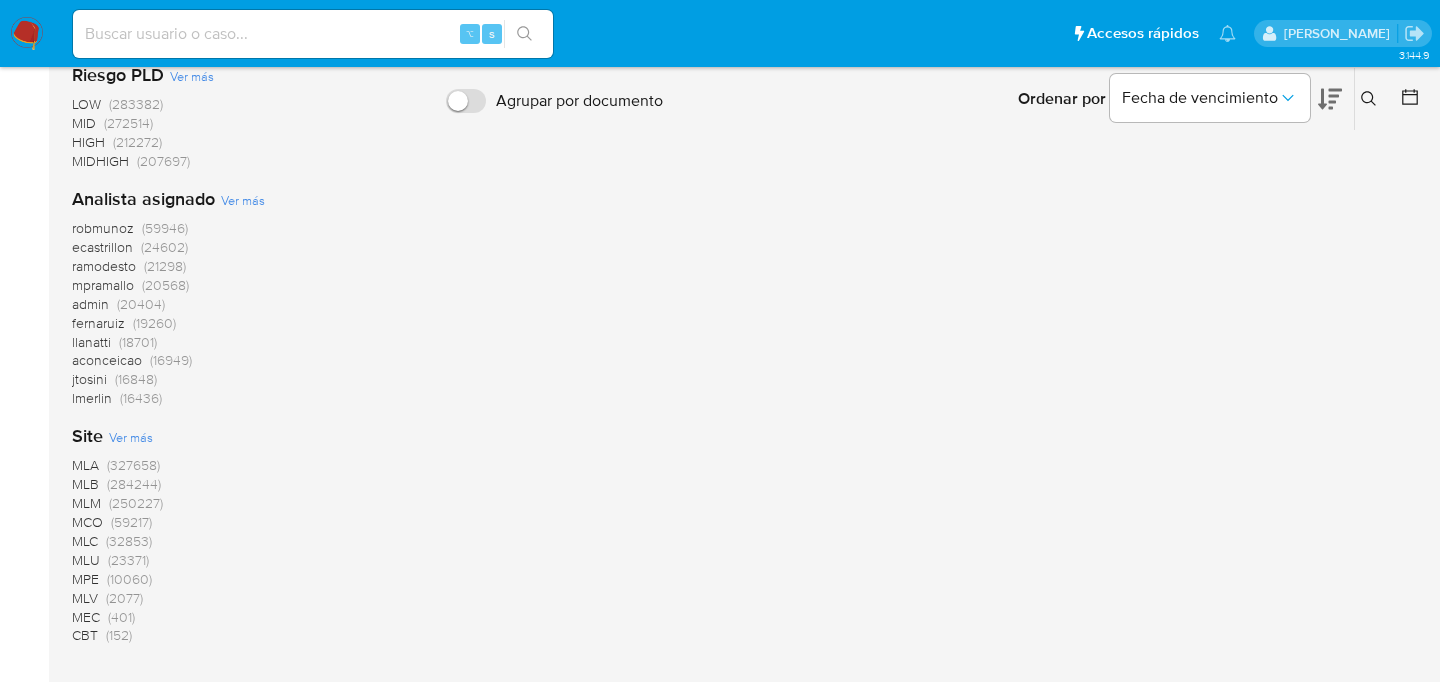 scroll, scrollTop: 1410, scrollLeft: 0, axis: vertical 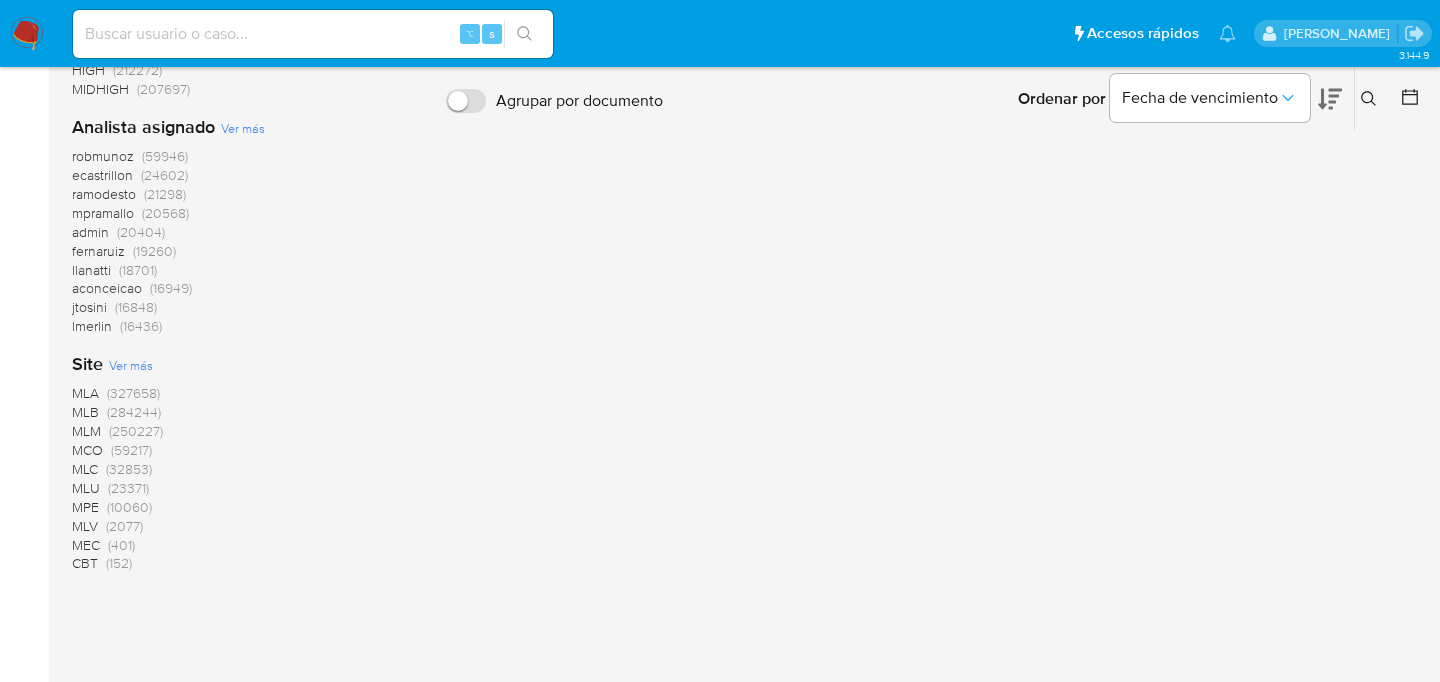 click on "MLA" at bounding box center (85, 393) 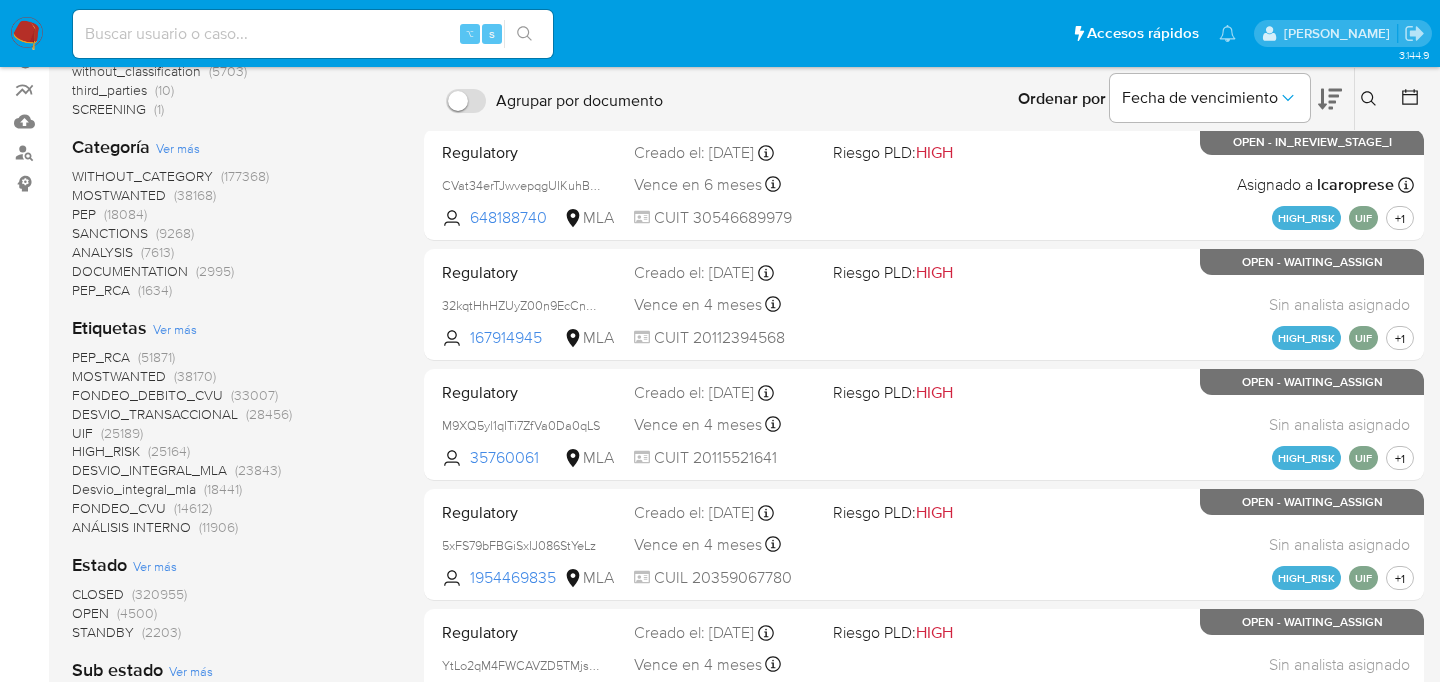 scroll, scrollTop: 0, scrollLeft: 0, axis: both 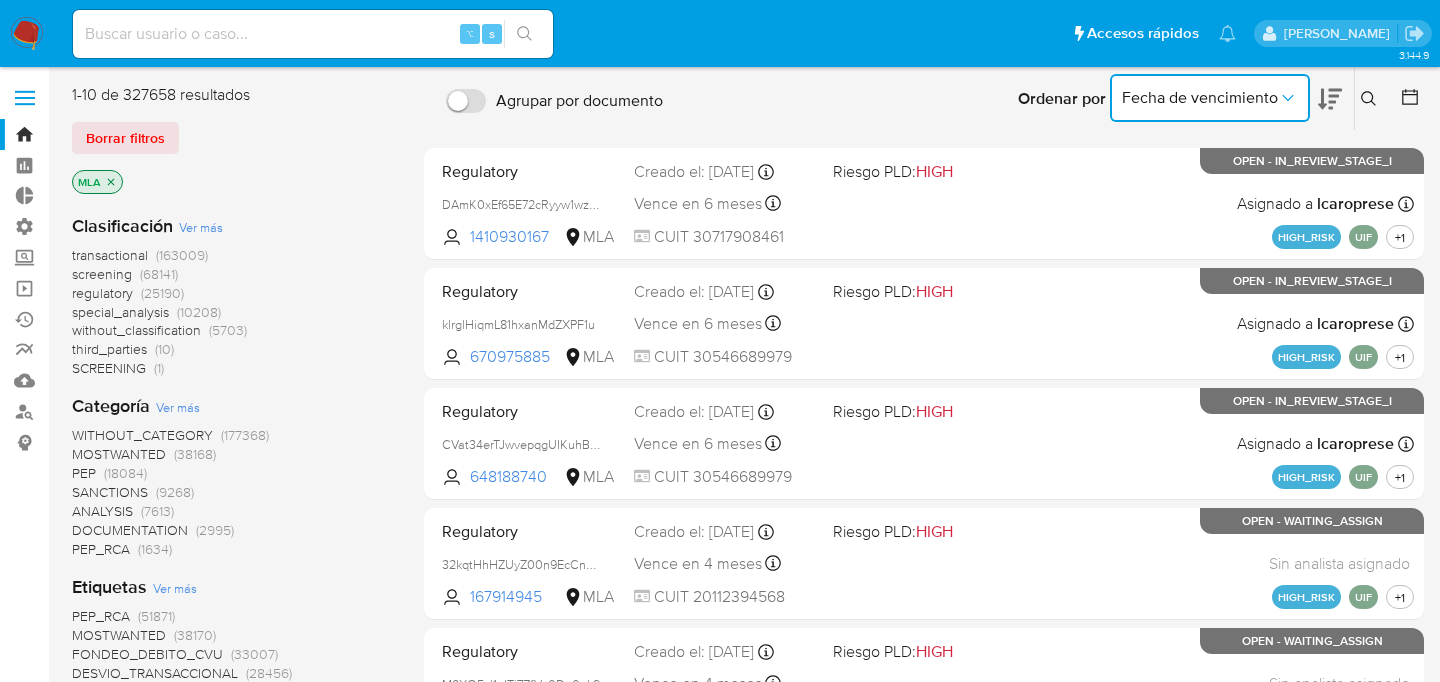 click on "Fecha de vencimiento" at bounding box center (1200, 98) 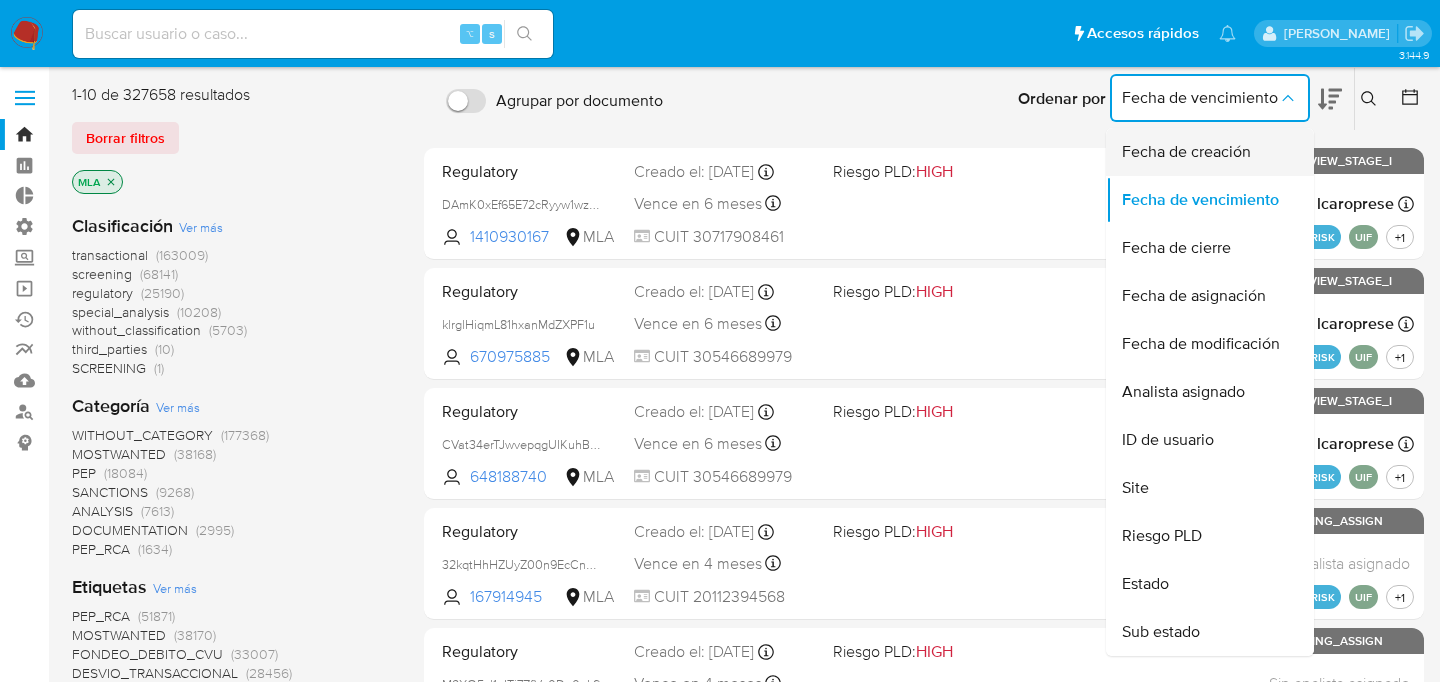 click on "Fecha de creación" at bounding box center [1186, 152] 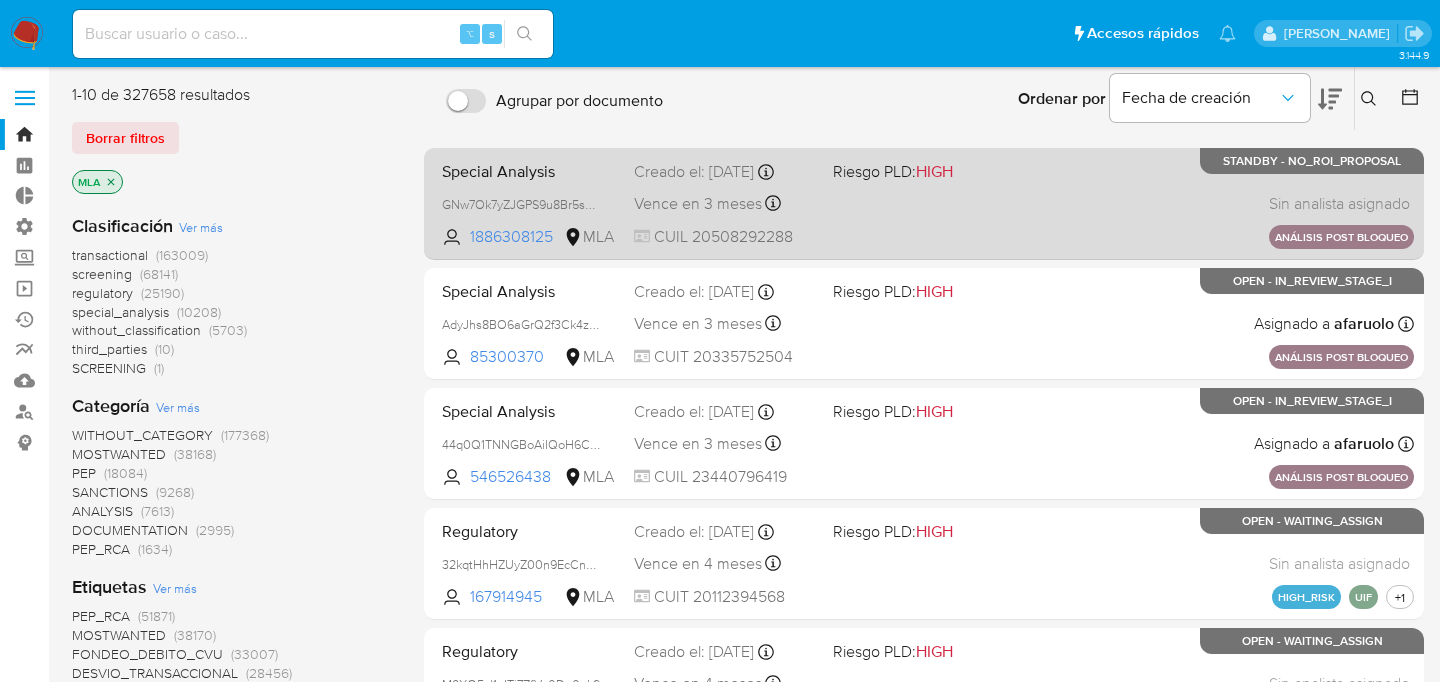 click on "Creado el: 24/07/2025   Creado el: 24/07/2025 13:46:36" at bounding box center [725, 172] 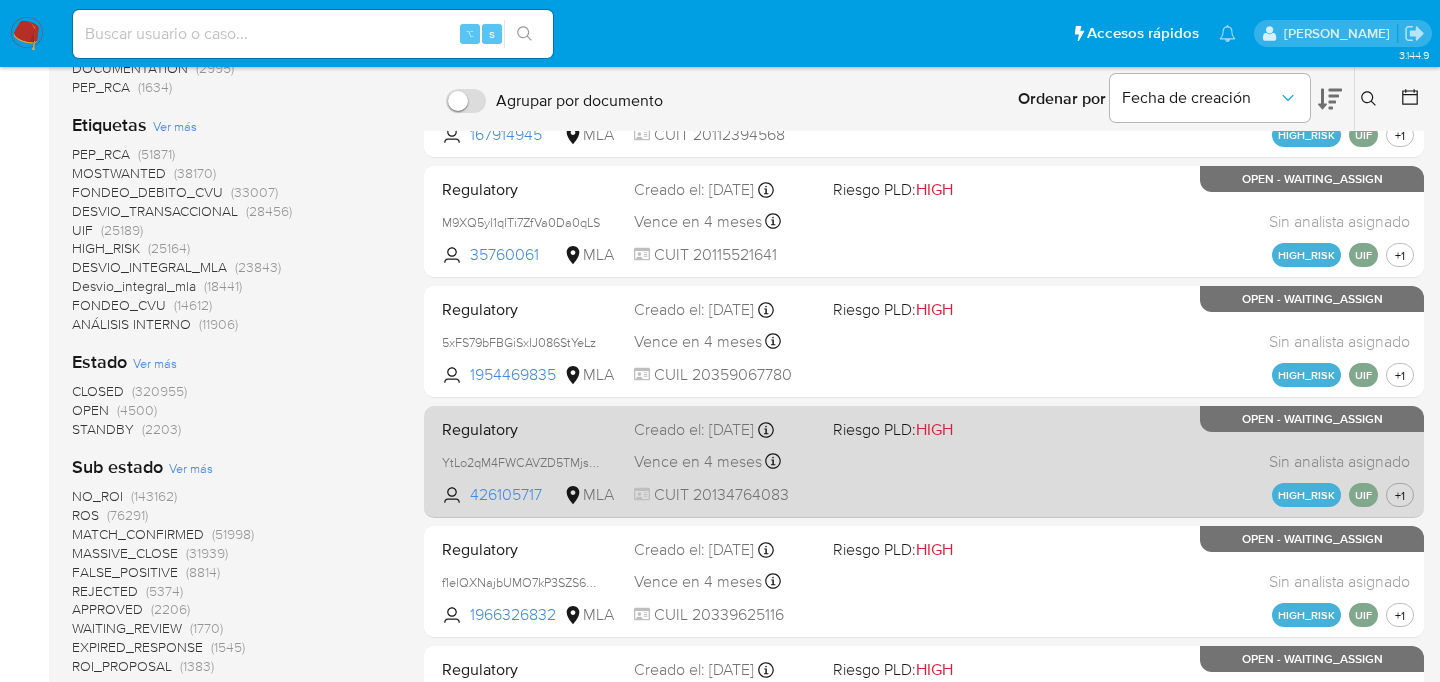 scroll, scrollTop: 699, scrollLeft: 0, axis: vertical 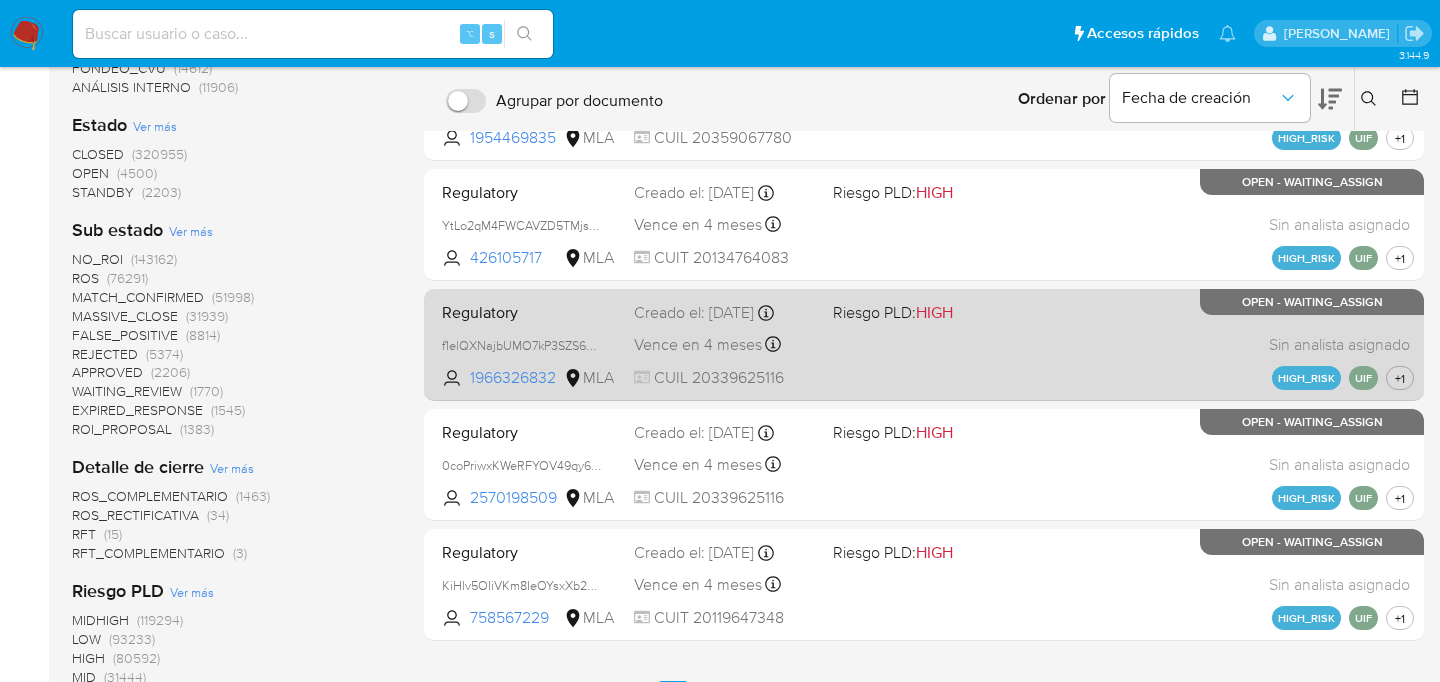 click on "Regulatory f1elQXNajbUMO7kP3SZS63Jz 1966326832 MLA Riesgo PLD:  HIGH Creado el: 24/07/2025   Creado el: 24/07/2025 12:10:41 Vence en 4 meses   Vence el 01/12/2025 12:10:41 CUIL   20339625116 Sin analista asignado   Asignado el: - HIGH_RISK UIF +1 OPEN - WAITING_ASSIGN" at bounding box center [924, 344] 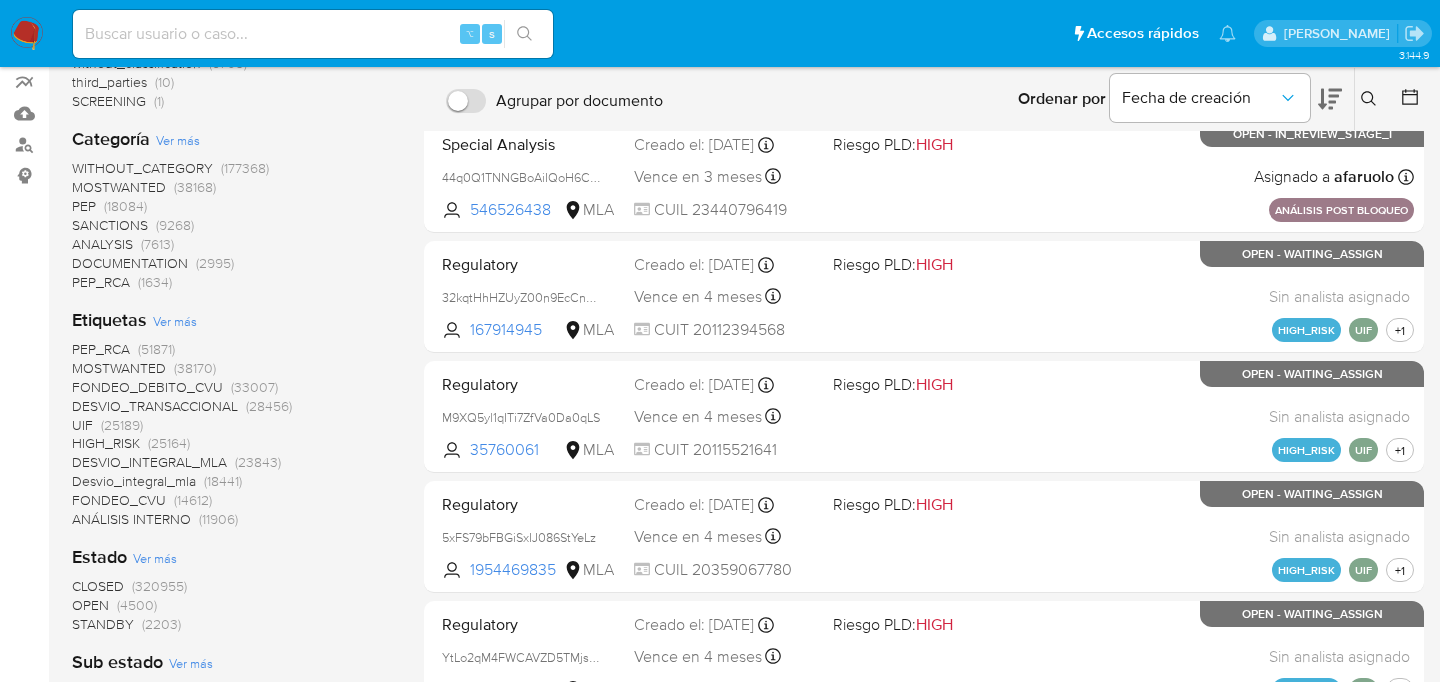 scroll, scrollTop: 268, scrollLeft: 0, axis: vertical 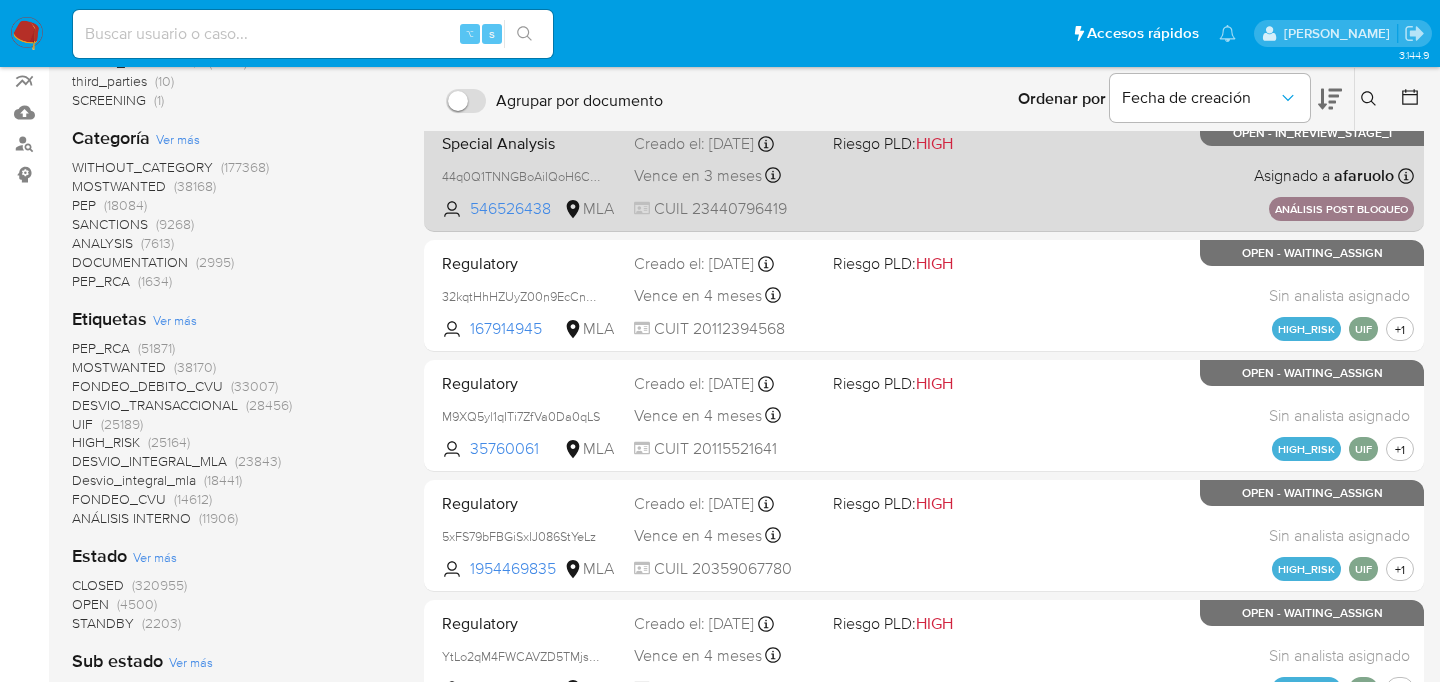 click on "Special Analysis 44q0Q1TNNGBoAiIQoH6CS2BV 546526438 MLA Riesgo PLD:  HIGH Creado el: 24/07/2025   Creado el: 24/07/2025 12:50:19 Vence en 3 meses   Vence el 22/10/2025 12:50:19 CUIL   23440796419 Asignado a   afaruolo   Asignado el: 24/07/2025 12:50:19 ANÁLISIS POST BLOQUEO OPEN - IN_REVIEW_STAGE_I" at bounding box center [924, 175] 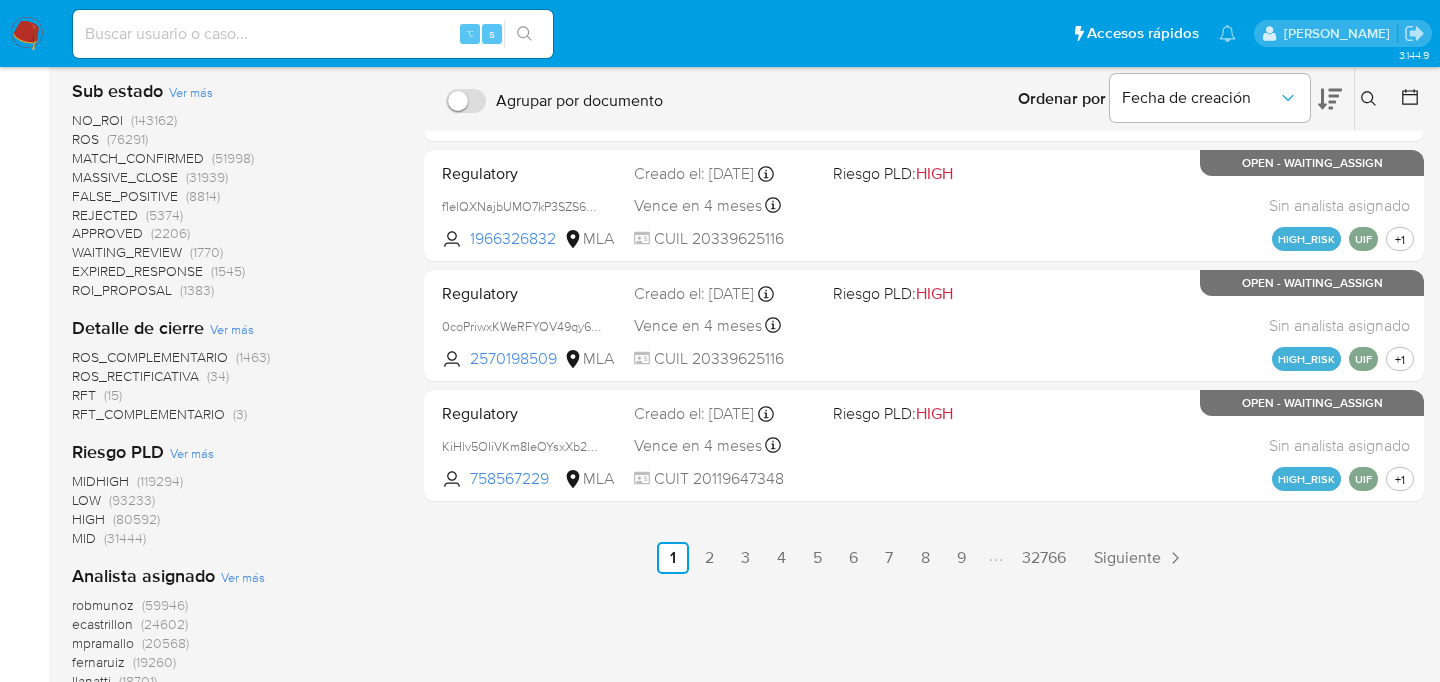 scroll, scrollTop: 842, scrollLeft: 0, axis: vertical 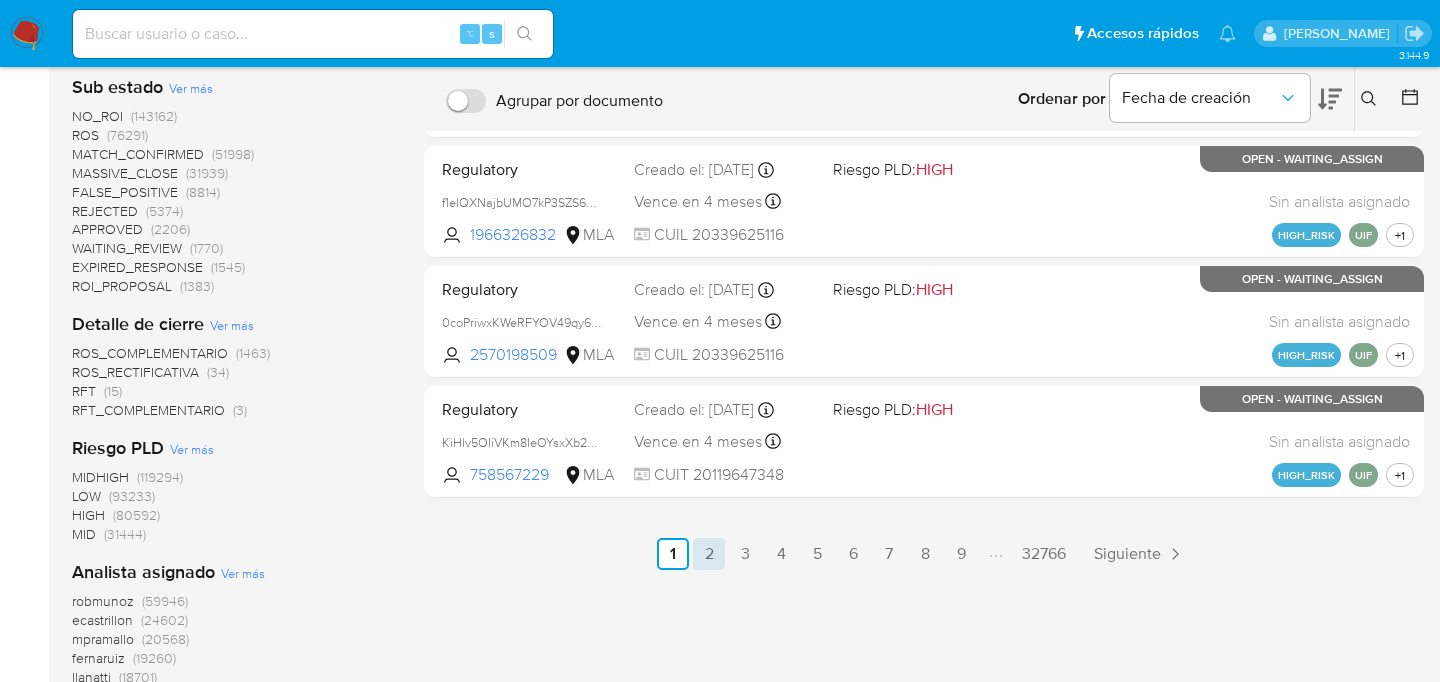 click on "2" at bounding box center (709, 554) 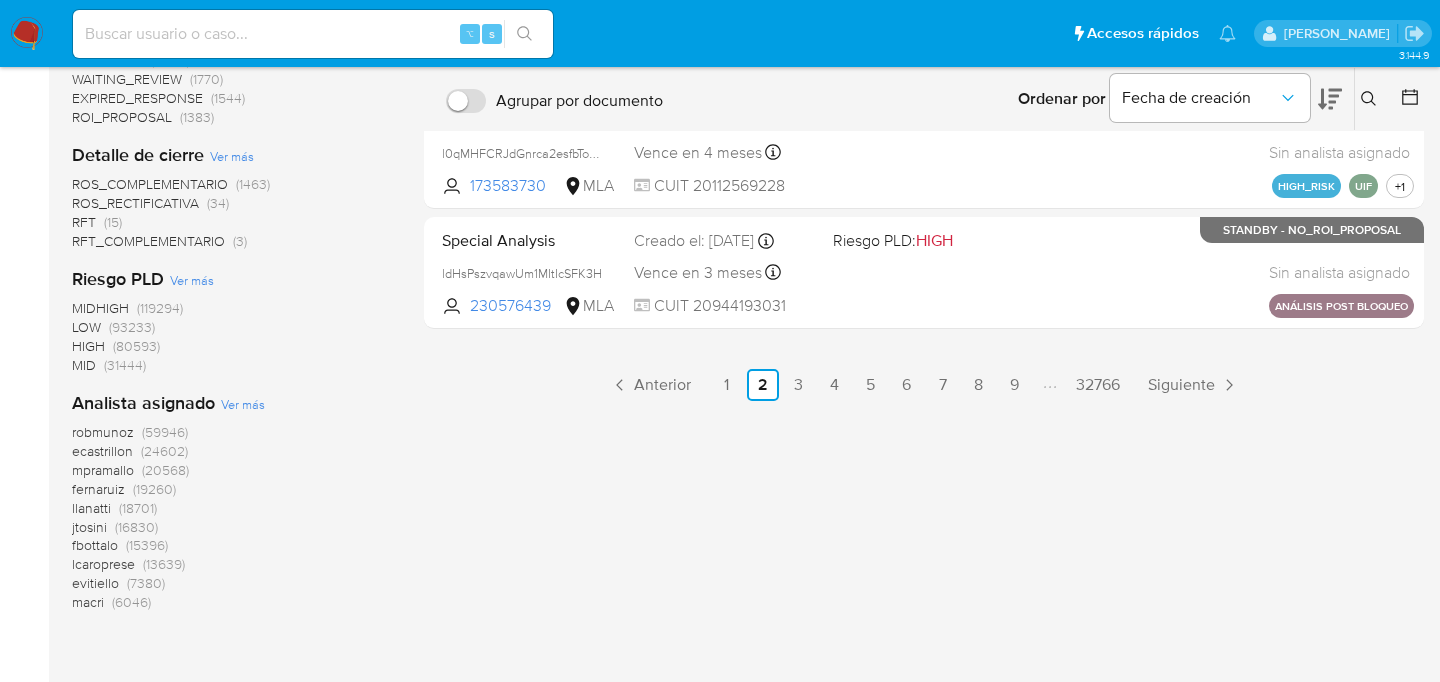 scroll, scrollTop: 1008, scrollLeft: 0, axis: vertical 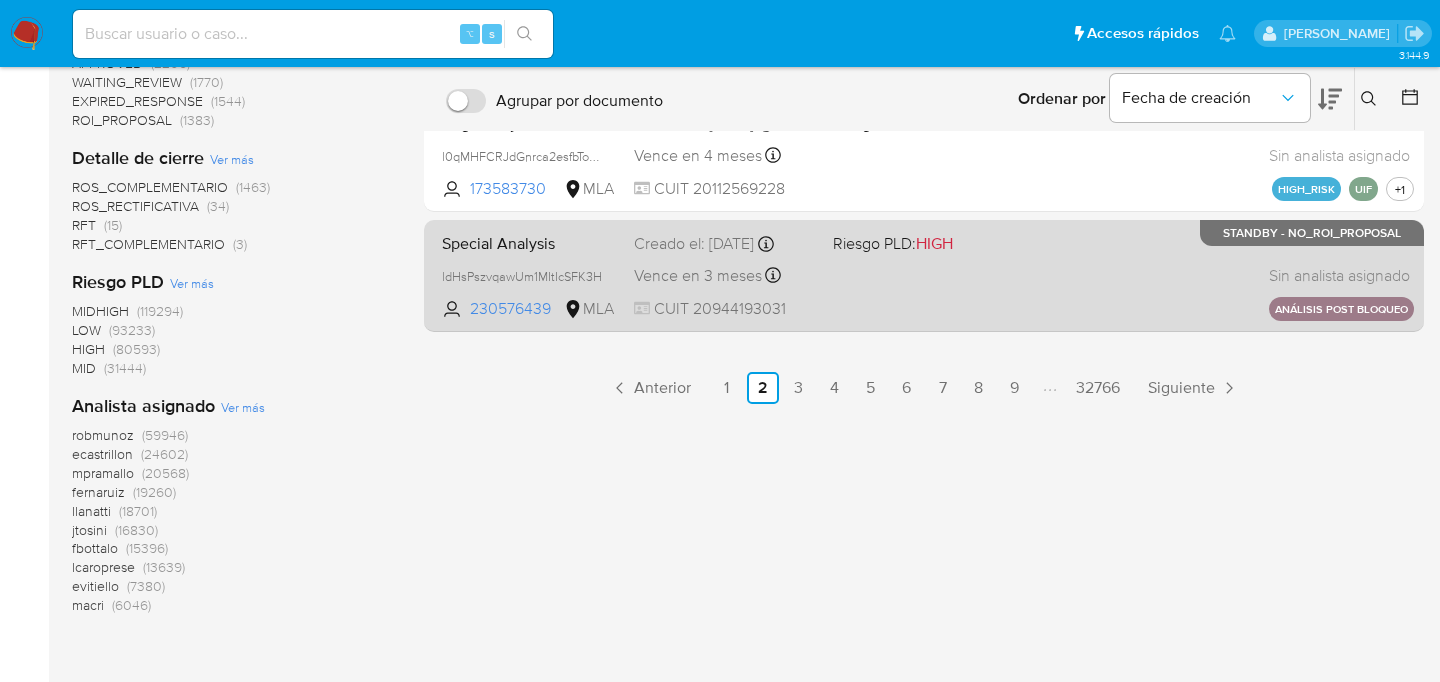 click on "Special Analysis ldHsPszvqawUm1MItIcSFK3H 230576439 MLA Riesgo PLD:  HIGH Creado el: 24/07/2025   Creado el: 24/07/2025 11:21:36 Vence en 3 meses   Vence el 22/10/2025 11:21:37 CUIT   20944193031 Sin analista asignado   Asignado el: 24/07/2025 11:21:36 ANÁLISIS POST BLOQUEO STANDBY - NO_ROI_PROPOSAL" at bounding box center (924, 275) 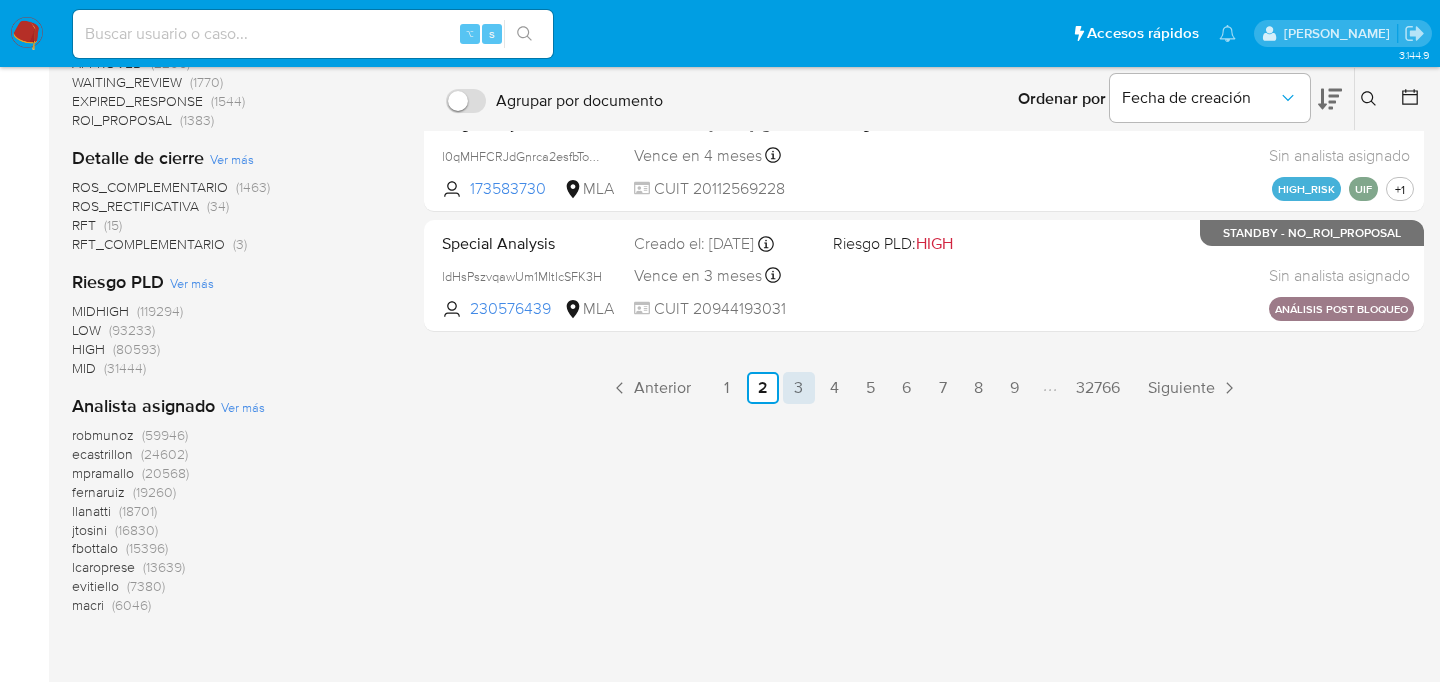 click on "3" at bounding box center [799, 388] 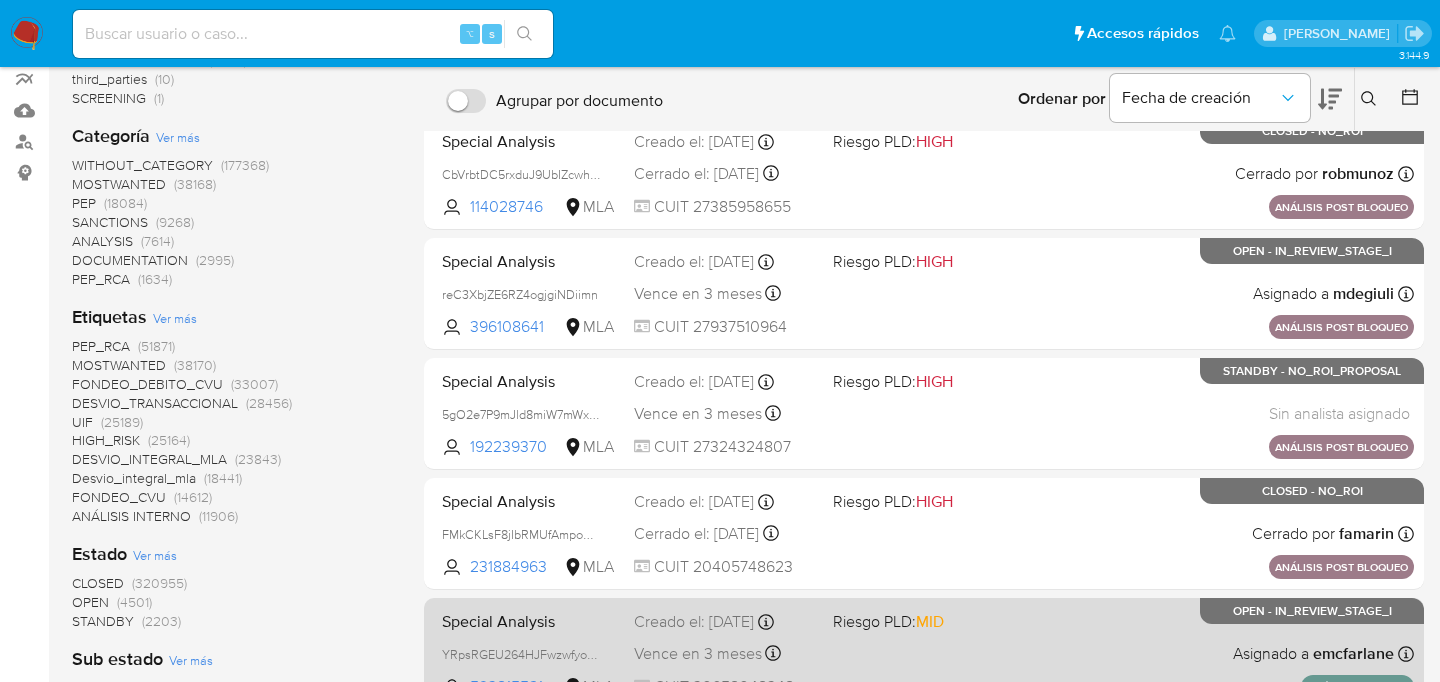 scroll, scrollTop: 265, scrollLeft: 0, axis: vertical 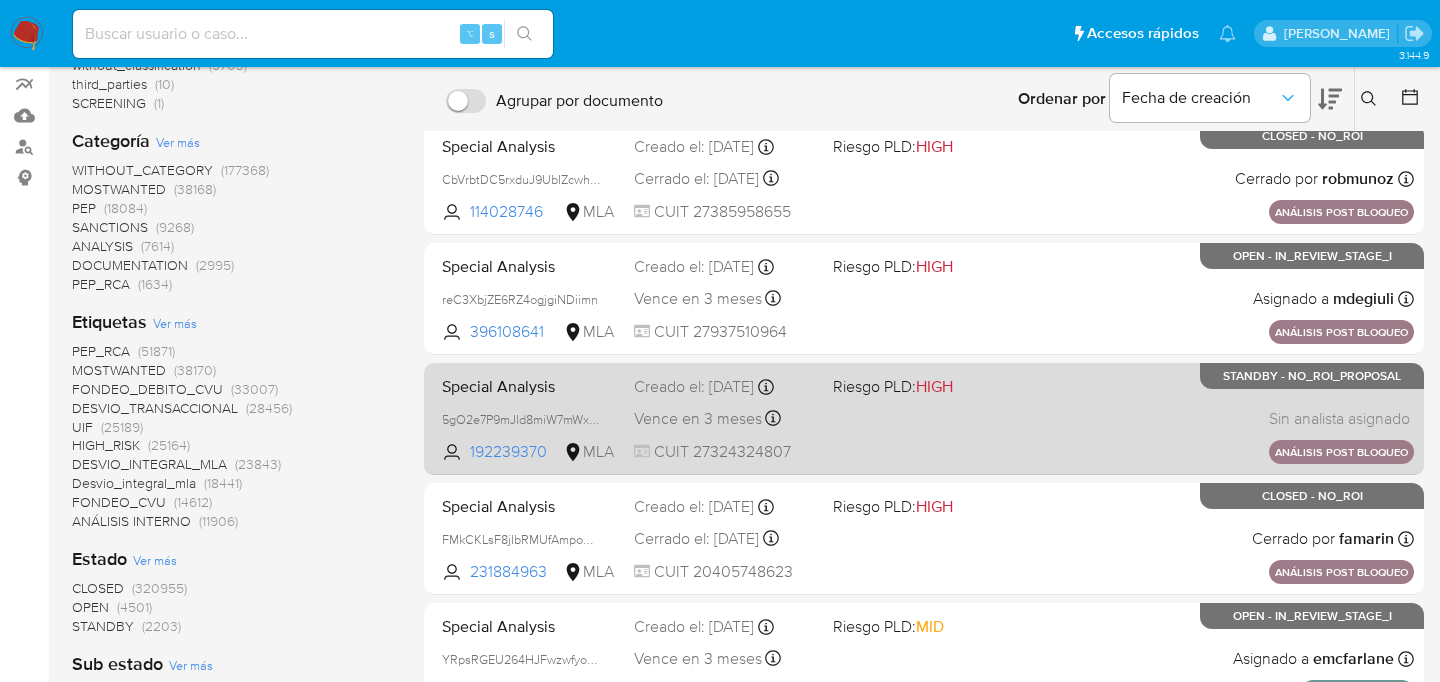 click on "Special Analysis 5gO2e7P9mJld8miW7mWxE7xw 192239370 MLA Riesgo PLD:  HIGH Creado el: 24/07/2025   Creado el: 24/07/2025 09:53:20 Vence en 3 meses   Vence el 22/10/2025 09:53:20 CUIT   27324324807 Sin analista asignado   Asignado el: 24/07/2025 09:53:20 ANÁLISIS POST BLOQUEO STANDBY - NO_ROI_PROPOSAL" at bounding box center [924, 418] 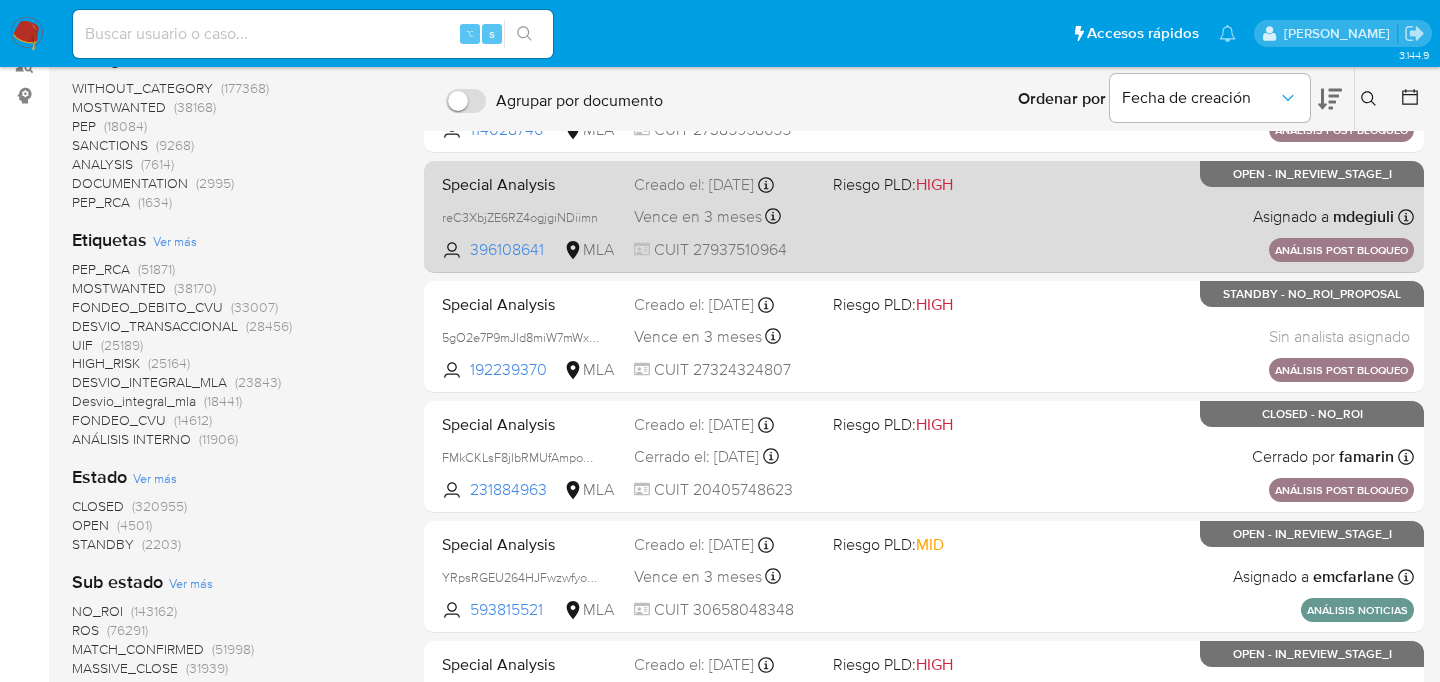 scroll, scrollTop: 350, scrollLeft: 0, axis: vertical 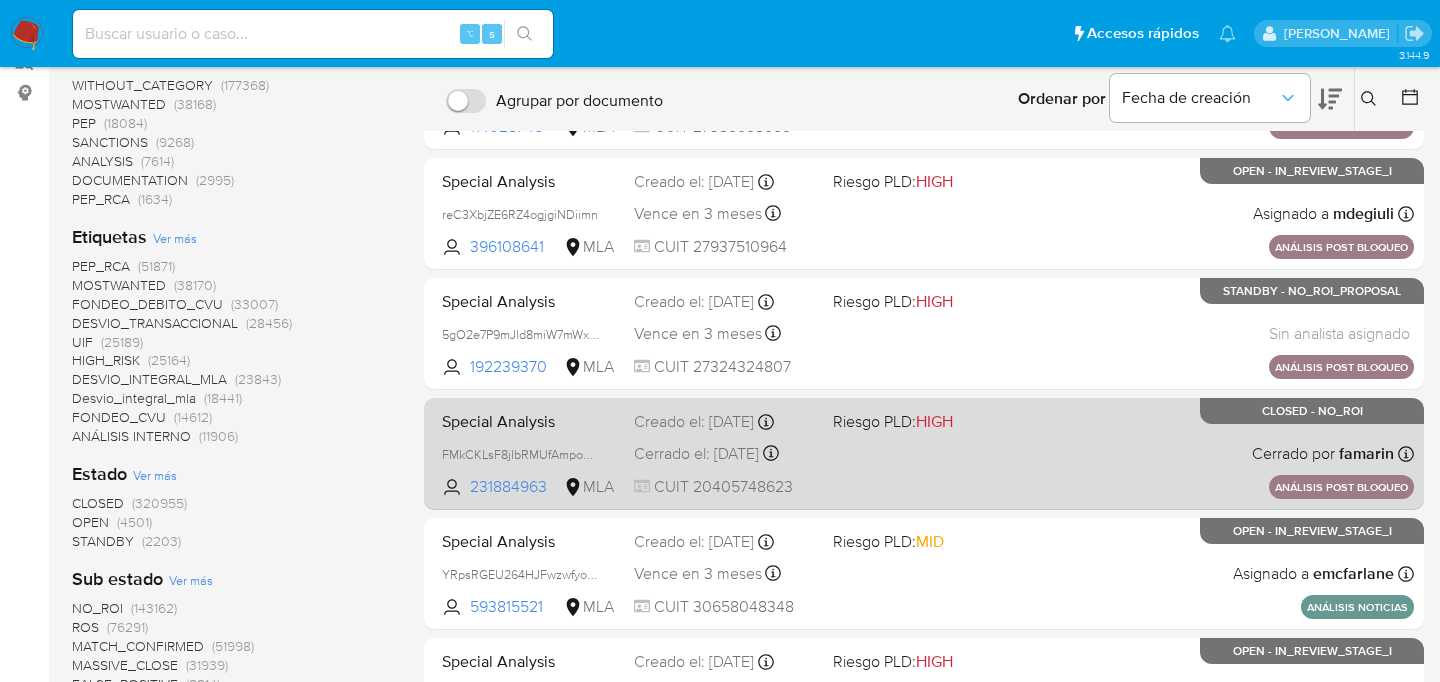 click on "Special Analysis FMkCKLsF8jIbRMUfAmpomSX4 231884963 MLA Riesgo PLD:  HIGH Creado el: 23/07/2025   Creado el: 23/07/2025 15:39:55 Cerrado el: 23/07/2025   Cerrado el: 23/07/2025 16:55:21 CUIT   20405748623 Cerrado por   famarin   Asignado el: 23/07/2025 15:39:55 ANÁLISIS POST BLOQUEO CLOSED - NO_ROI" at bounding box center (924, 453) 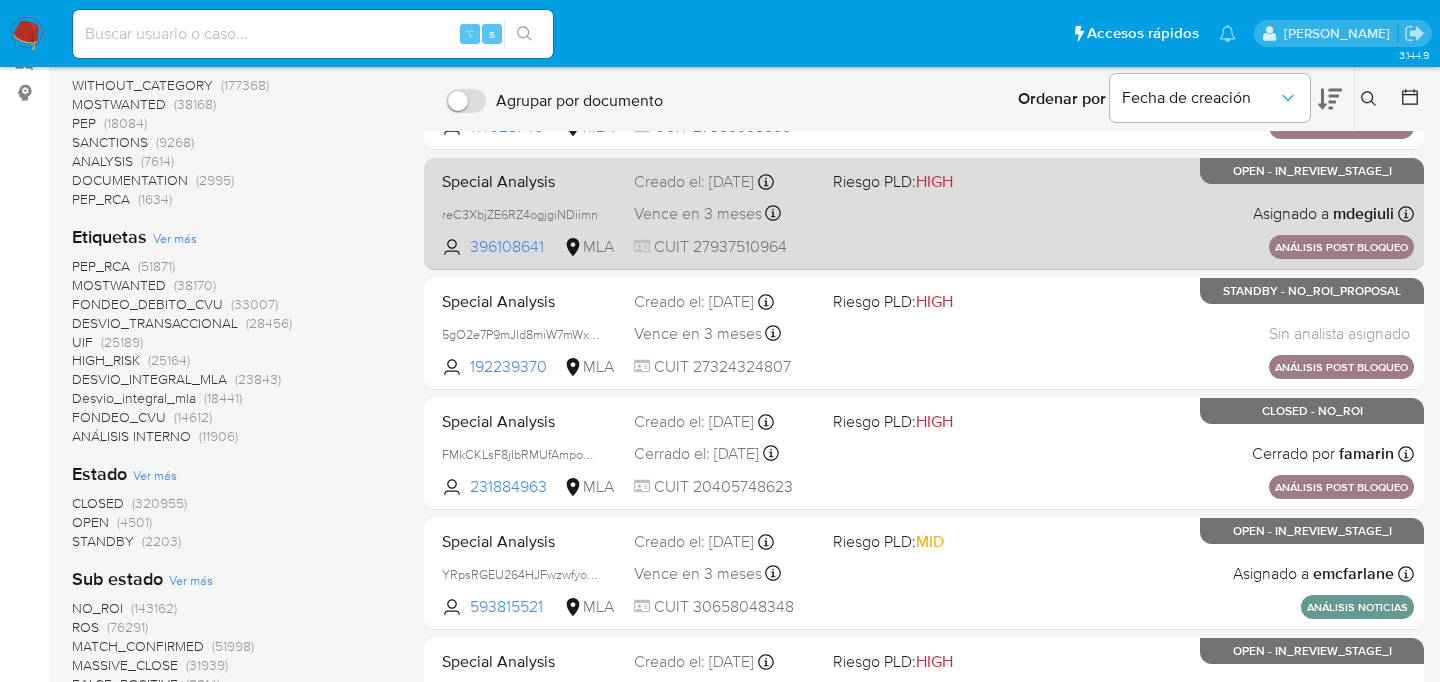 scroll, scrollTop: 1050, scrollLeft: 0, axis: vertical 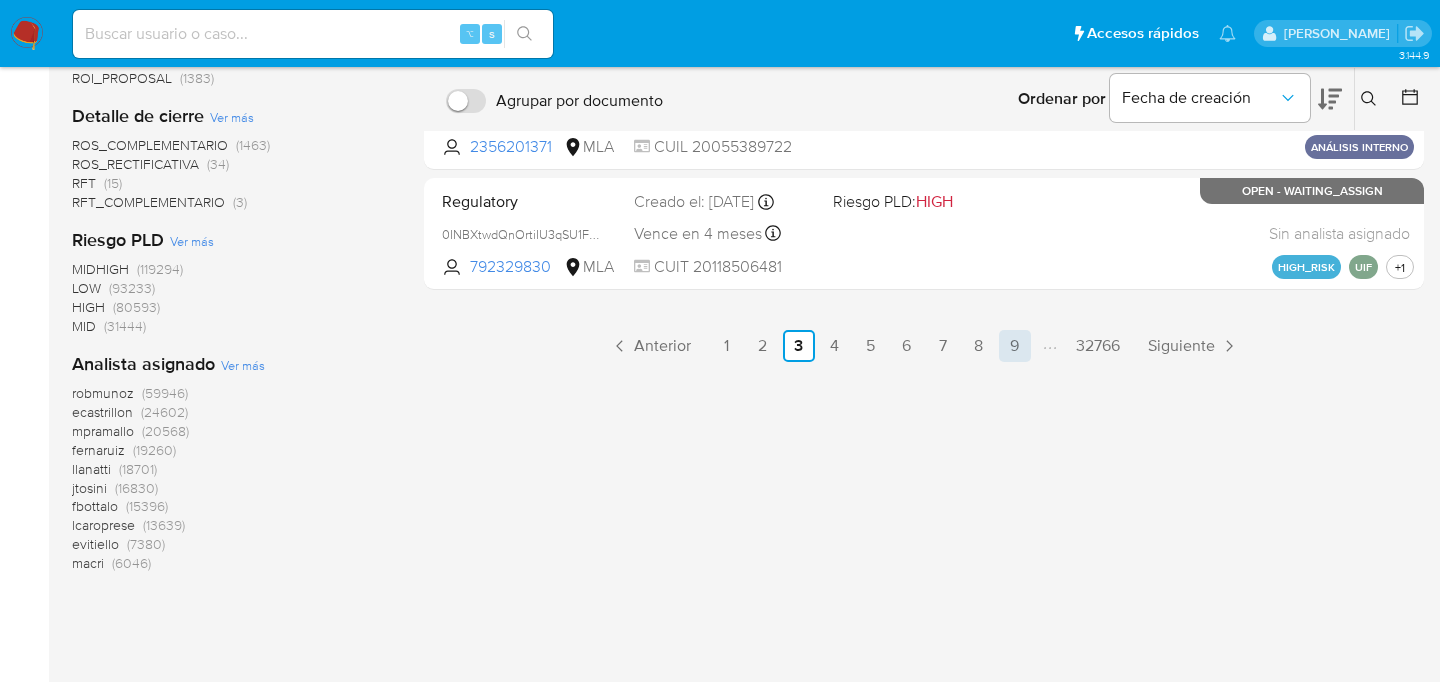 click on "9" at bounding box center (1015, 346) 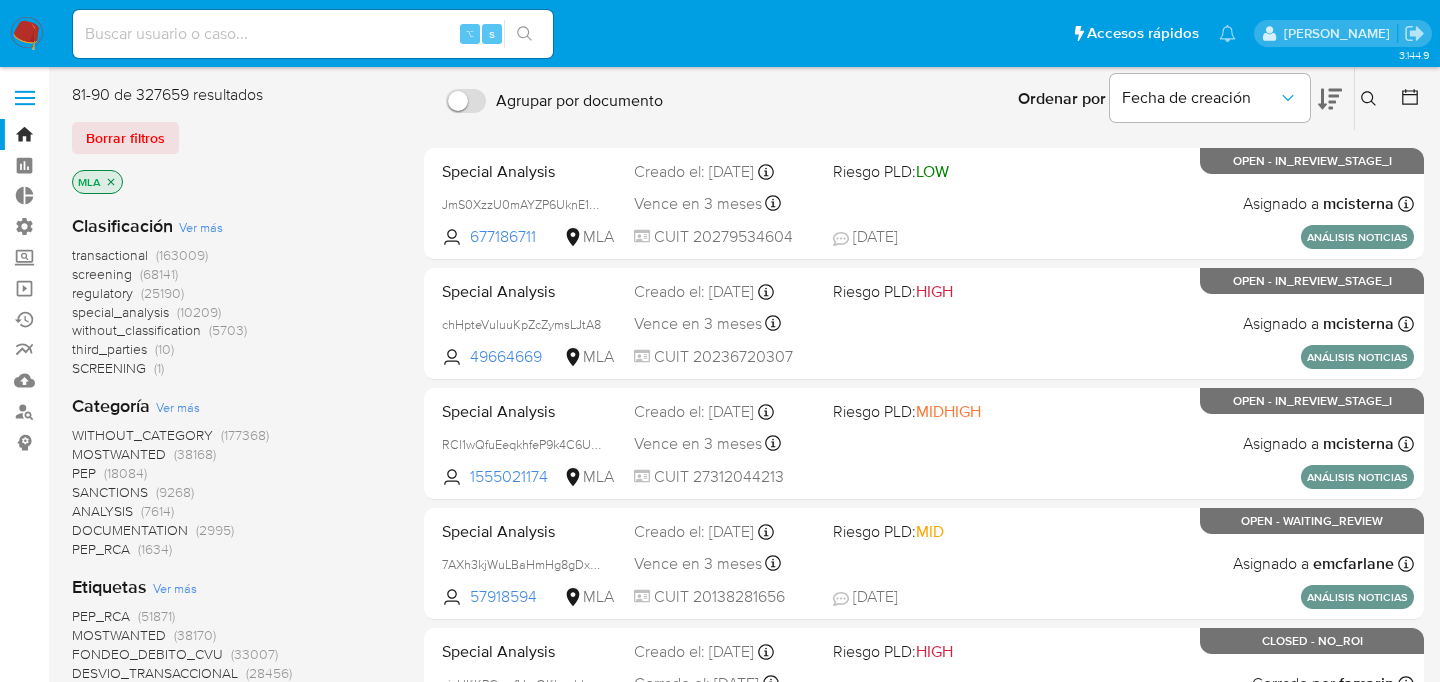 scroll, scrollTop: 1050, scrollLeft: 0, axis: vertical 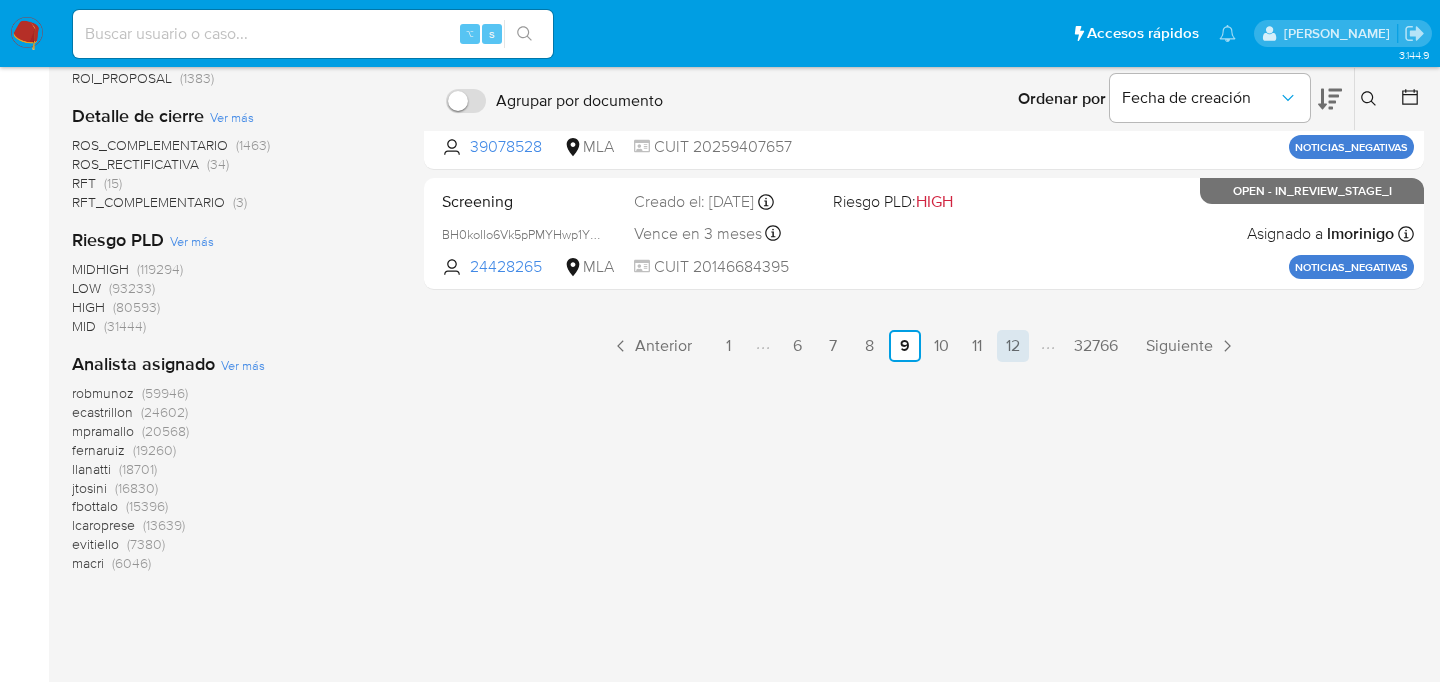 click on "12" at bounding box center [1013, 346] 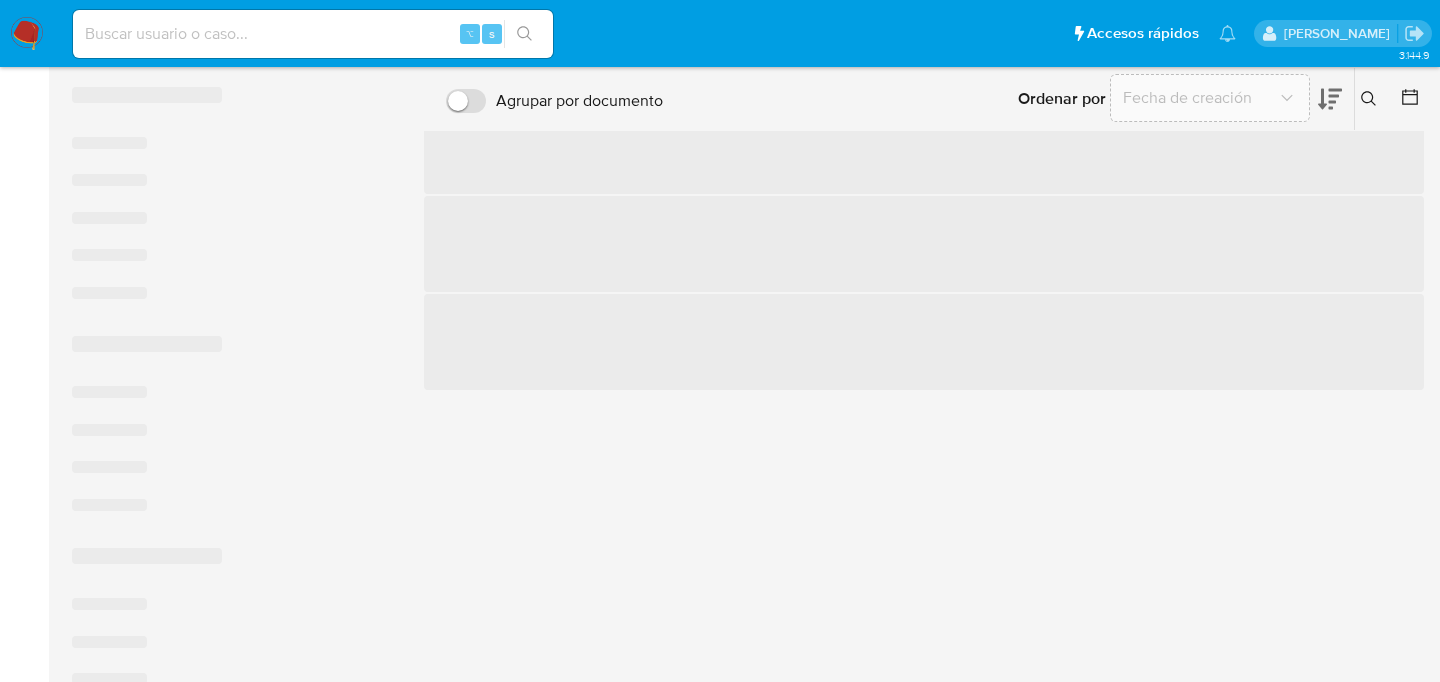 scroll, scrollTop: 1050, scrollLeft: 0, axis: vertical 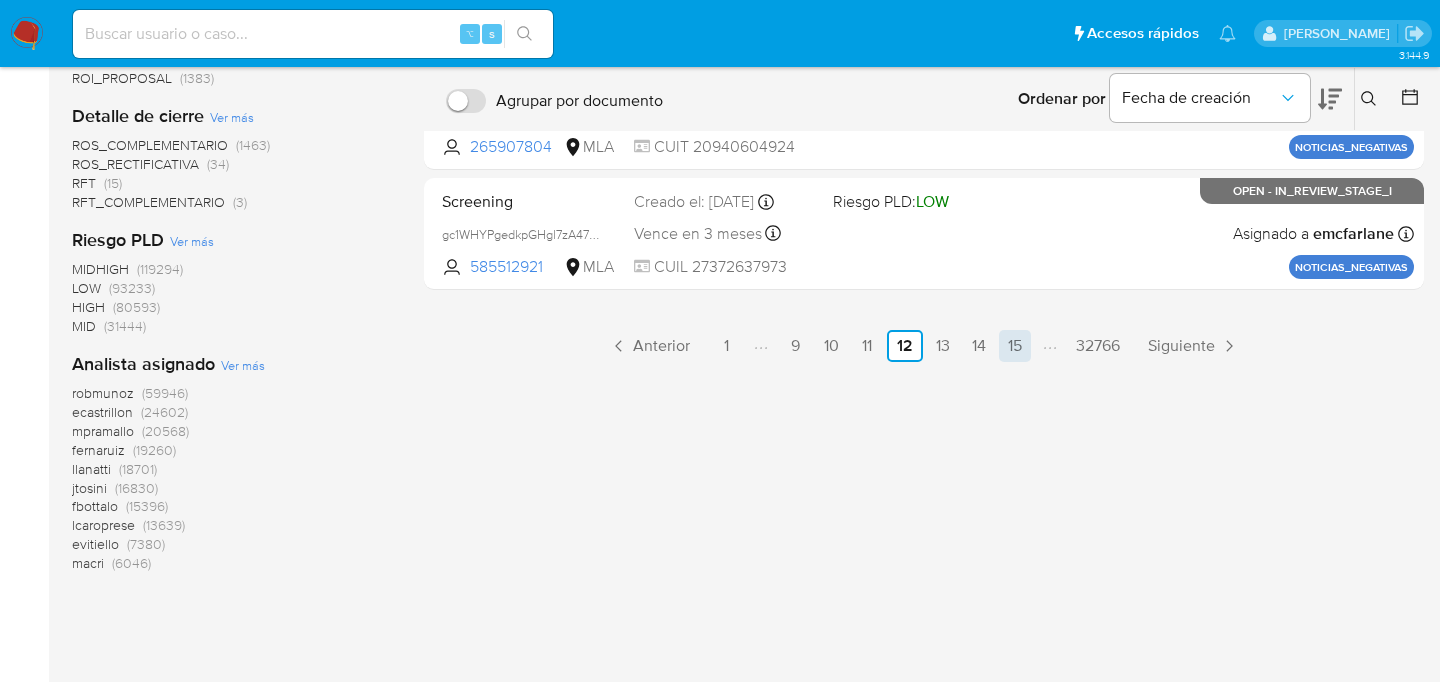 click on "15" at bounding box center (1015, 346) 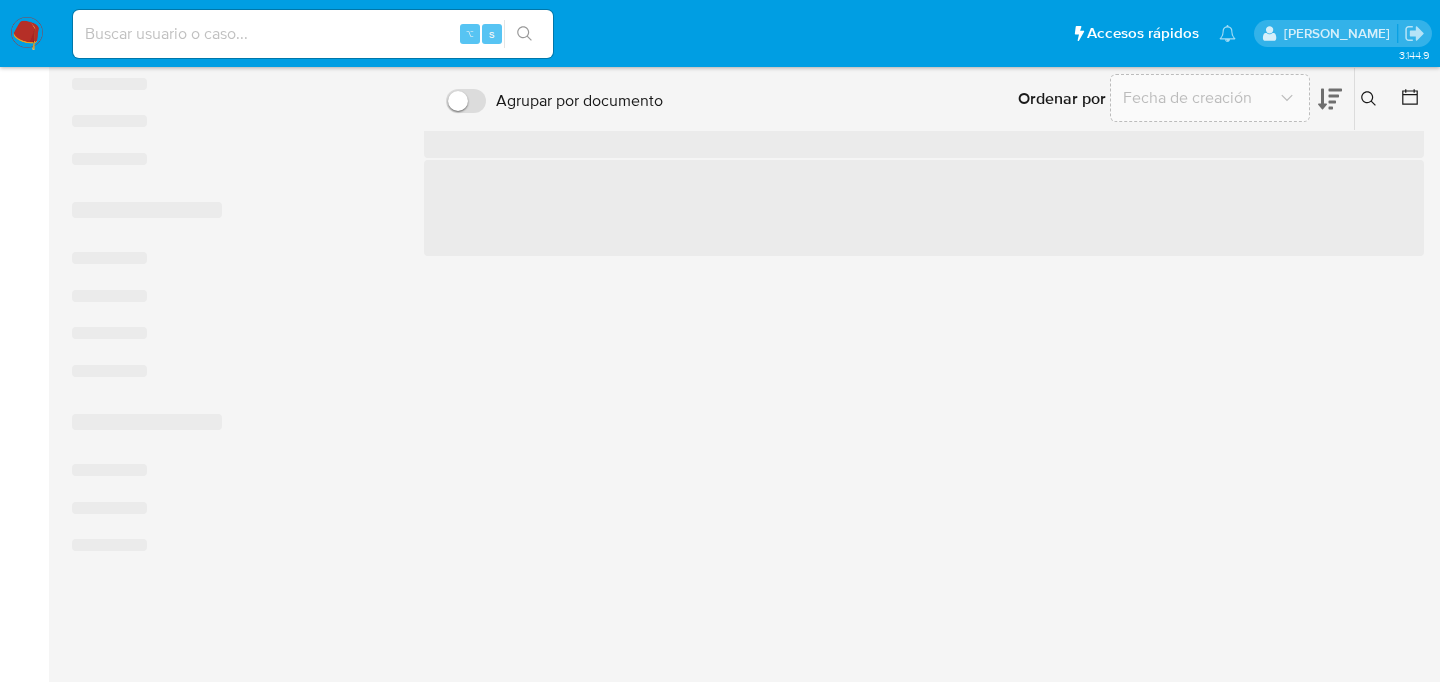 scroll, scrollTop: 0, scrollLeft: 0, axis: both 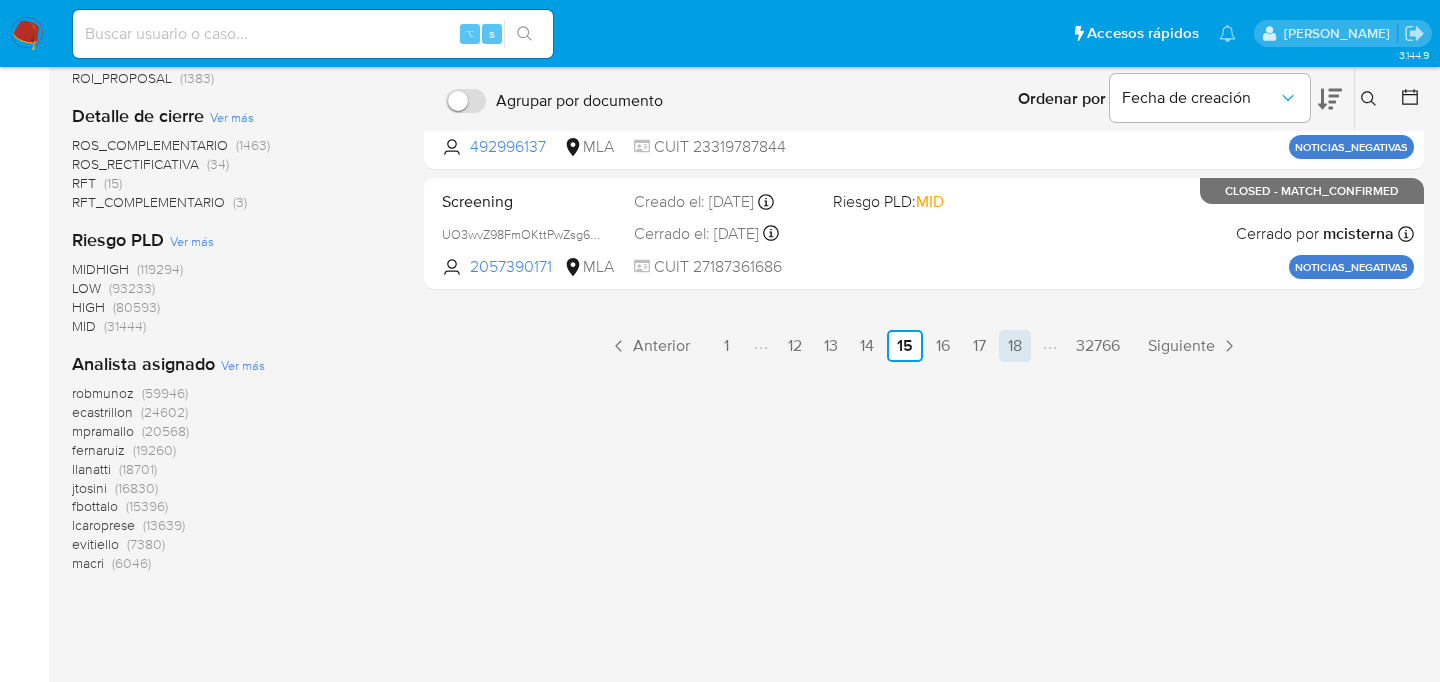 click on "18" at bounding box center (1015, 346) 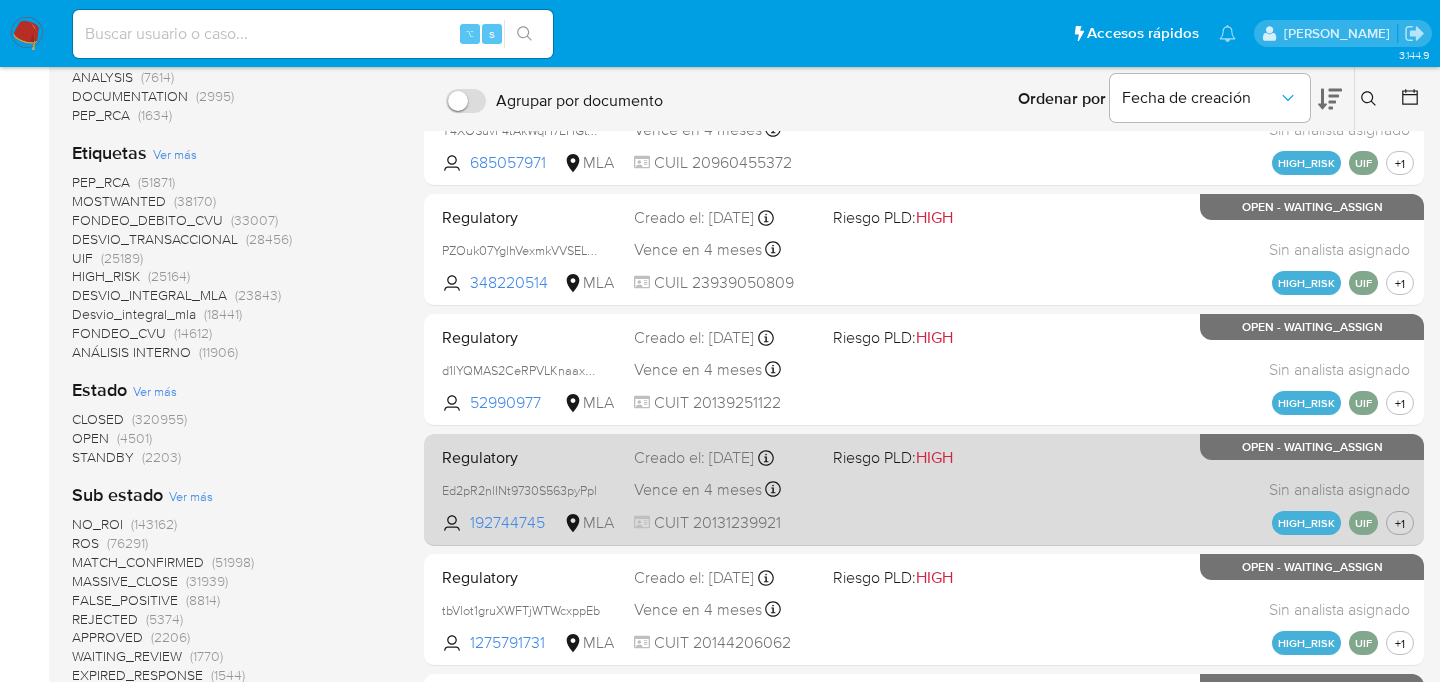 scroll, scrollTop: 1050, scrollLeft: 0, axis: vertical 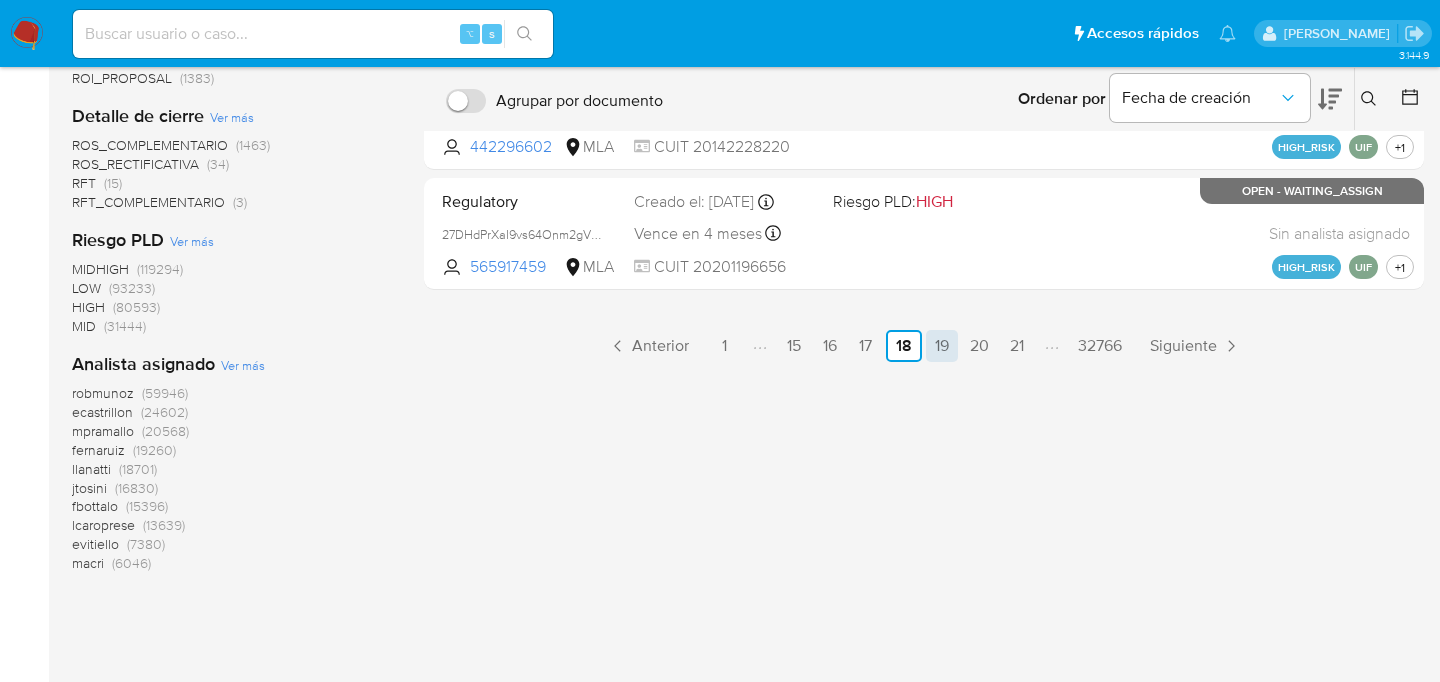 click on "19" at bounding box center (942, 346) 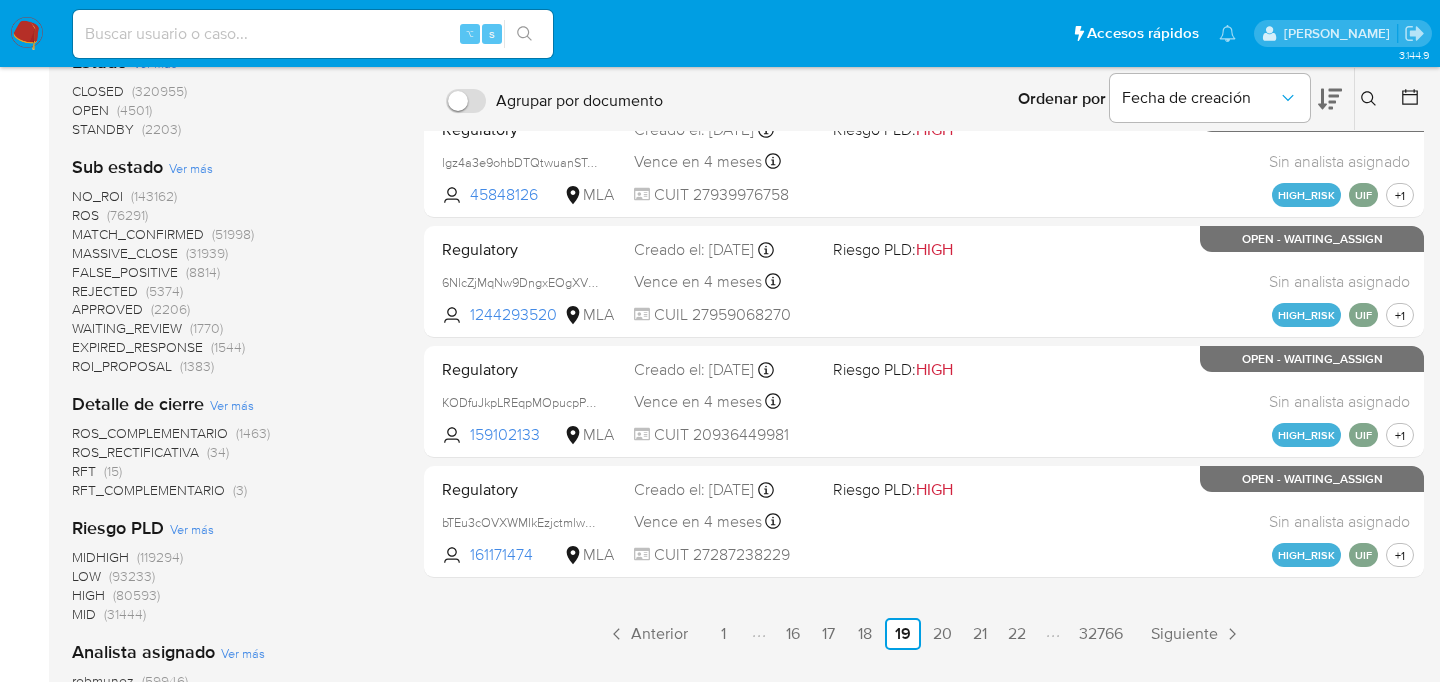 scroll, scrollTop: 1050, scrollLeft: 0, axis: vertical 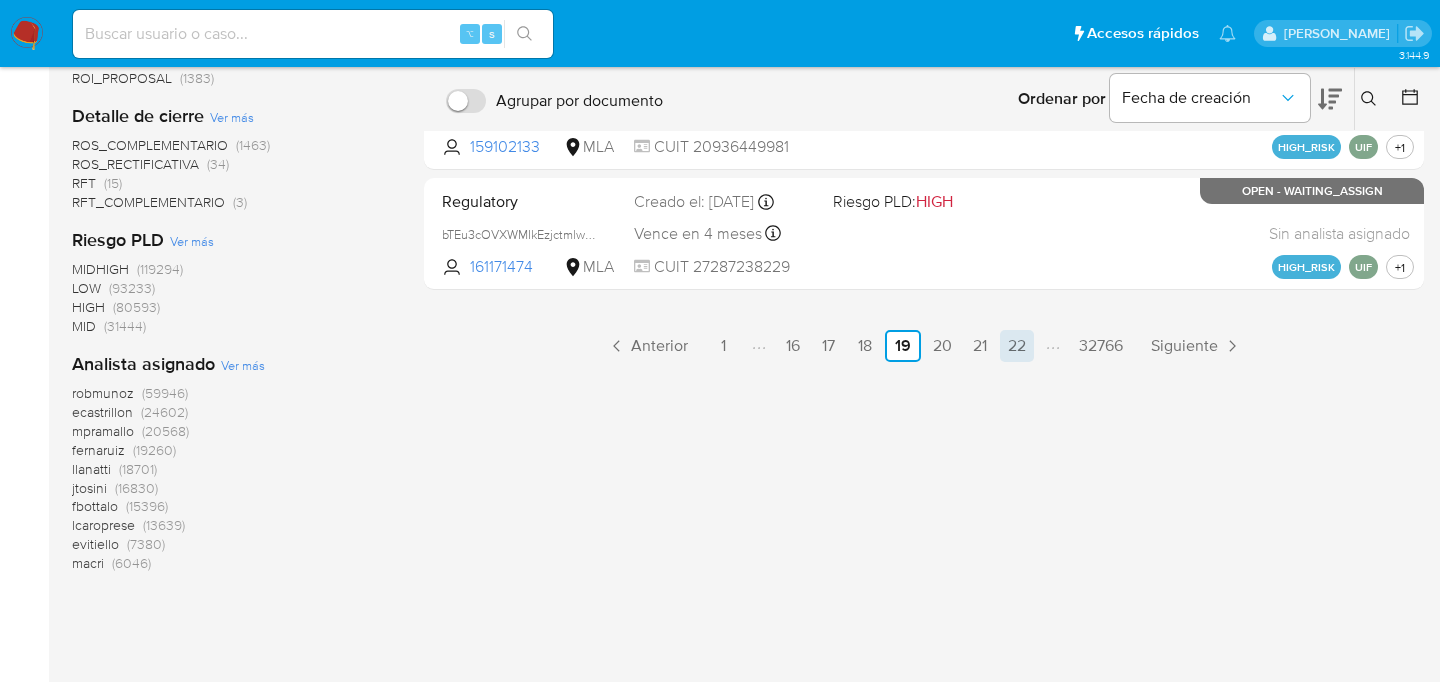 click on "22" at bounding box center [1017, 346] 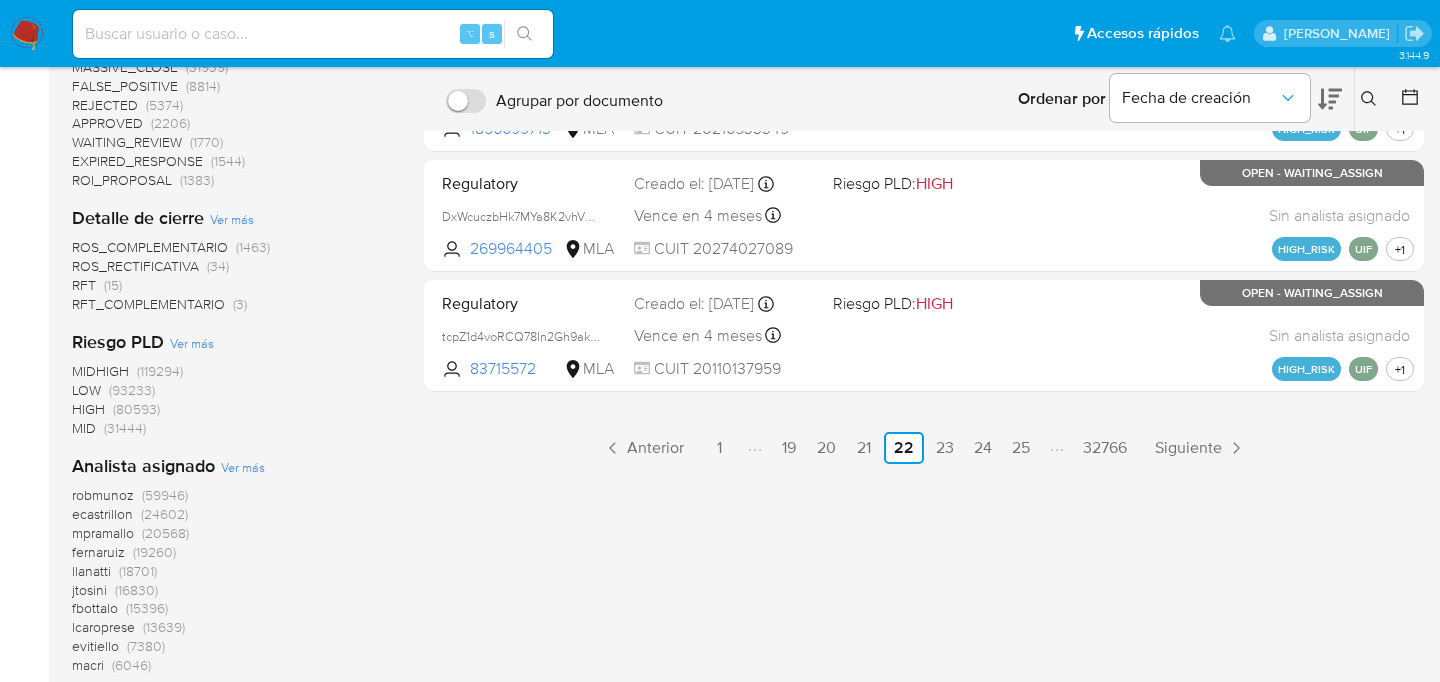 scroll, scrollTop: 1050, scrollLeft: 0, axis: vertical 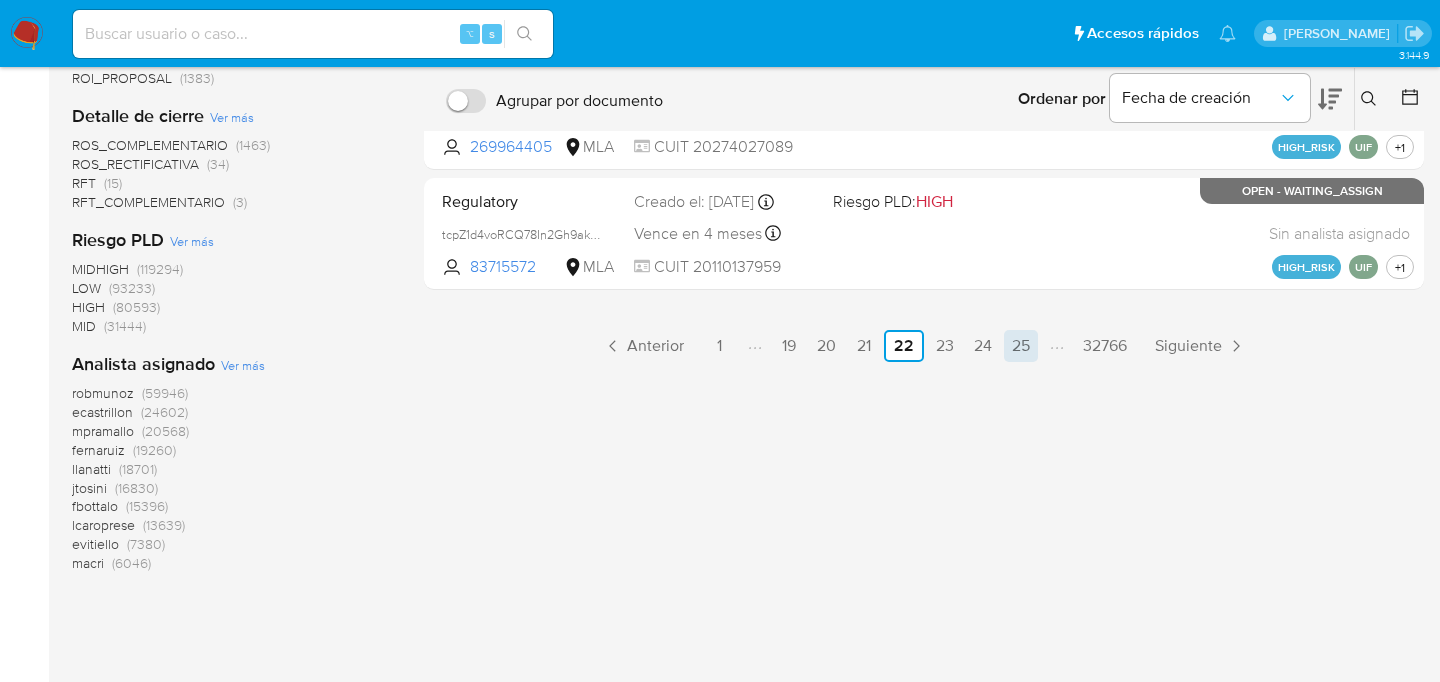 click on "25" at bounding box center (1021, 346) 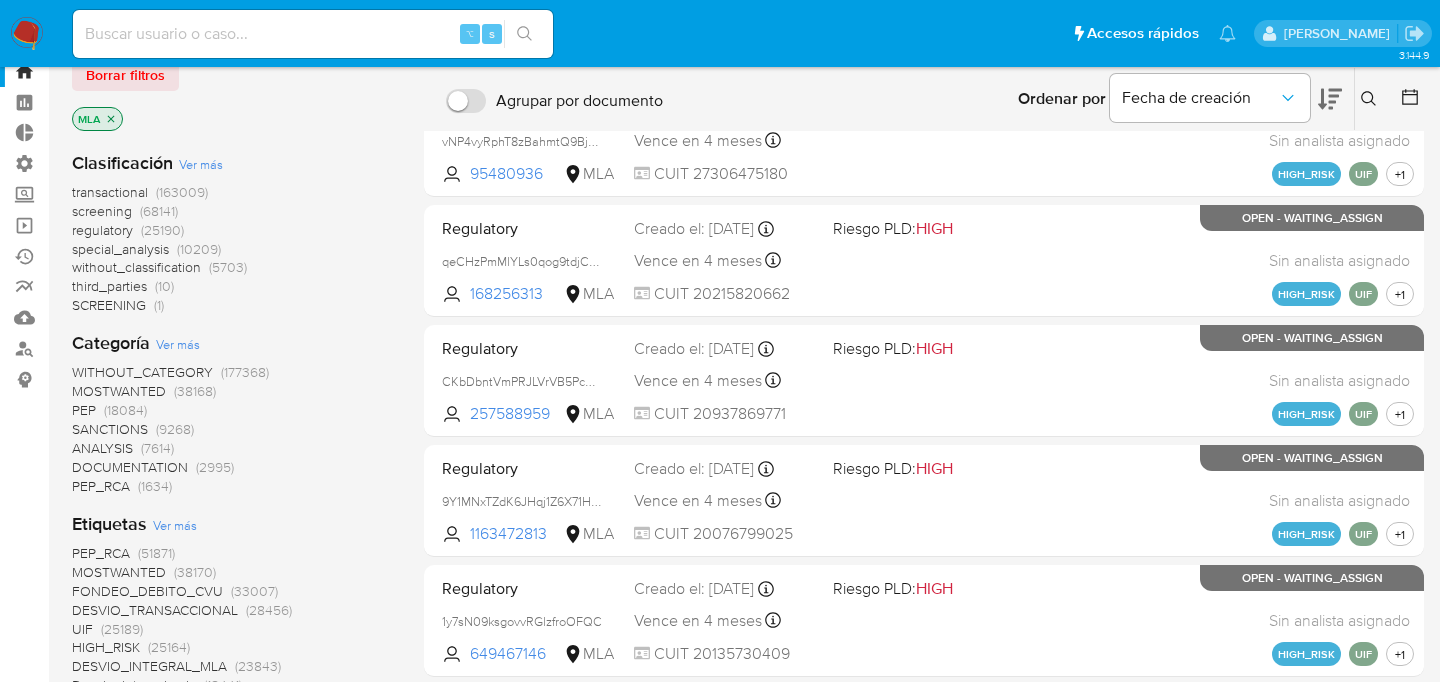 scroll, scrollTop: 0, scrollLeft: 0, axis: both 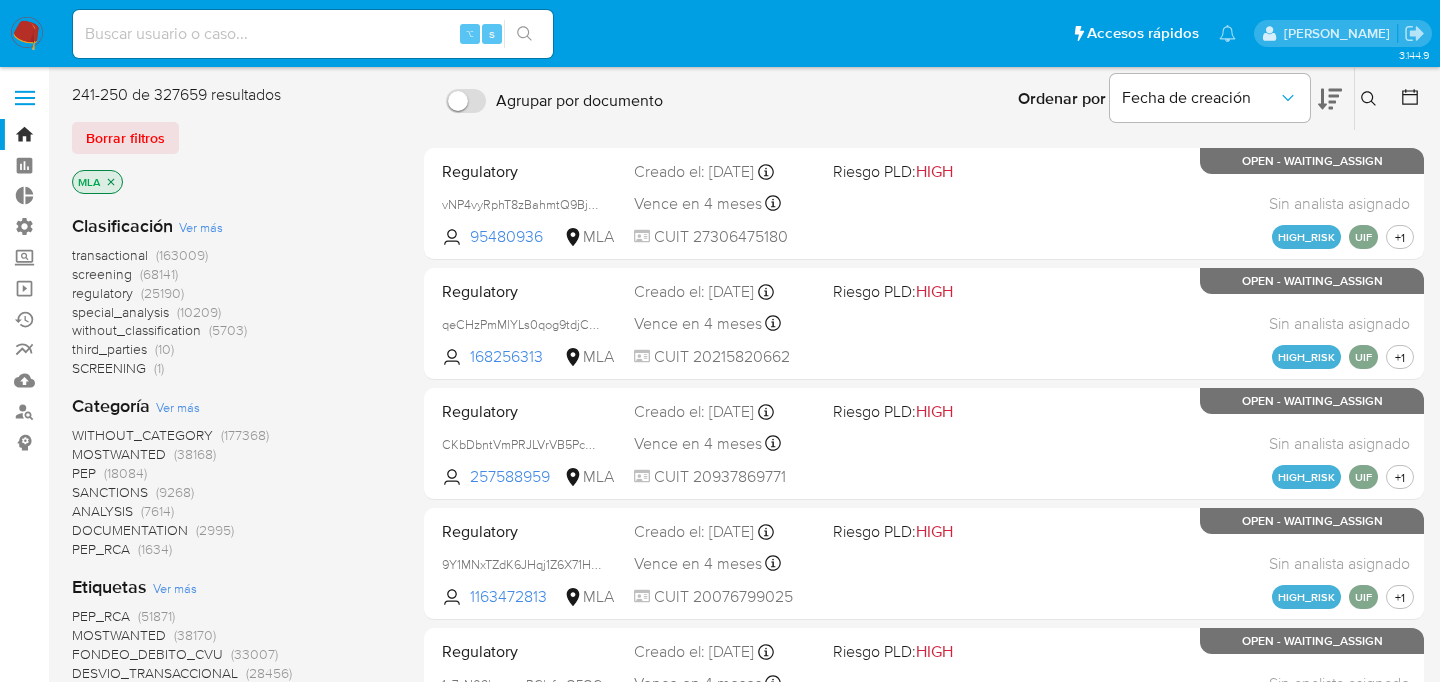 click on "transactional" at bounding box center (110, 255) 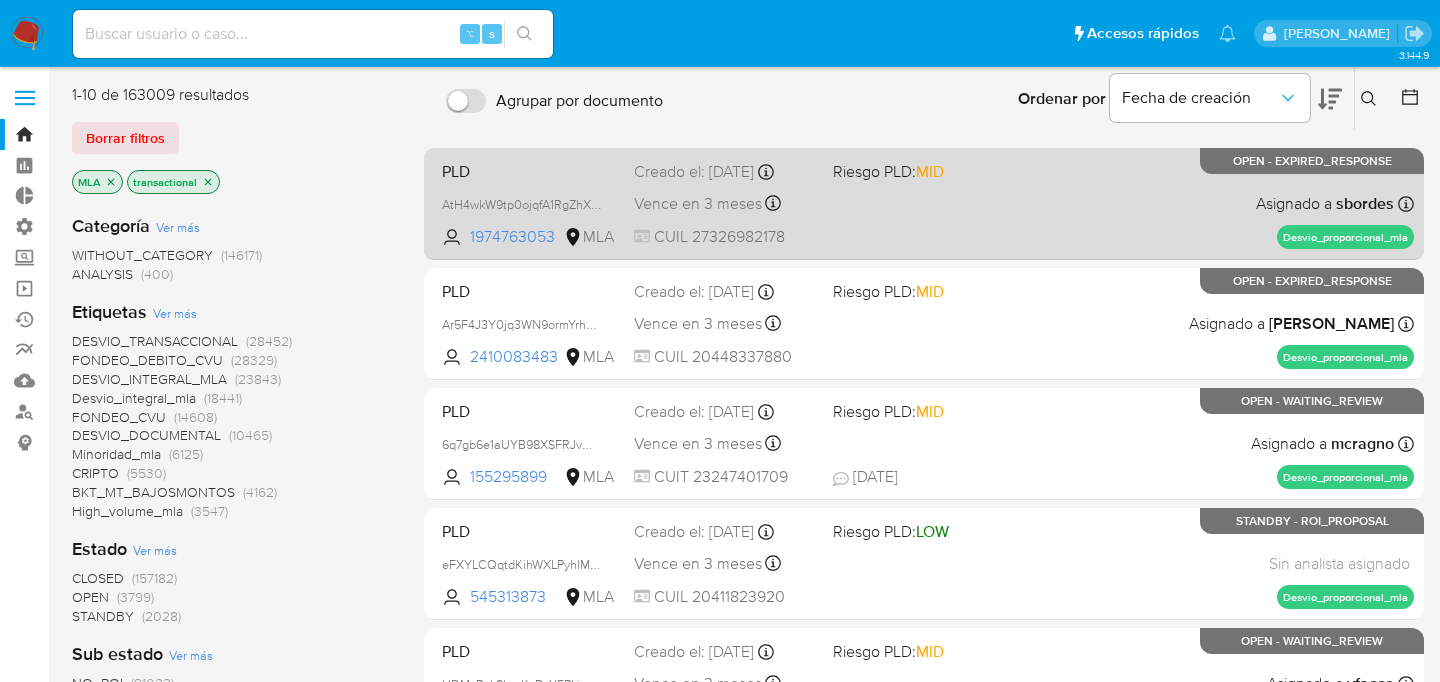 click on "Vence en 3 meses   Vence el 10/10/2025 03:40:05" at bounding box center (725, 203) 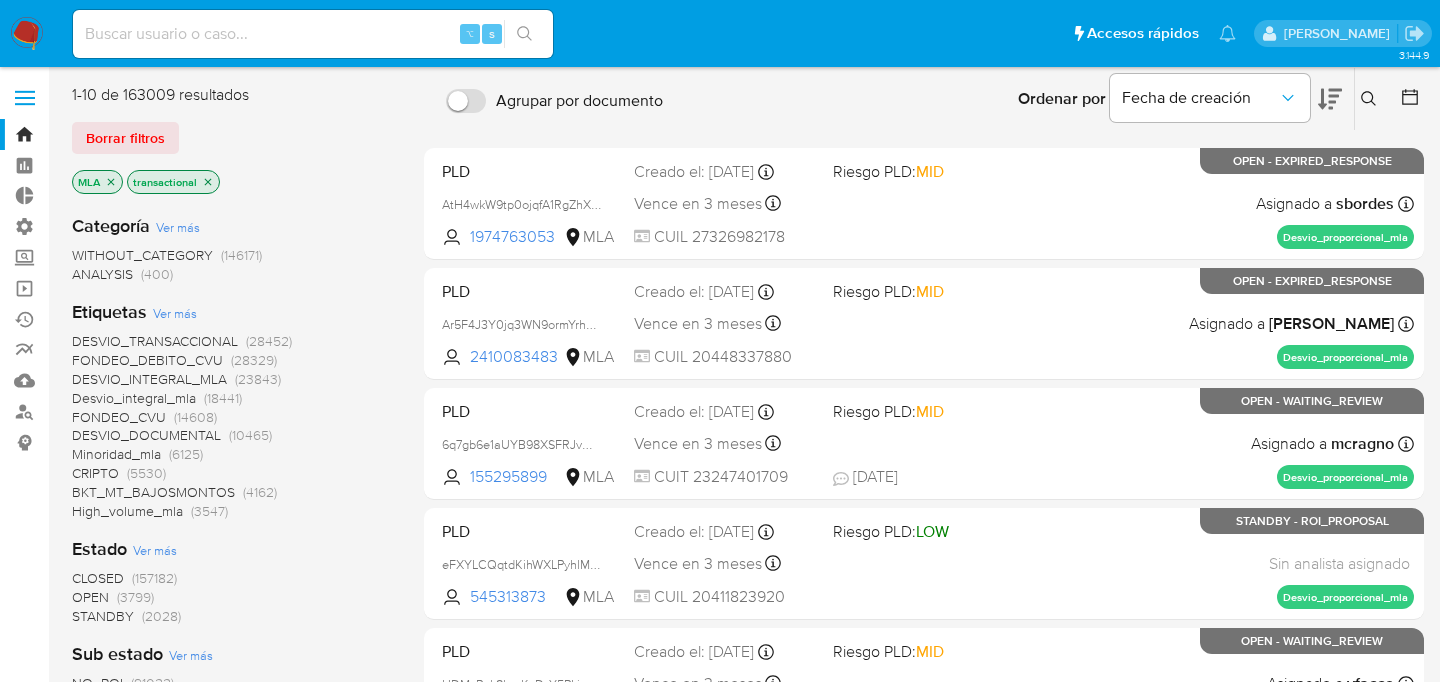 click at bounding box center [313, 34] 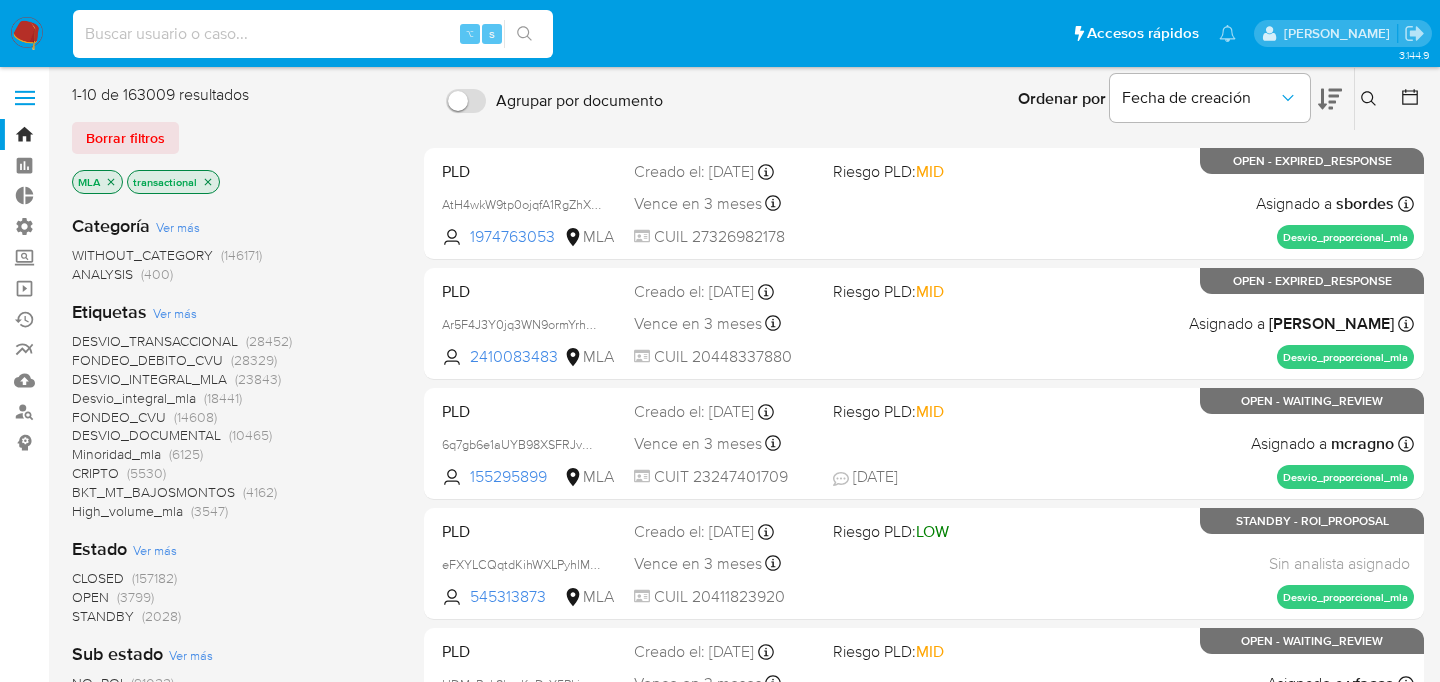 paste on "5gO2e7P9mJld8miW7mWxE7xw" 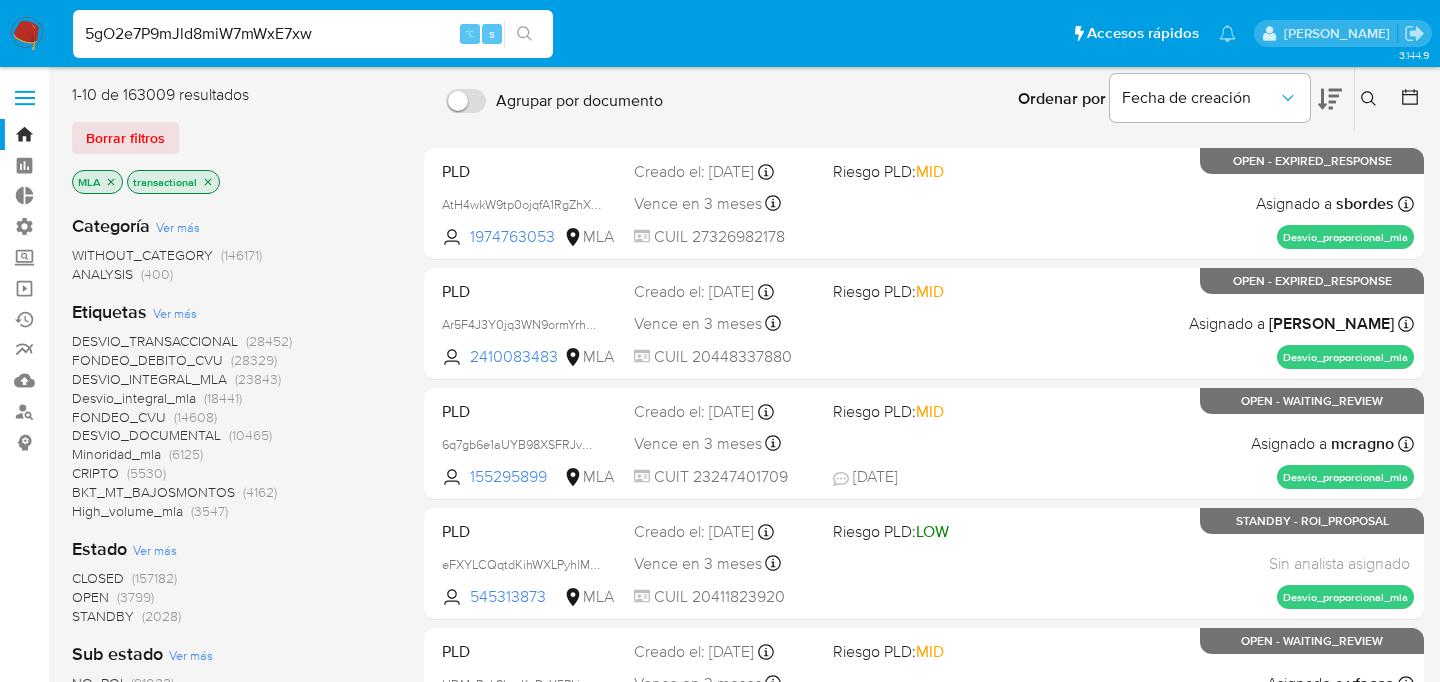 type on "5gO2e7P9mJld8miW7mWxE7xw" 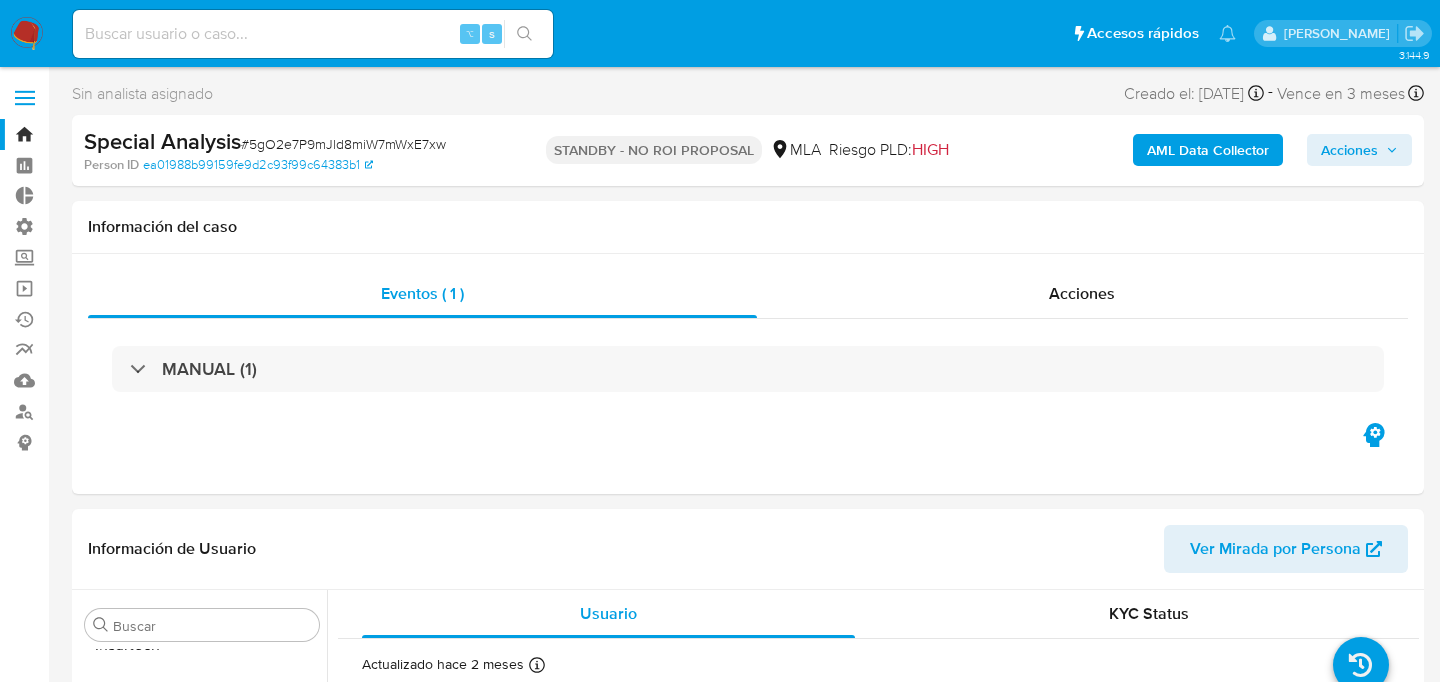 scroll, scrollTop: 893, scrollLeft: 0, axis: vertical 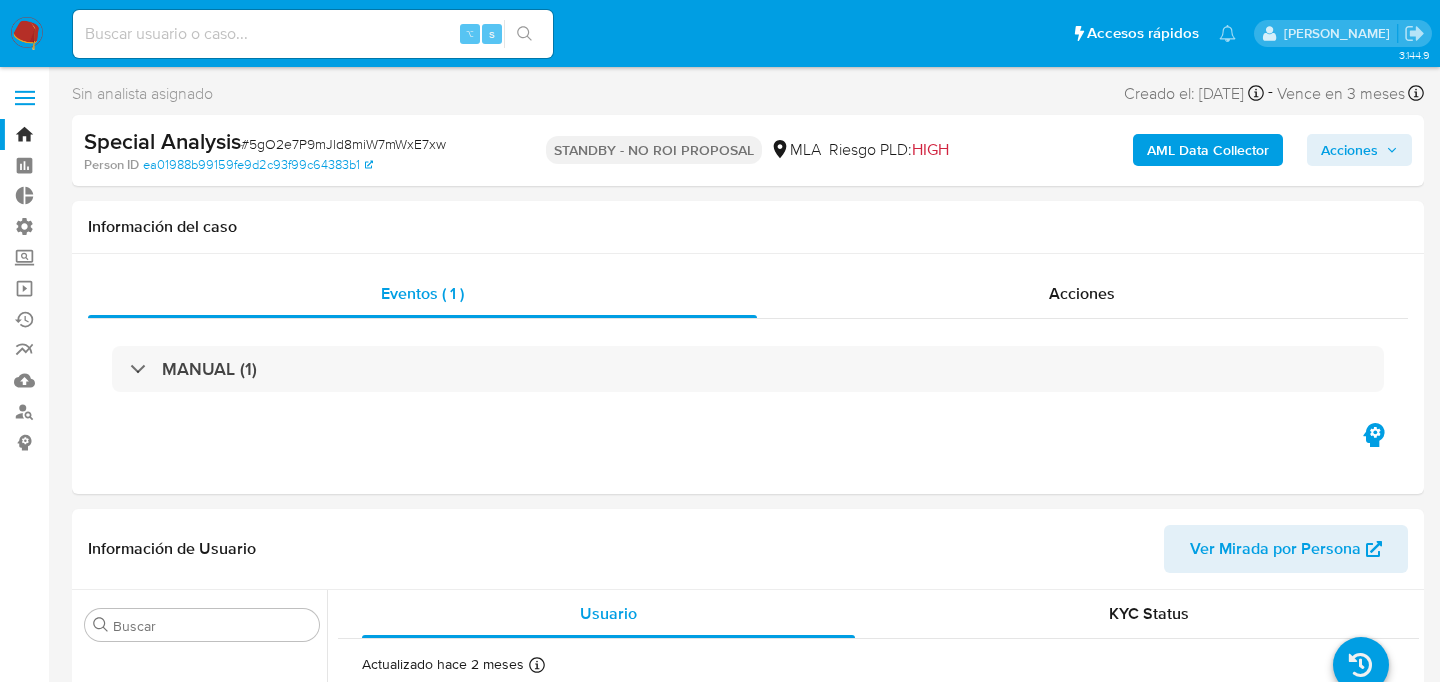 click on "AML Data Collector" at bounding box center [1208, 150] 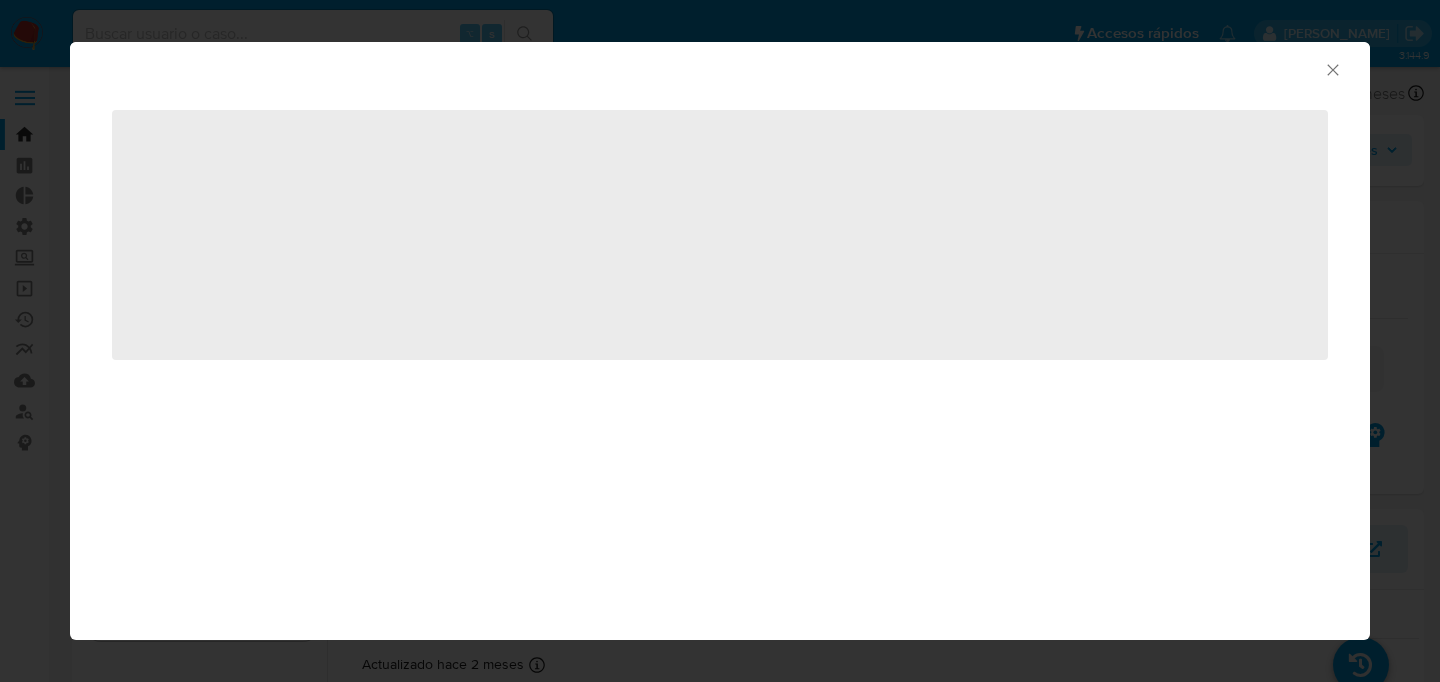 select on "10" 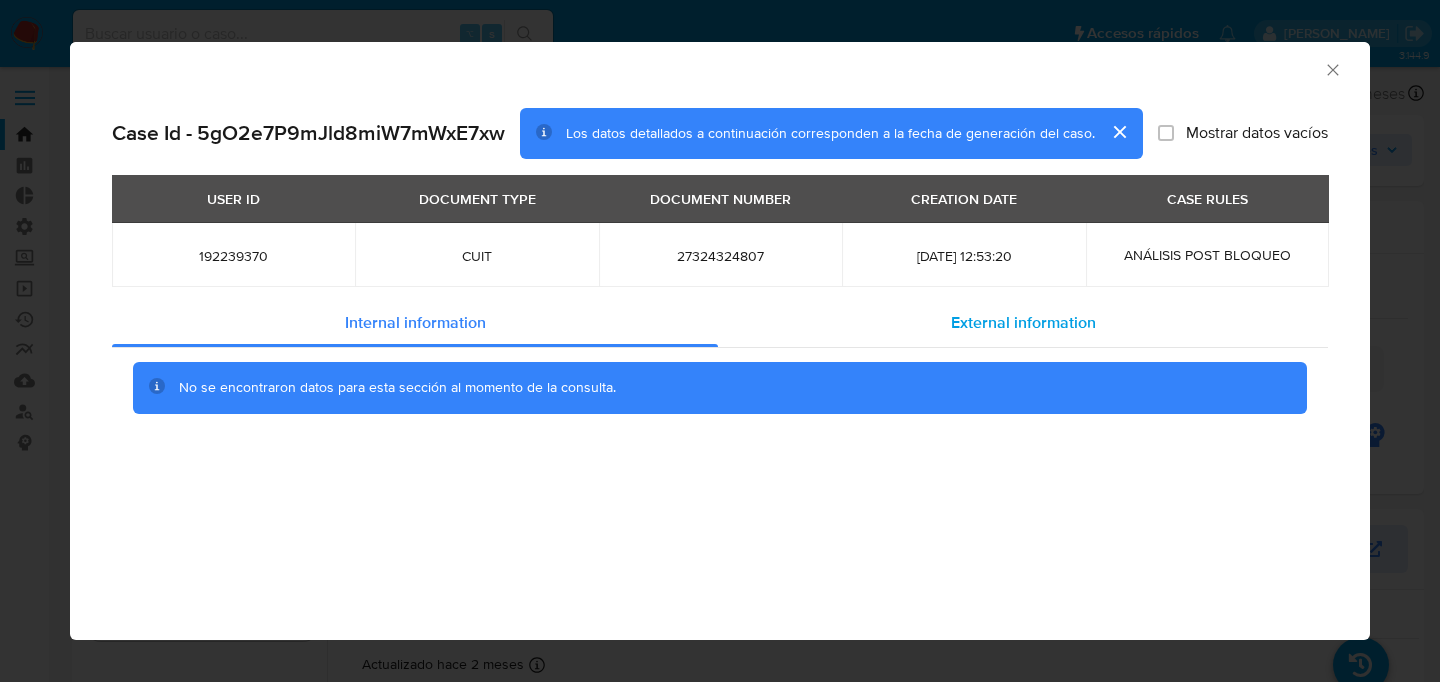 click on "External information" at bounding box center [1023, 323] 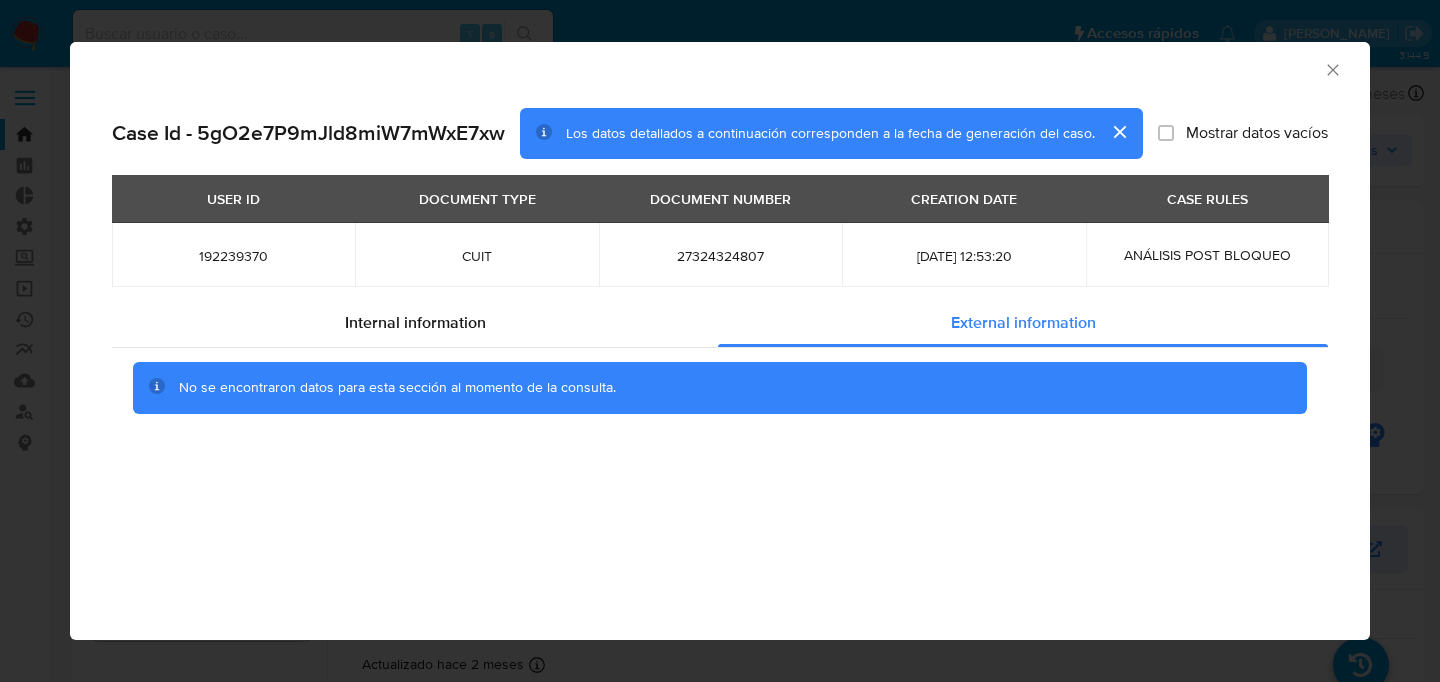 click on "No se encontraron datos para esta sección al momento de la consulta." at bounding box center (720, 388) 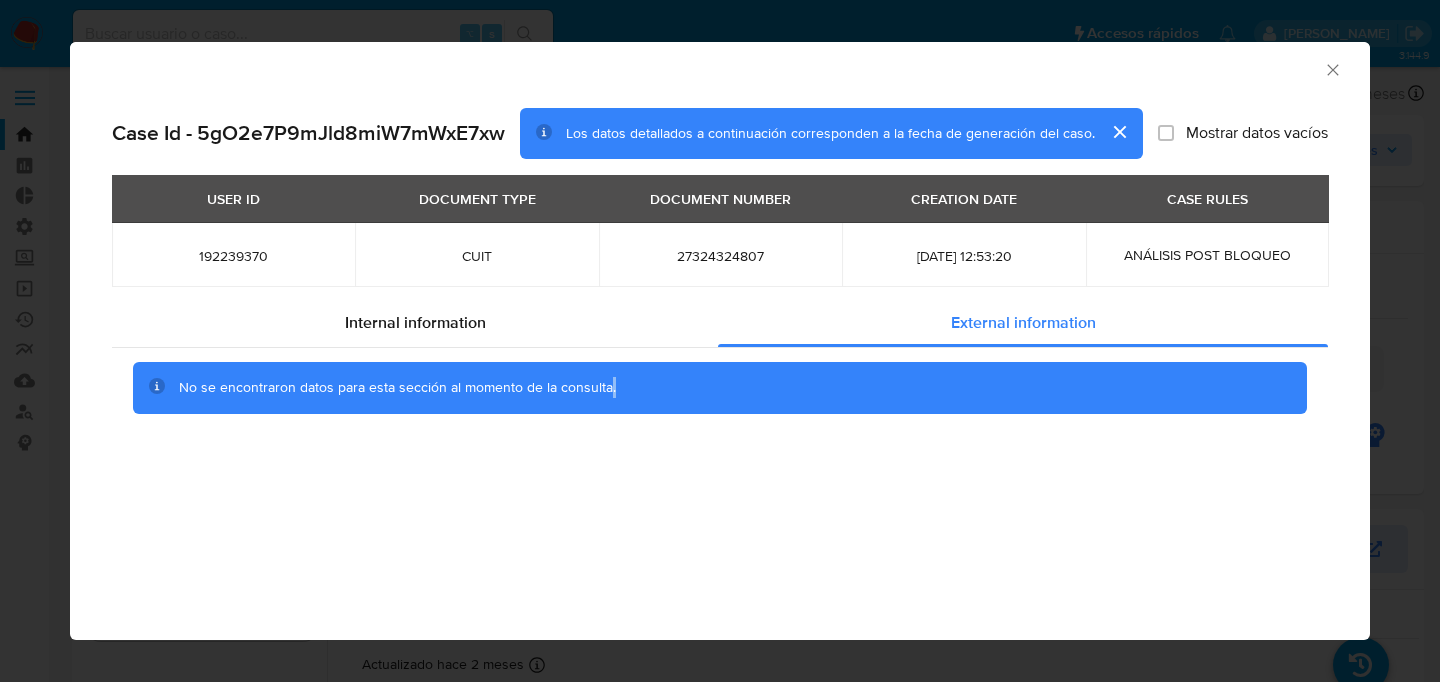 click on "No se encontraron datos para esta sección al momento de la consulta." at bounding box center (720, 388) 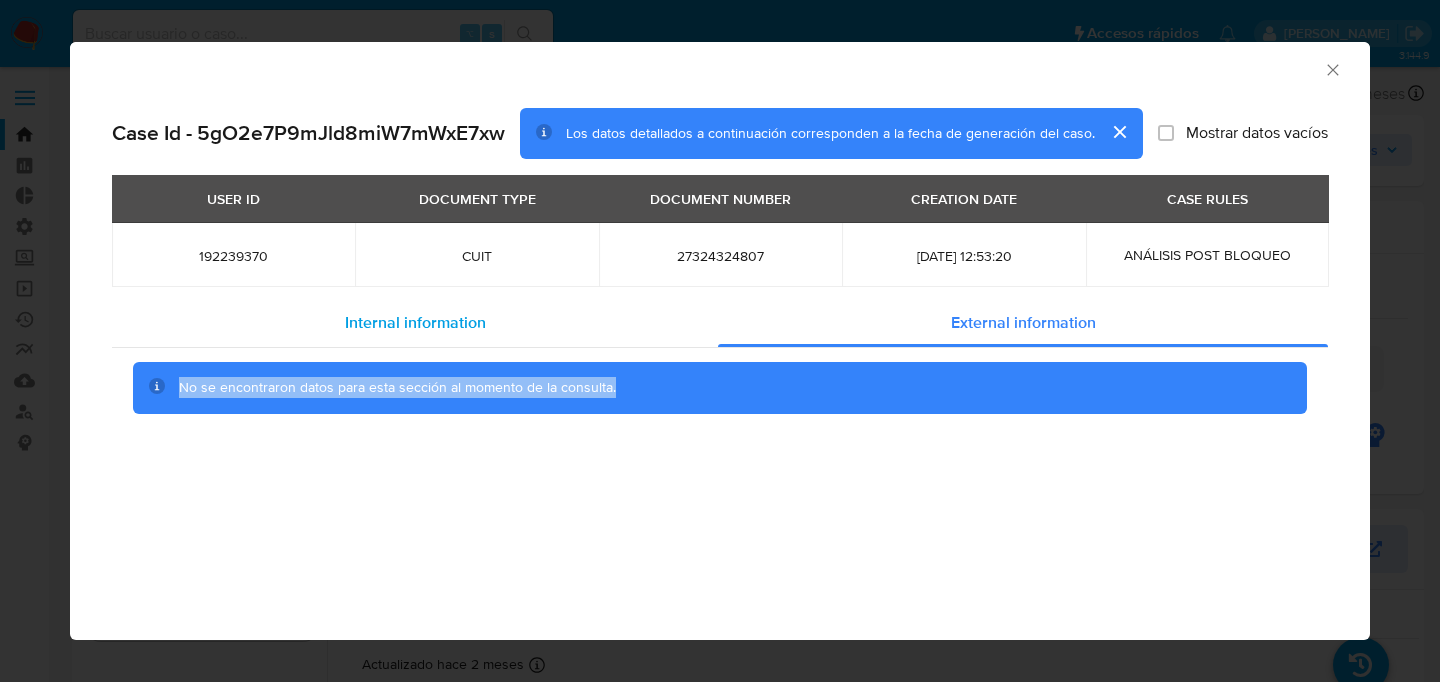 click on "Internal information" at bounding box center (415, 323) 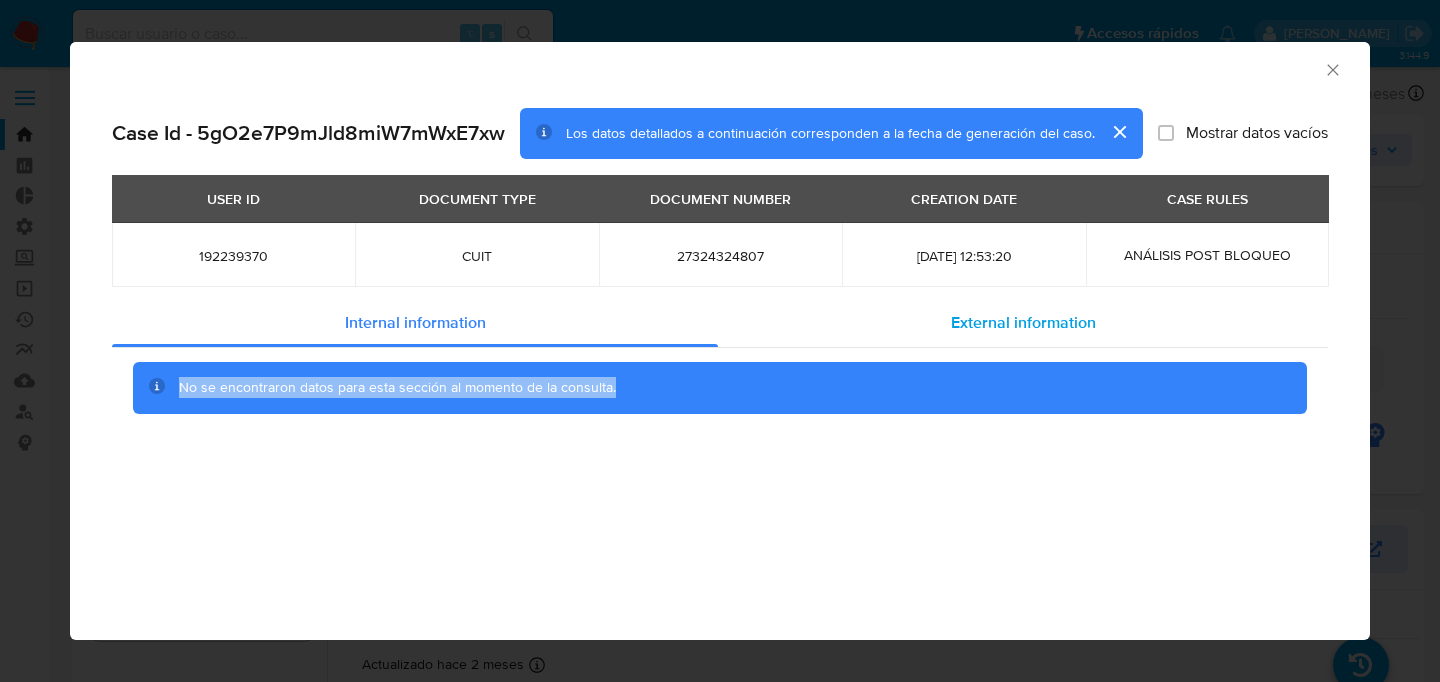 type 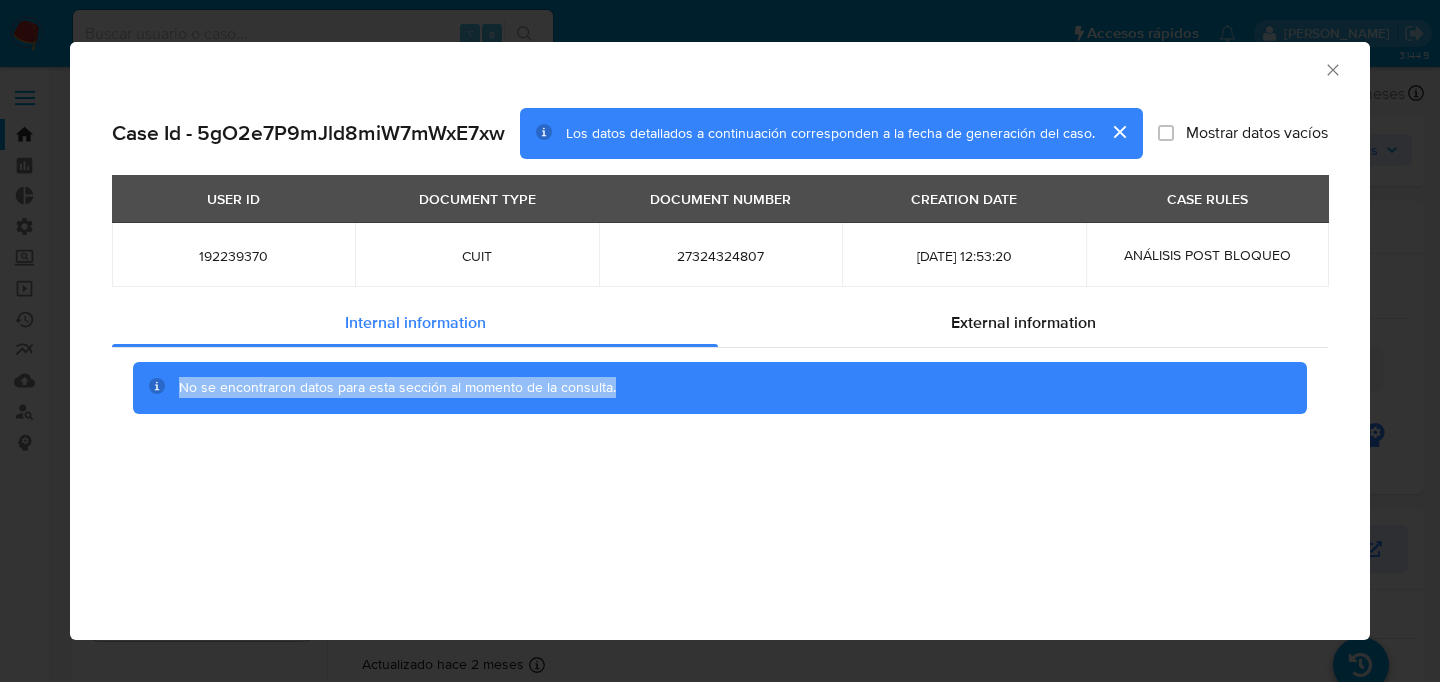 click on "DOCUMENT TYPE" at bounding box center [477, 199] 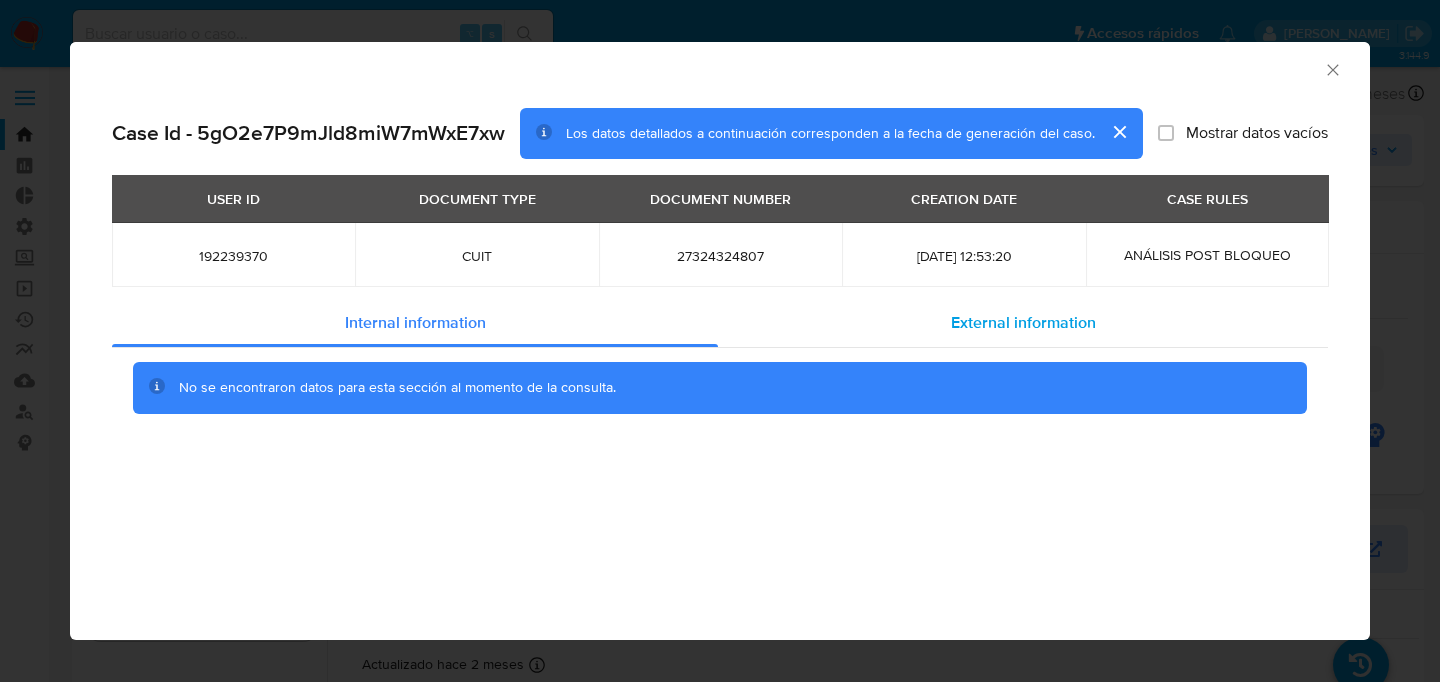 click on "External information" at bounding box center (1023, 323) 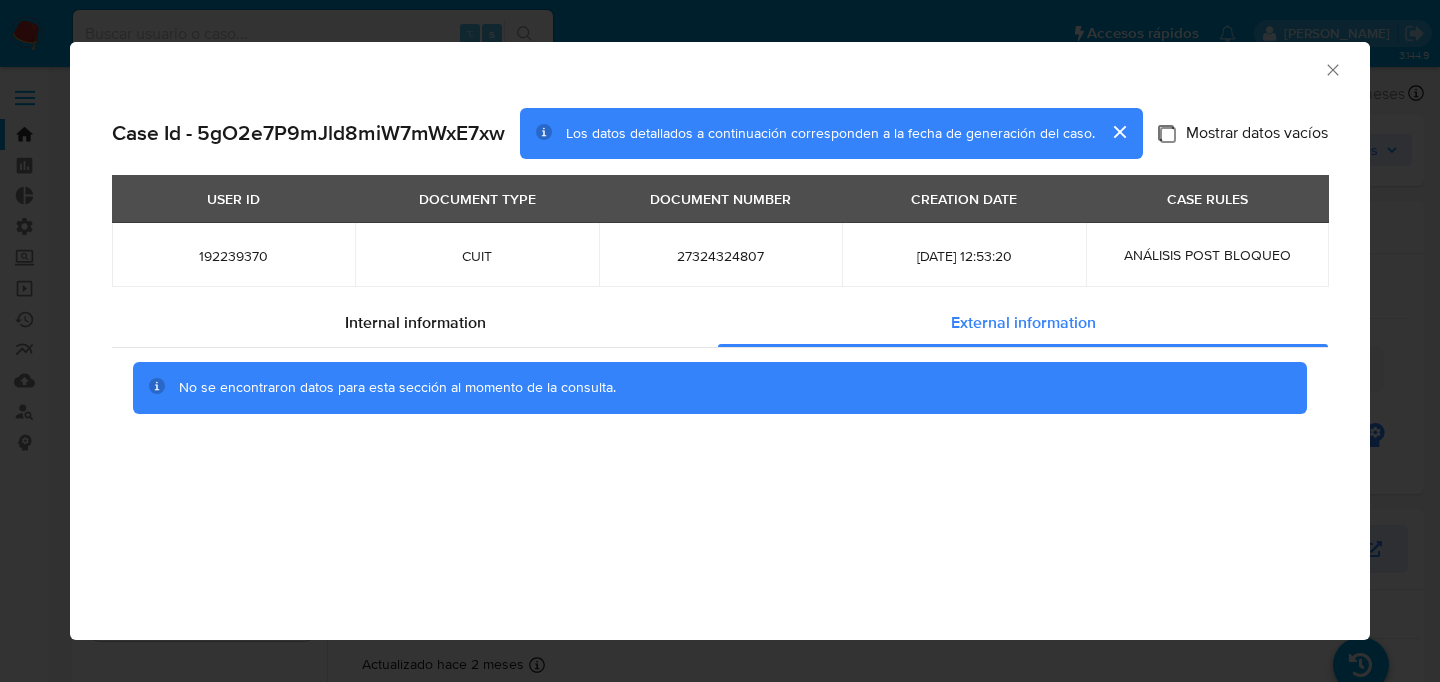click on "Mostrar datos vacíos" at bounding box center (1166, 133) 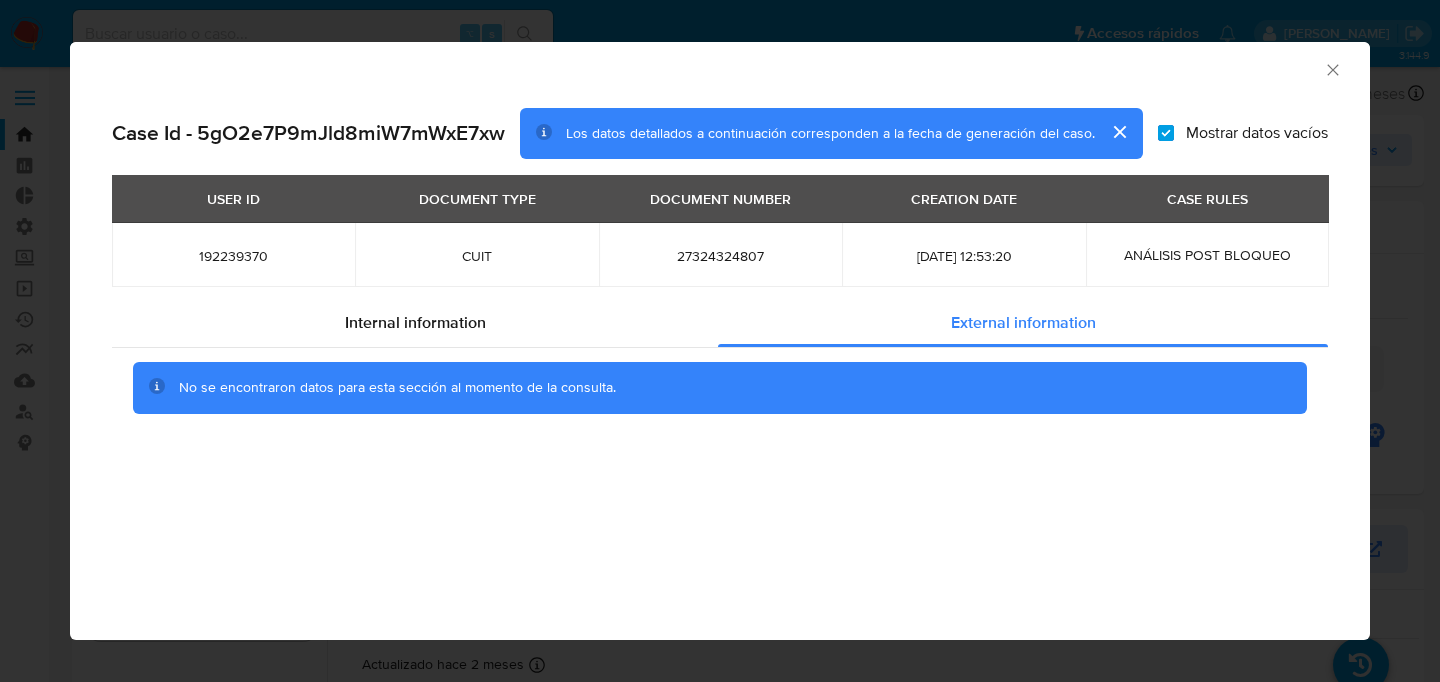 click on "Mostrar datos vacíos" at bounding box center (1166, 133) 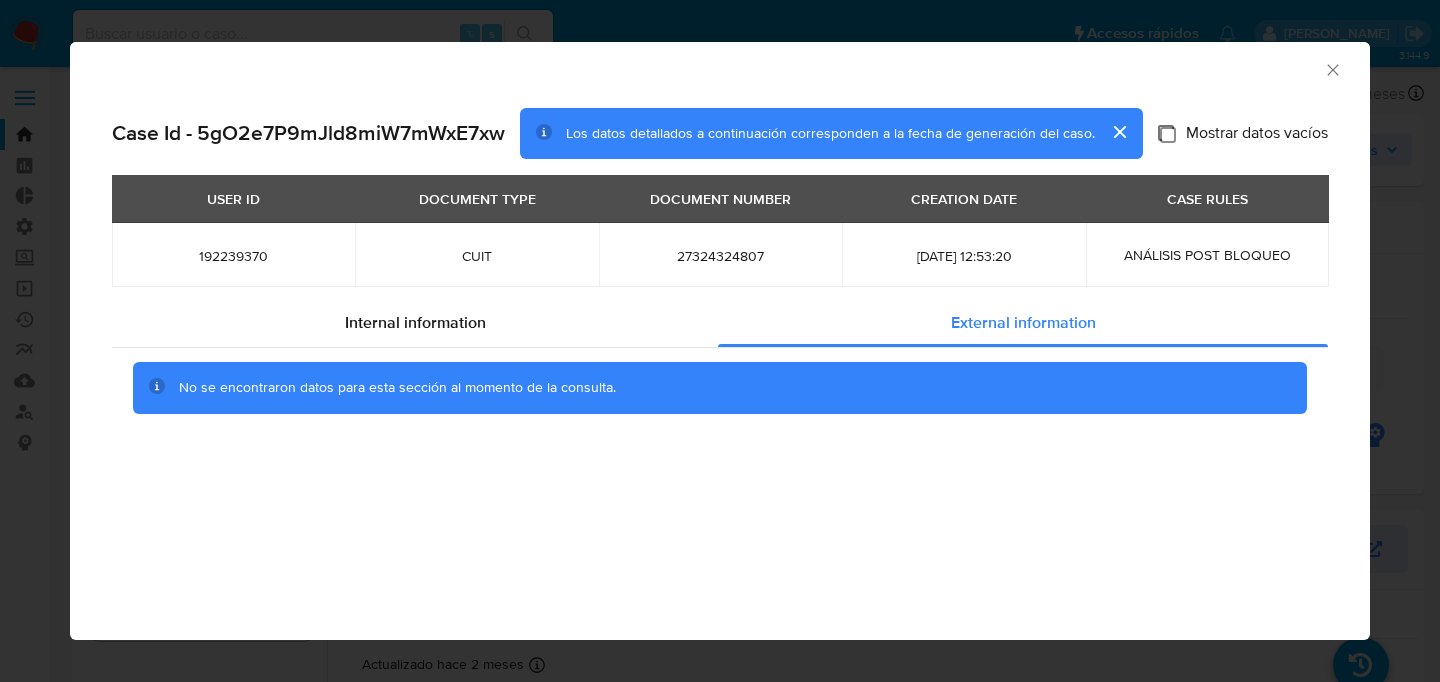 checkbox on "false" 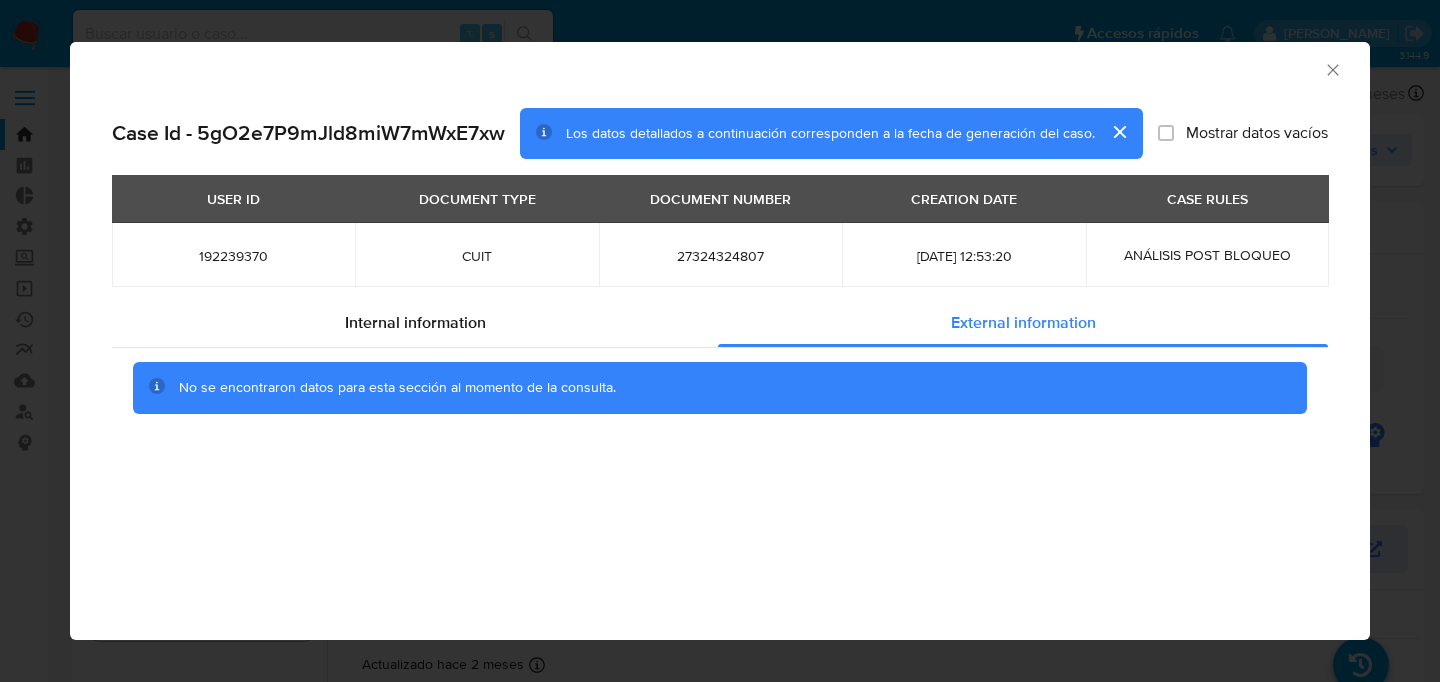 click on "AML Data Collector" at bounding box center (720, 67) 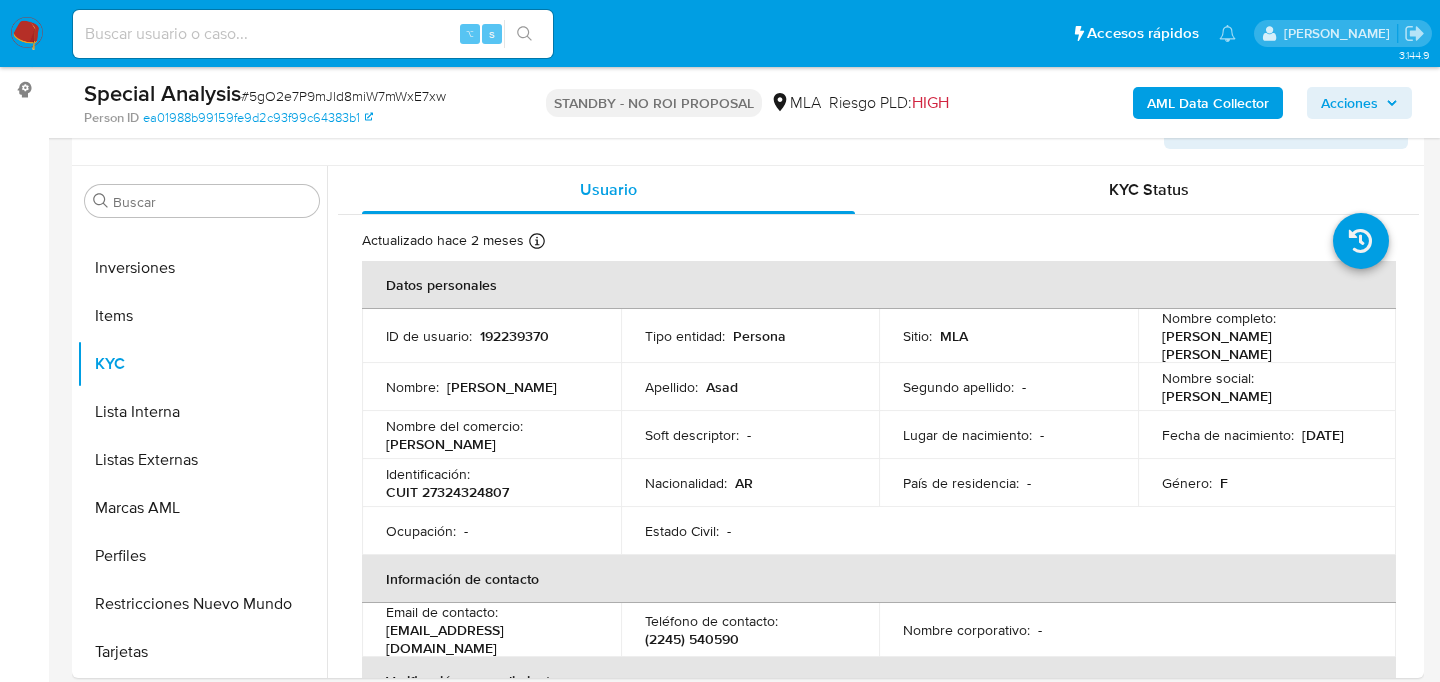 scroll, scrollTop: 0, scrollLeft: 0, axis: both 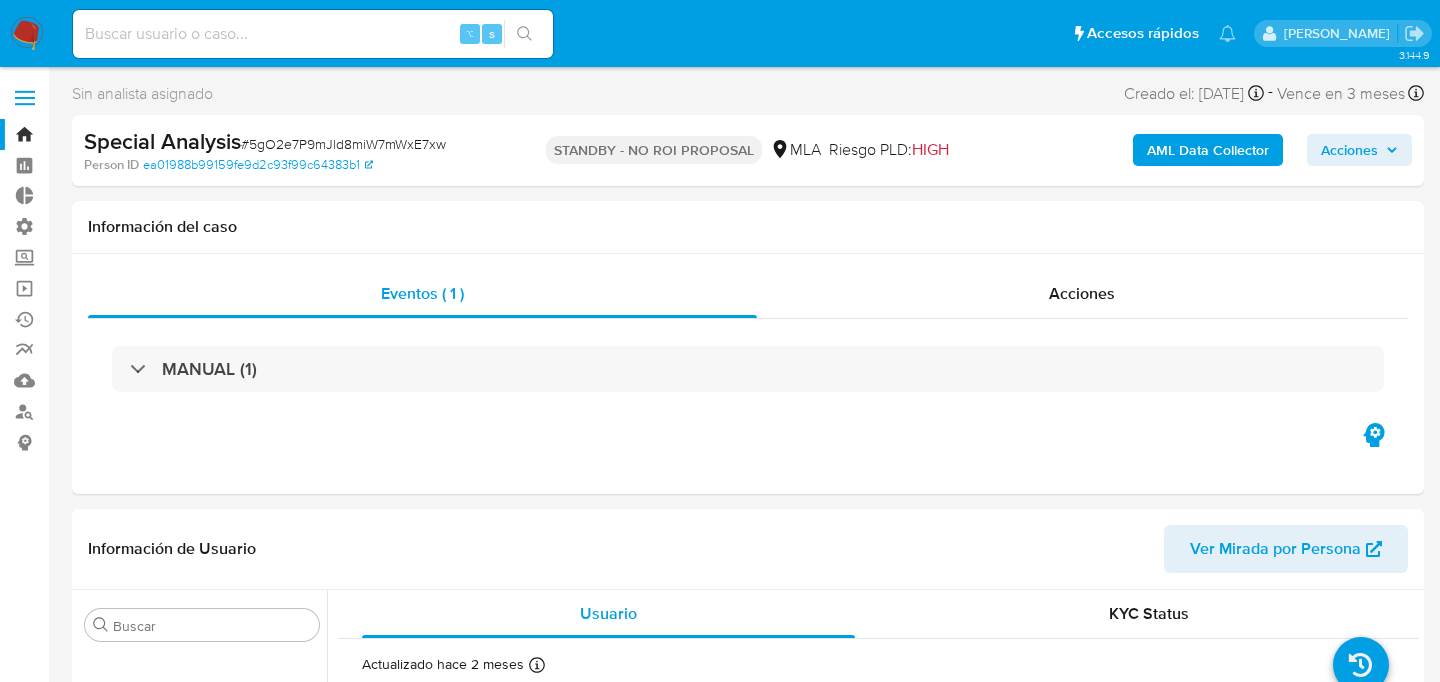 click at bounding box center (313, 34) 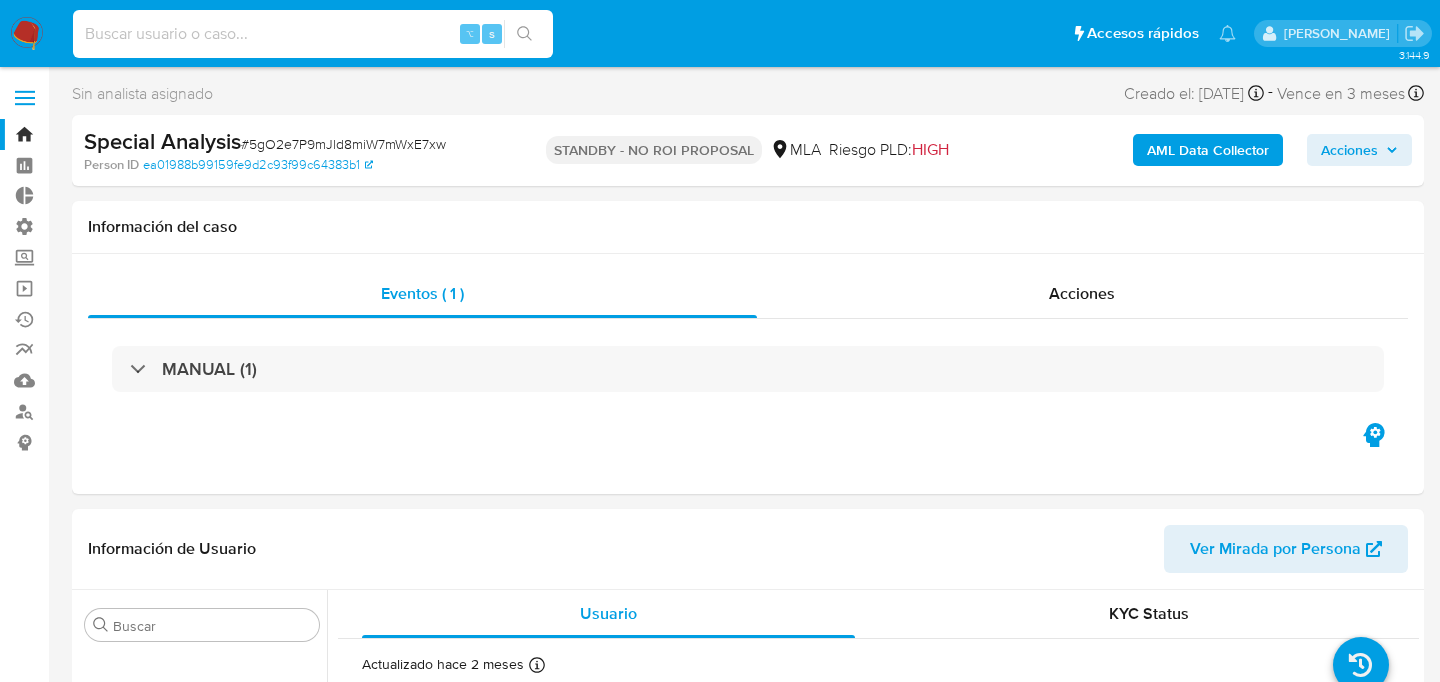 paste on "Rtc3LhCHepWh9IRmpBD1uxB6" 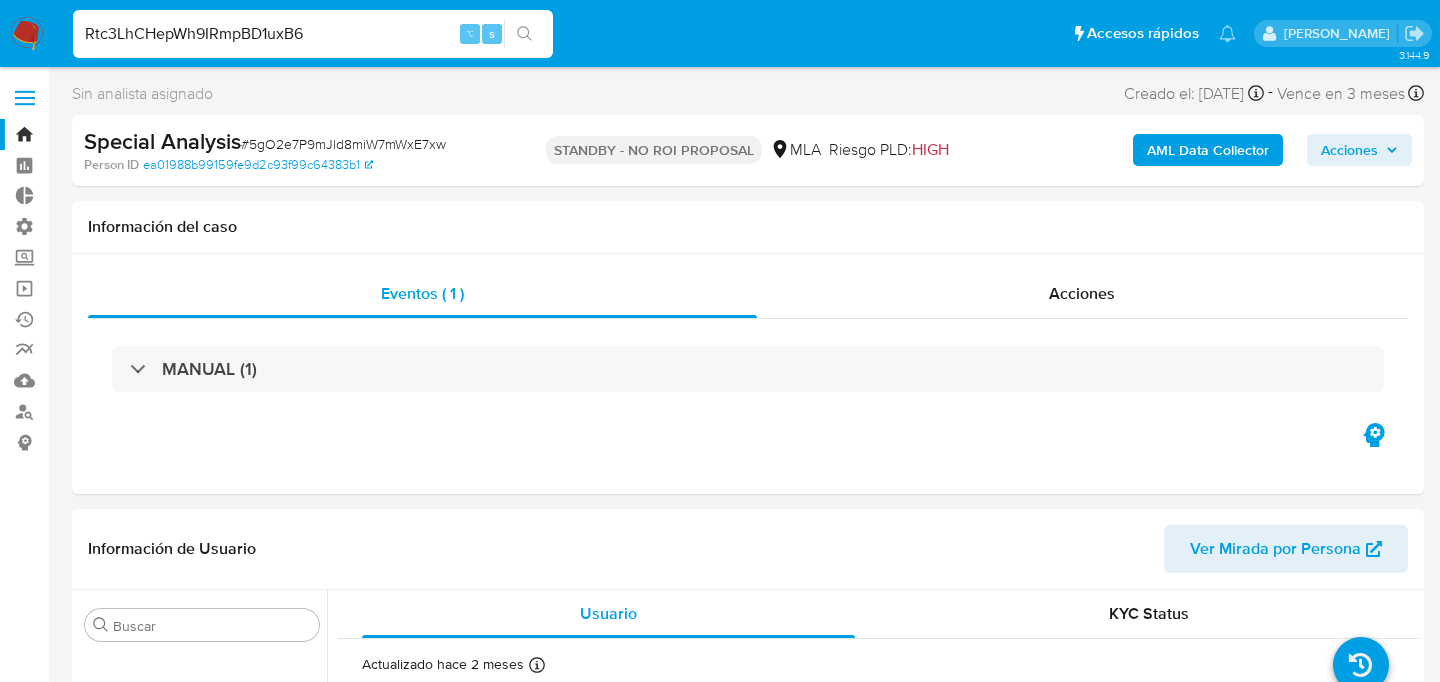 type on "Rtc3LhCHepWh9IRmpBD1uxB6" 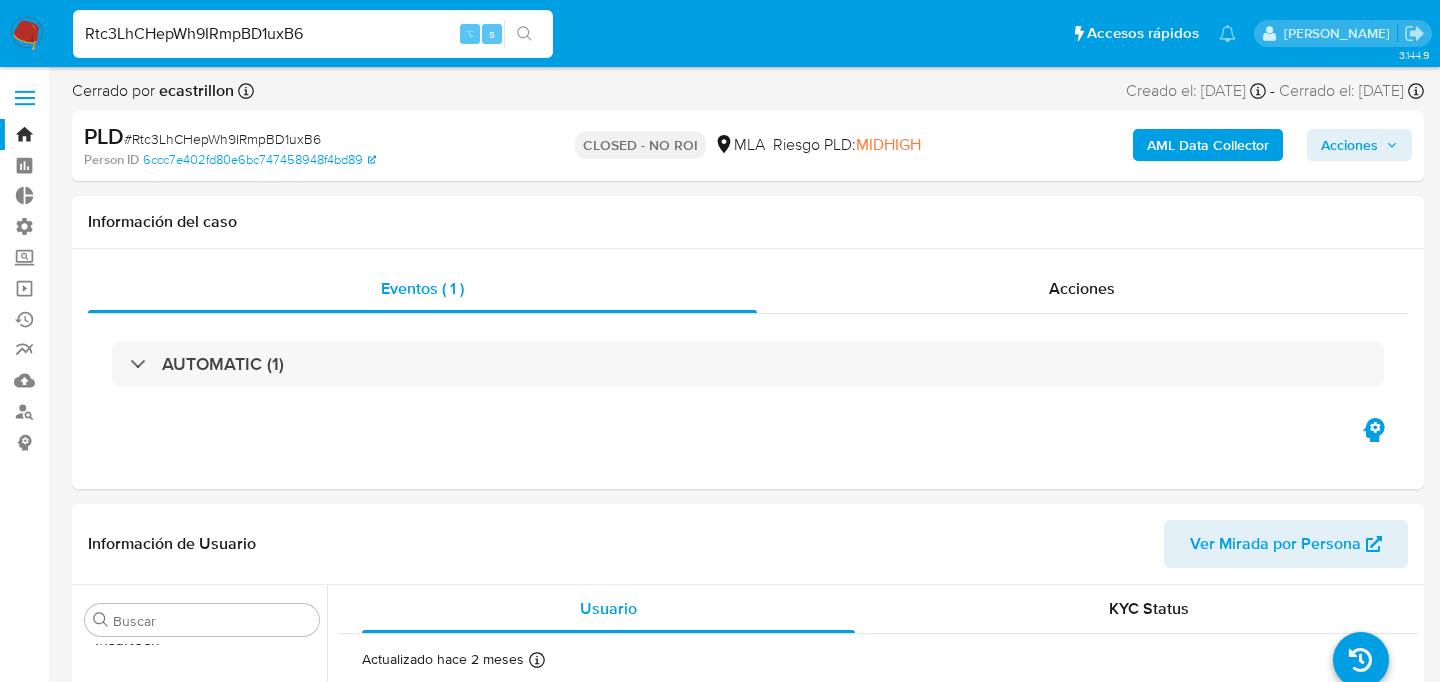 scroll, scrollTop: 893, scrollLeft: 0, axis: vertical 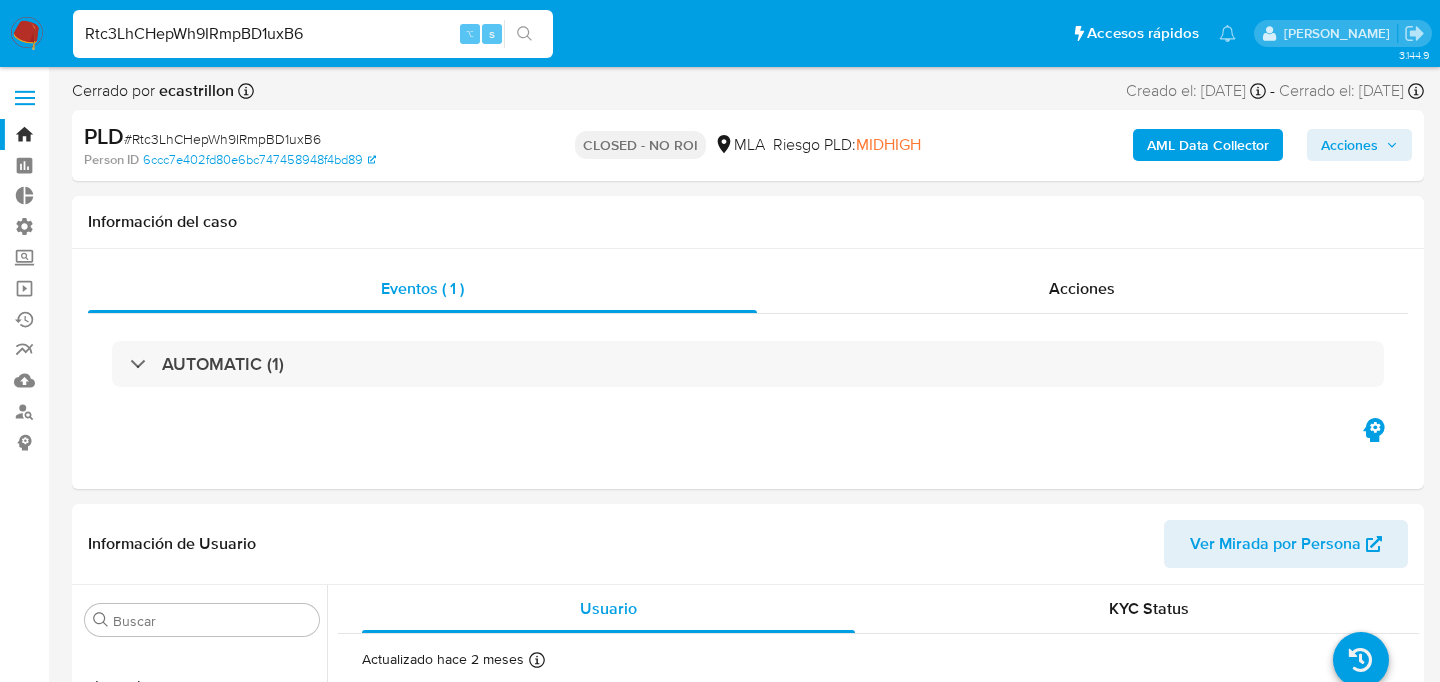 click on "AML Data Collector" at bounding box center (1208, 145) 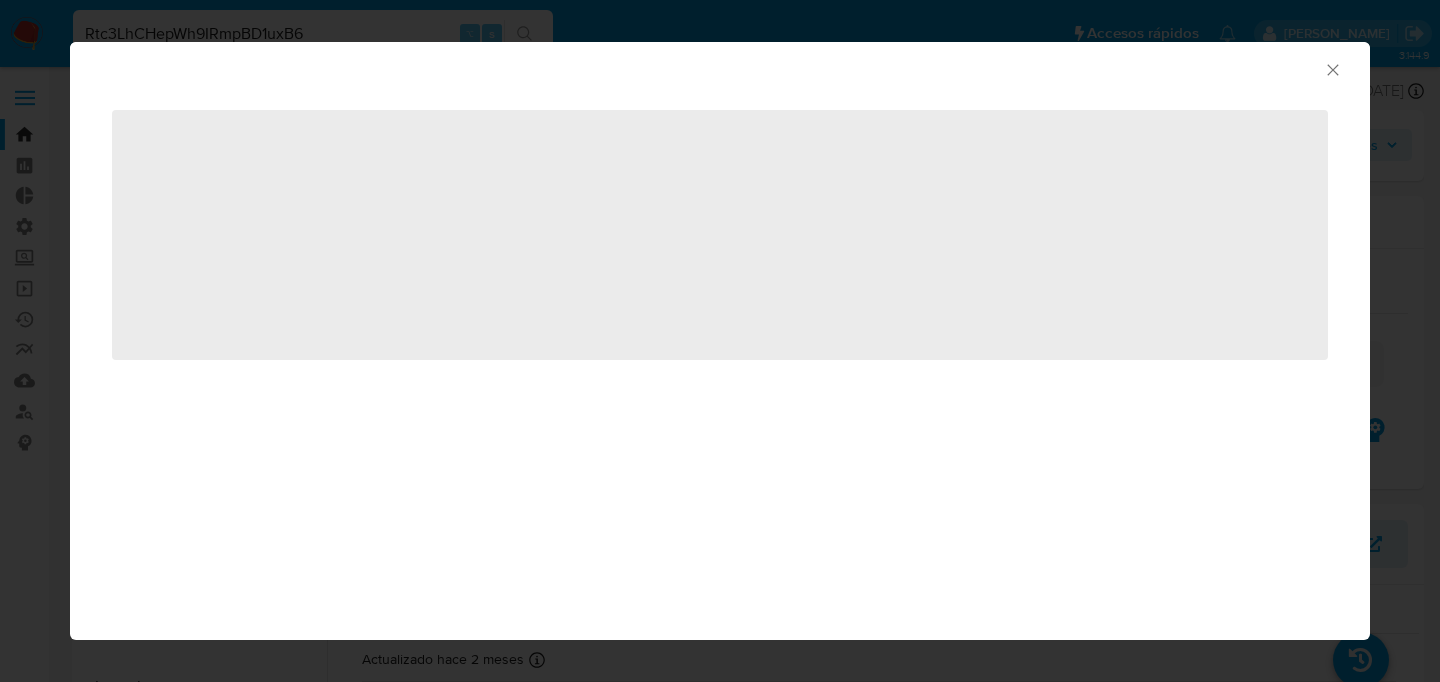 select on "10" 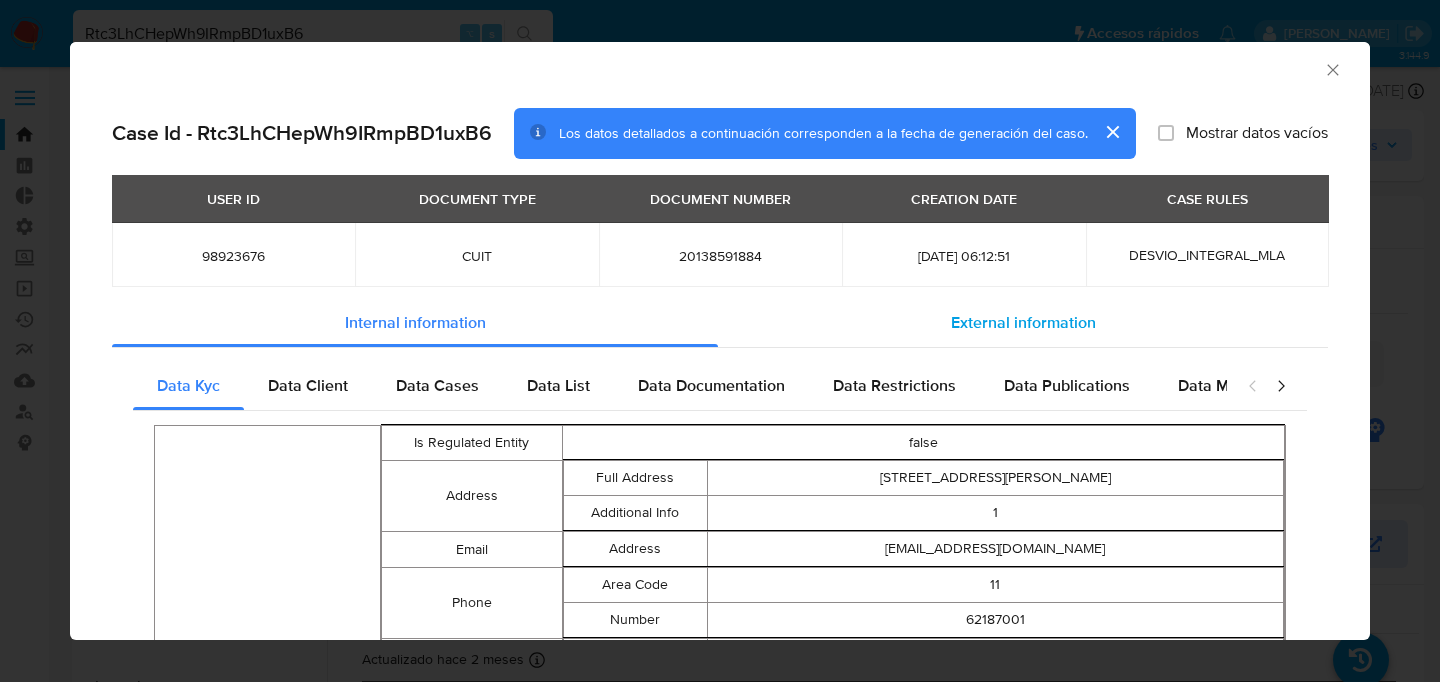 click on "External information" at bounding box center [1023, 323] 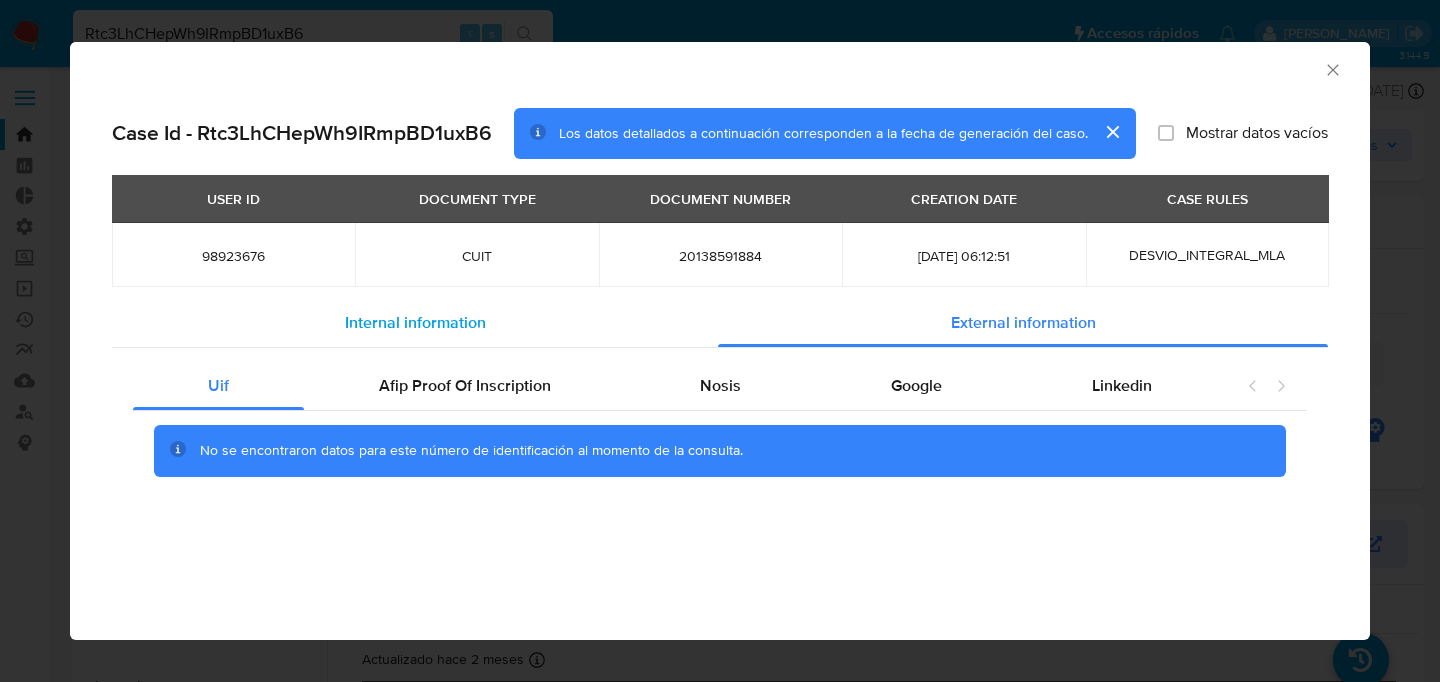 click on "Internal information" at bounding box center (415, 323) 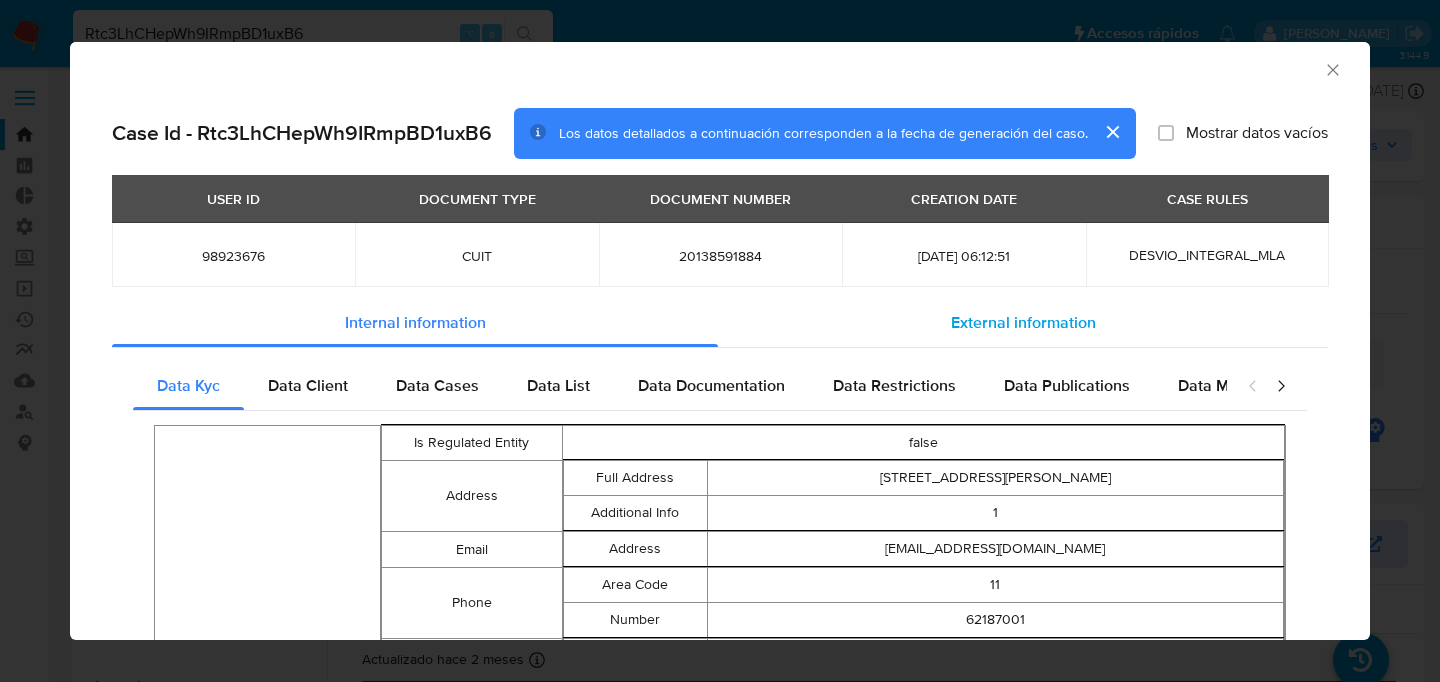 click on "External information" at bounding box center [1023, 323] 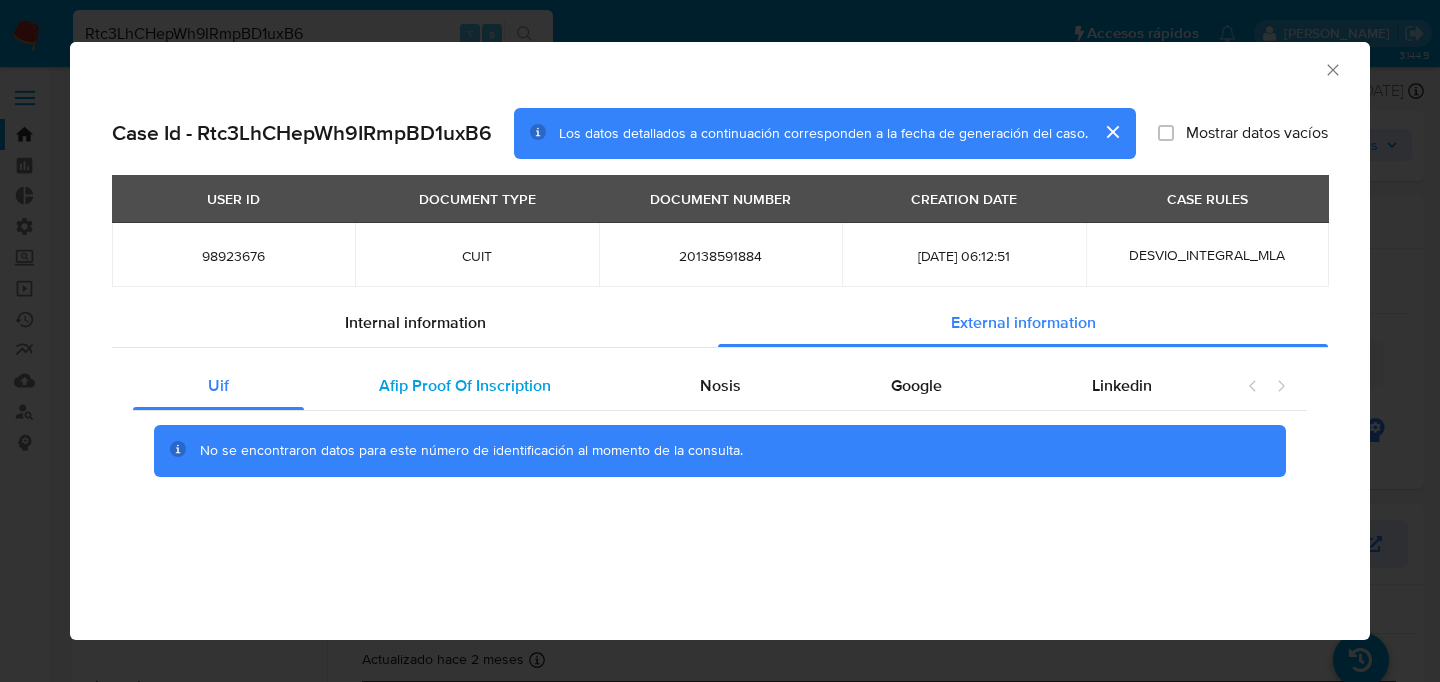 click on "Afip Proof Of Inscription" at bounding box center (465, 385) 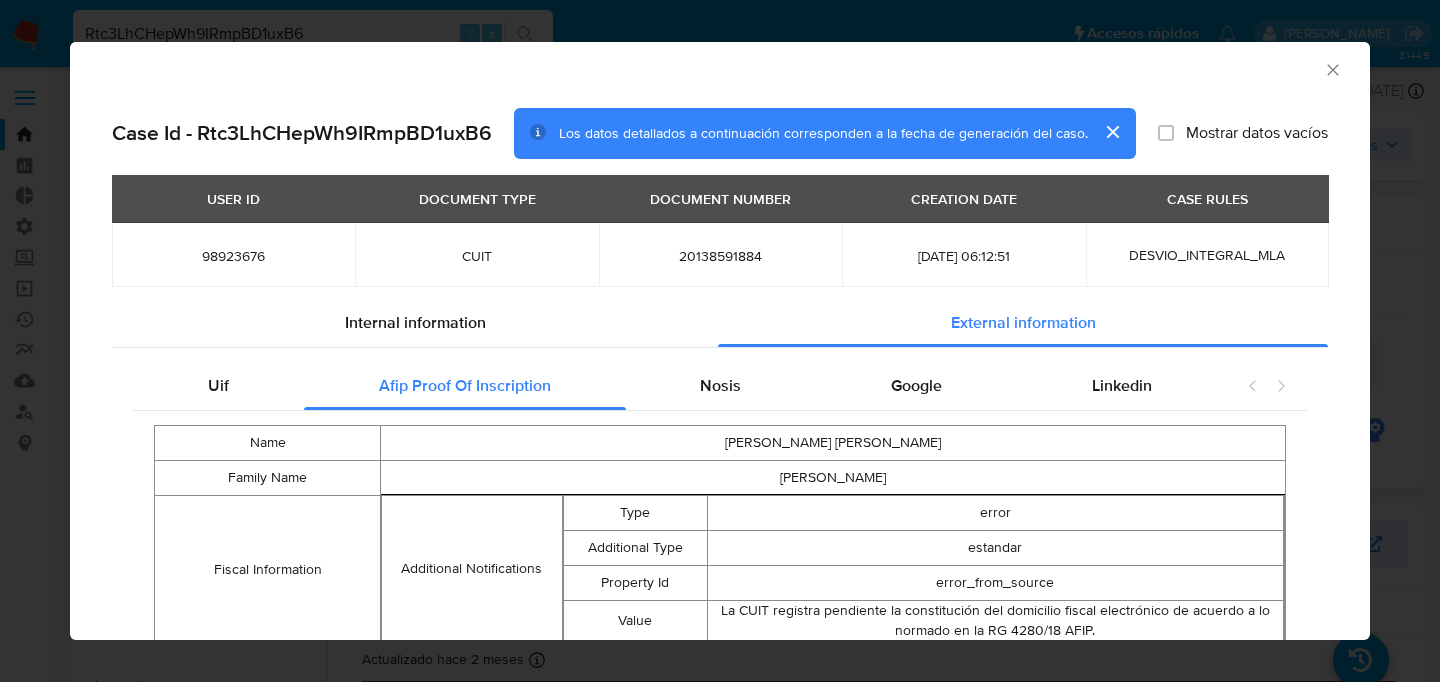 click on "Uif Afip Proof Of Inscription Nosis Google Linkedin Name EDUARDO OSCAR Family Name DICONZA Fiscal Information Additional Notifications Type error Additional Type estandar Property Id error_from_source Value La CUIT registra pendiente la constitución del domicilio fiscal electrónico de acuerdo a lo normado en la RG 4280/18 AFIP. Data Recovery Time 2025-06-12" at bounding box center [720, 527] 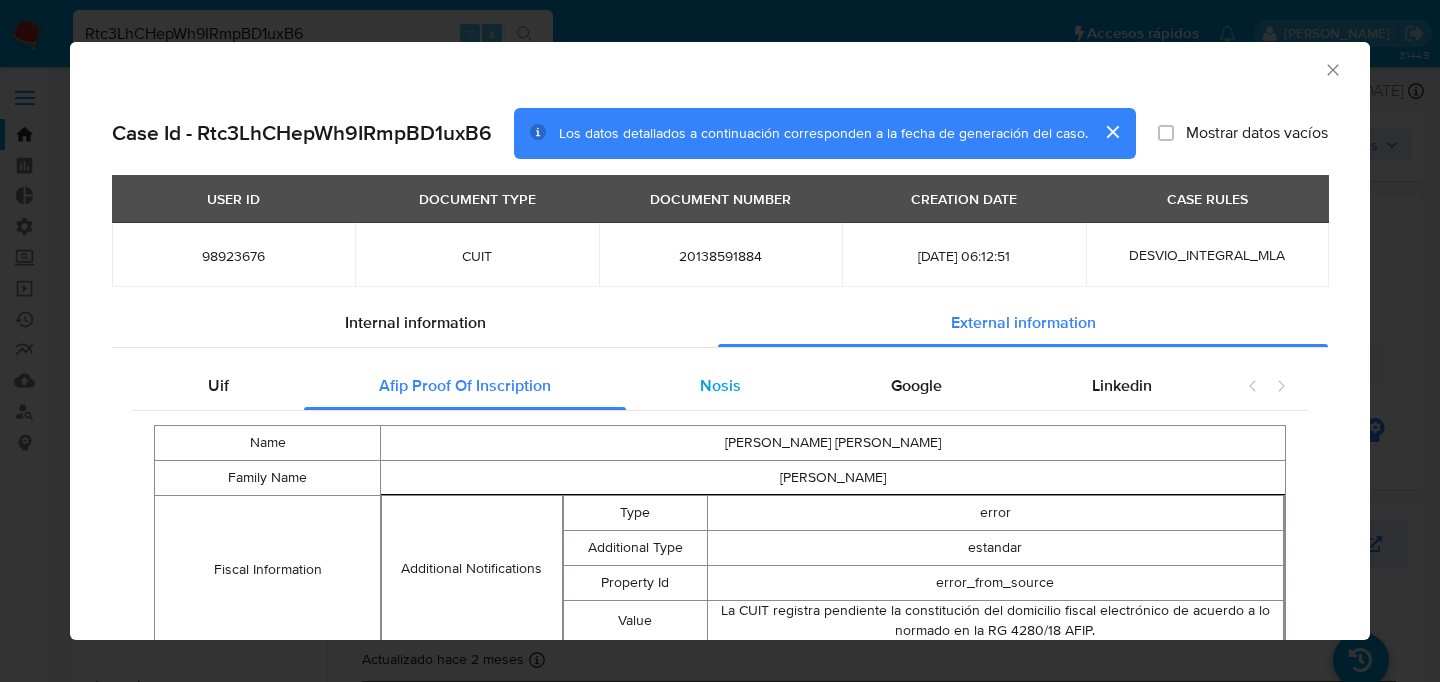 click on "Nosis" at bounding box center (721, 386) 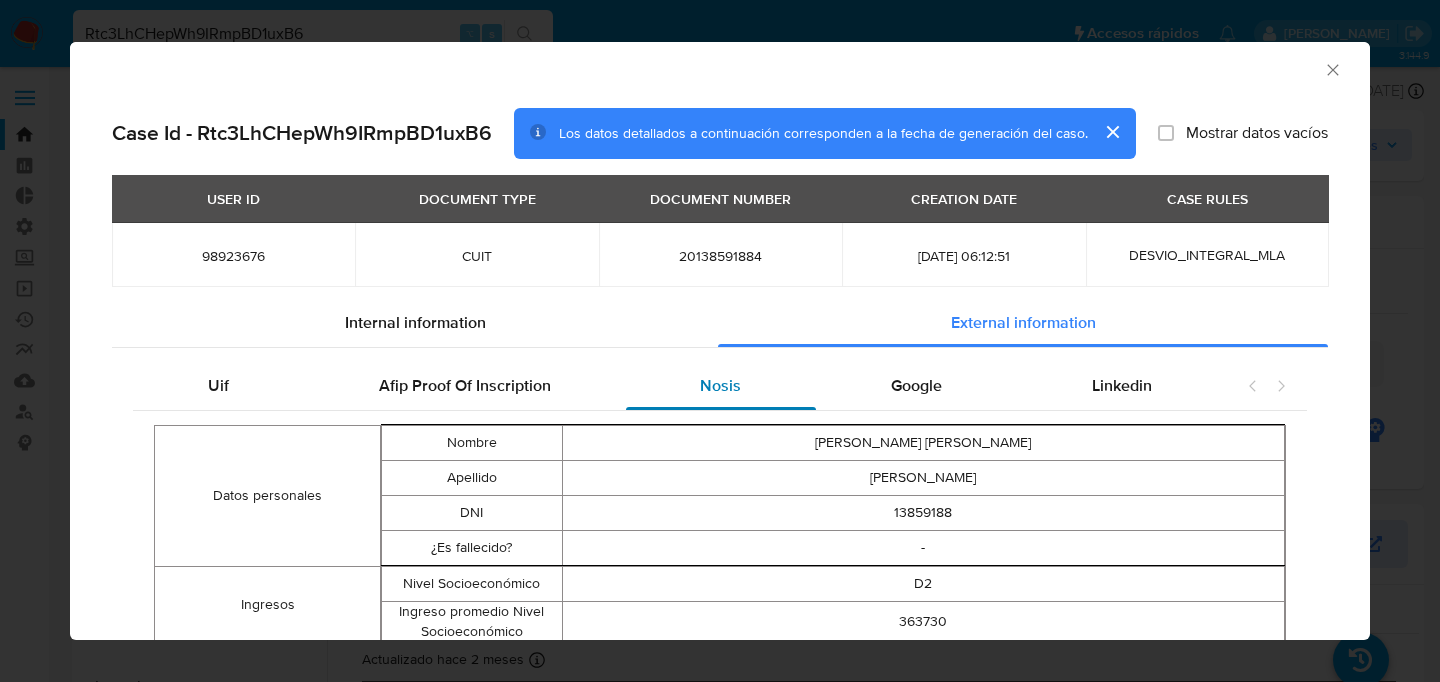type 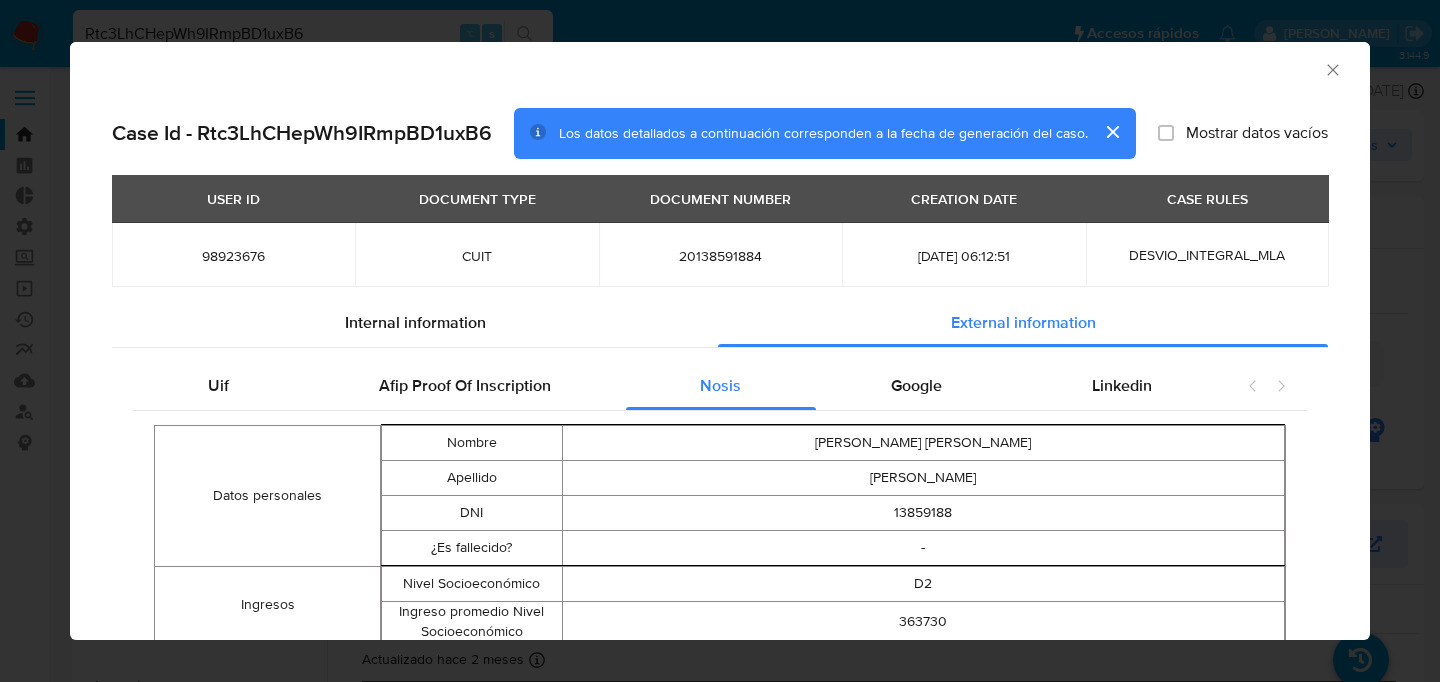 click on "EDUARDO OSCAR" at bounding box center [923, 443] 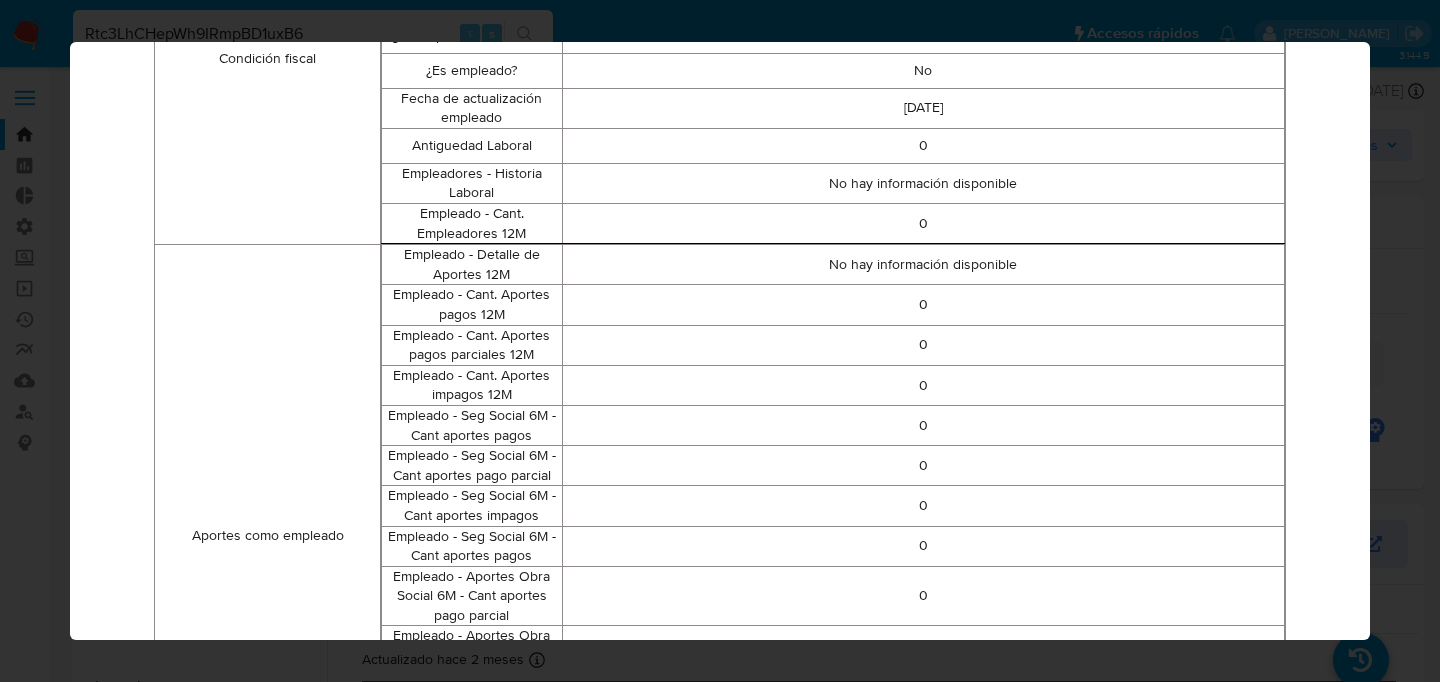 scroll, scrollTop: 0, scrollLeft: 0, axis: both 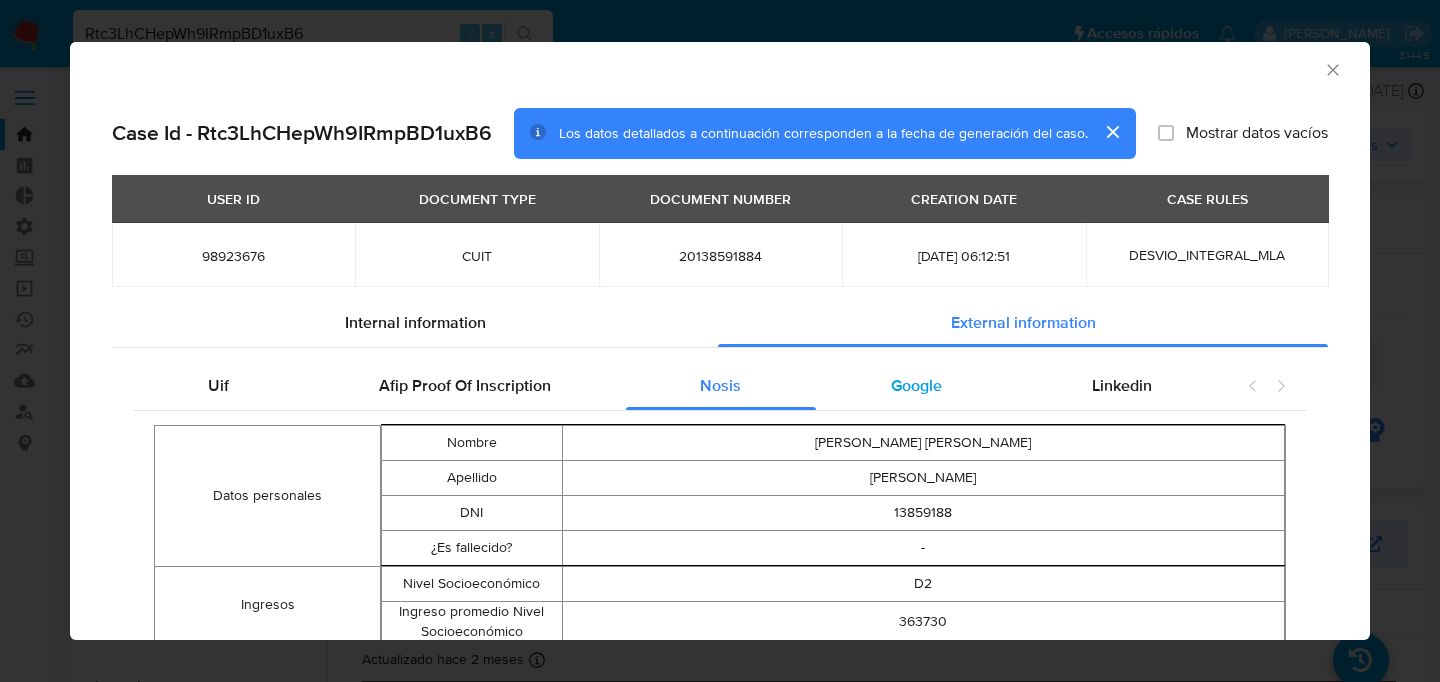 click on "Google" at bounding box center (916, 385) 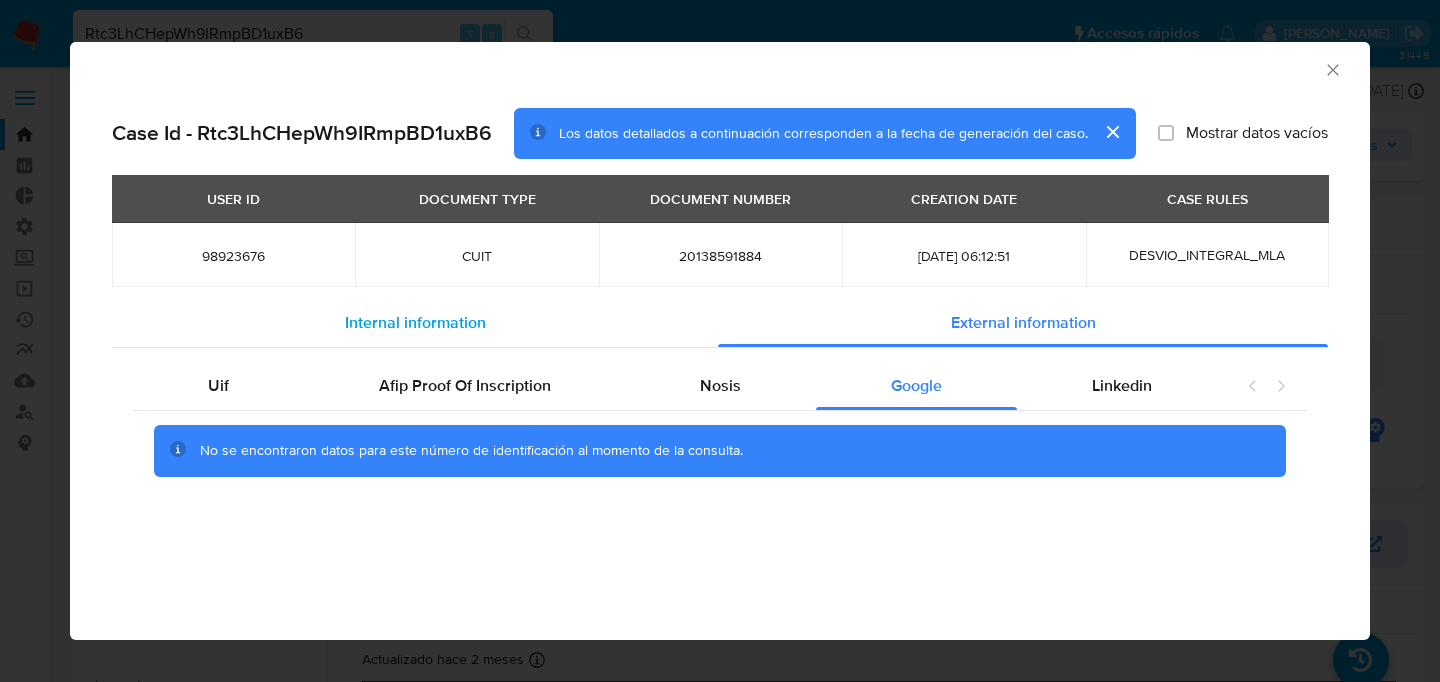 click on "Internal information" at bounding box center (415, 323) 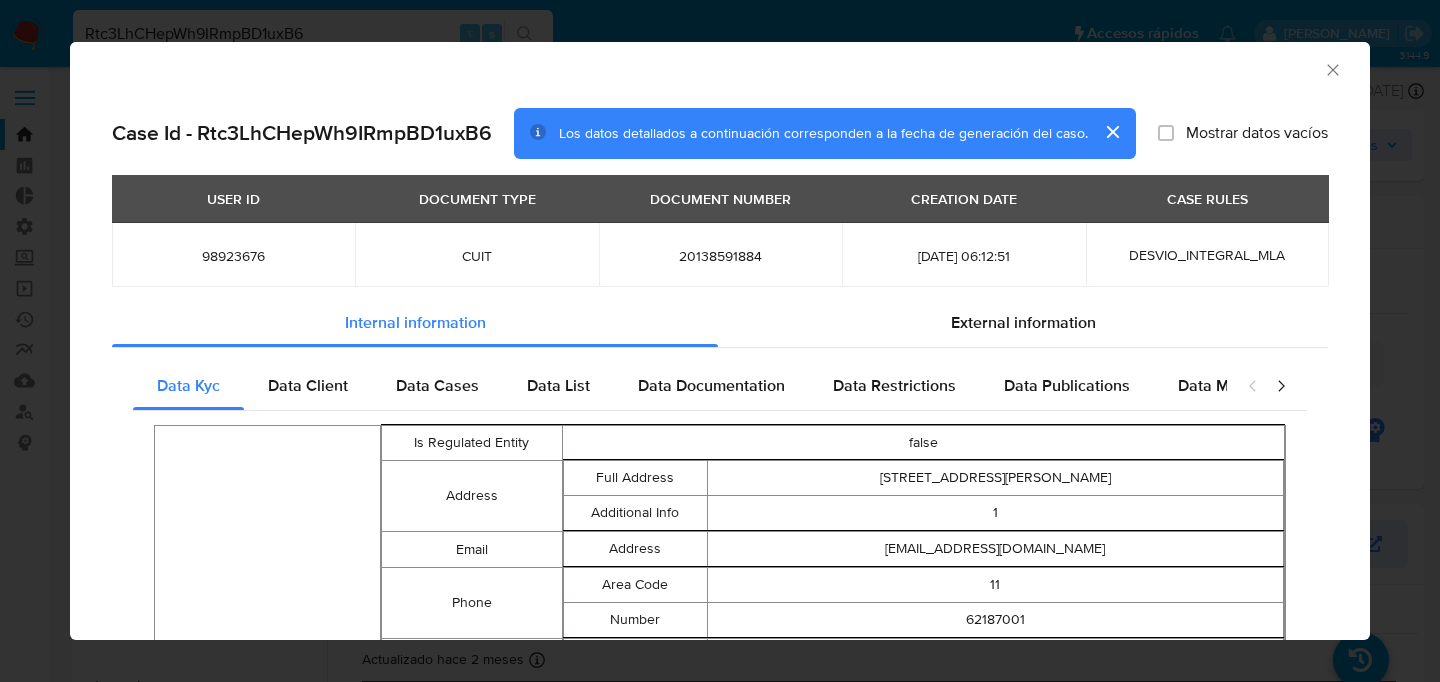 click on "AML Data Collector Case Id - Rtc3LhCHepWh9IRmpBD1uxB6 Los datos detallados a continuación corresponden a la fecha de generación del caso. Mostrar datos vacíos USER ID DOCUMENT TYPE DOCUMENT NUMBER CREATION DATE CASE RULES 98923676 CUIT 20138591884 2025-07-12 06:12:51 DESVIO_INTEGRAL_MLA Internal information External information Data Kyc Data Client Data Cases Data List Data Documentation Data Restrictions Data Publications Data Minority Peticiones Secundarias Person Is Regulated Entity false Address Full Address Caseros 2328 General San Martin Buenos Aires Argentina 1650 Additional Info 1 Email Address eoscar1157@gmail.com Phone Area Code 11 Number 62187001 Other Identifications Type DNI Number 13859188 Gender M Birthdate 1957-11-11 Nationality AR Marital Status DIVORCED Identification Type CUIT Number 20138591884 Is Pep false Identification Type CUIT Number 20138591884 Fiscal Identity Taxpayer Type Consumidor Final Names Preferred Full Eduardo  Oscar Legal Eduardo Oscar Diconza Activities Code 692000 MLA" at bounding box center (720, 341) 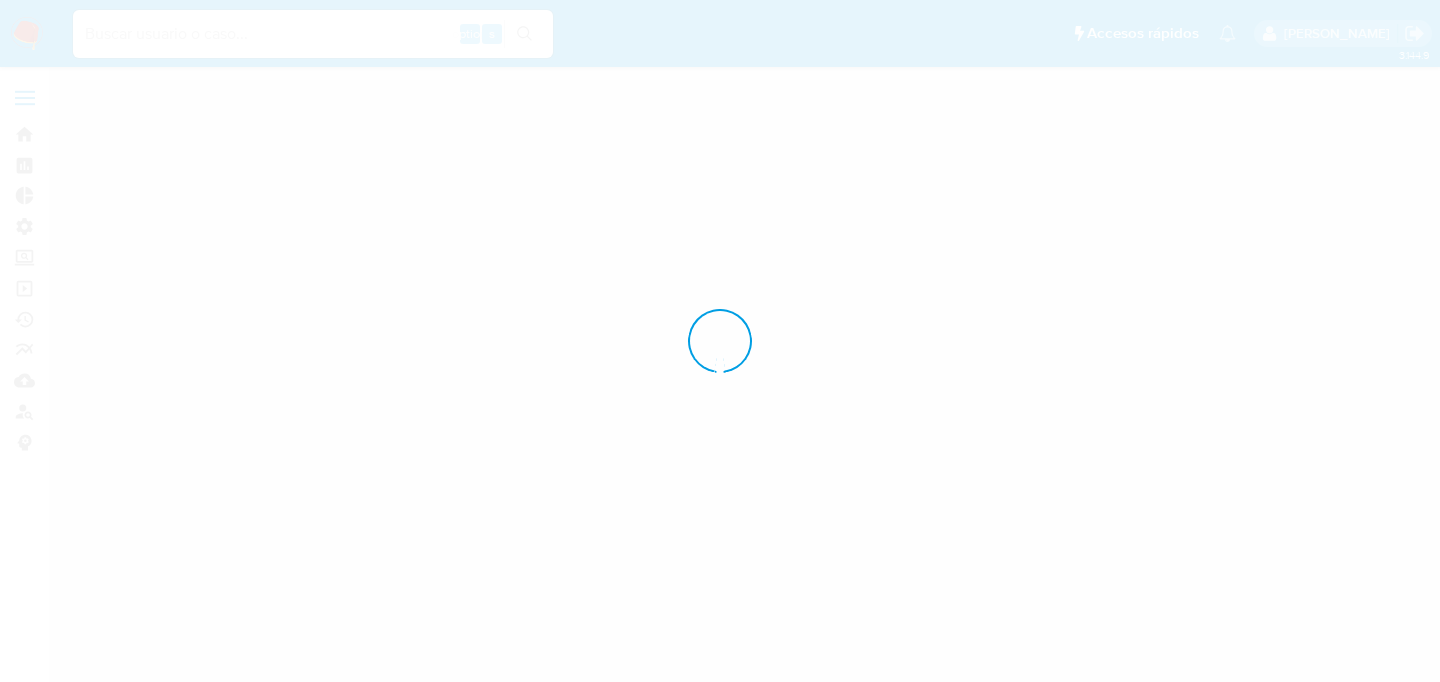scroll, scrollTop: 0, scrollLeft: 0, axis: both 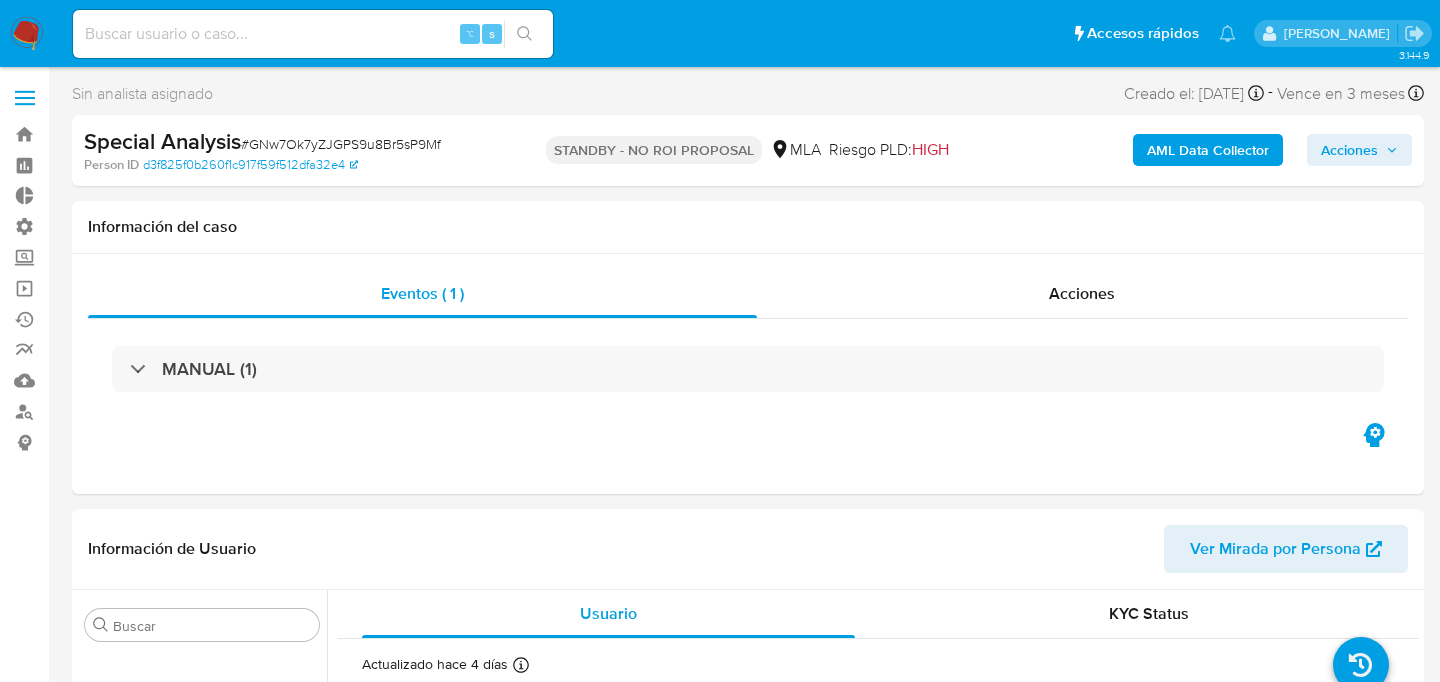 click on "AML Data Collector" at bounding box center [1208, 150] 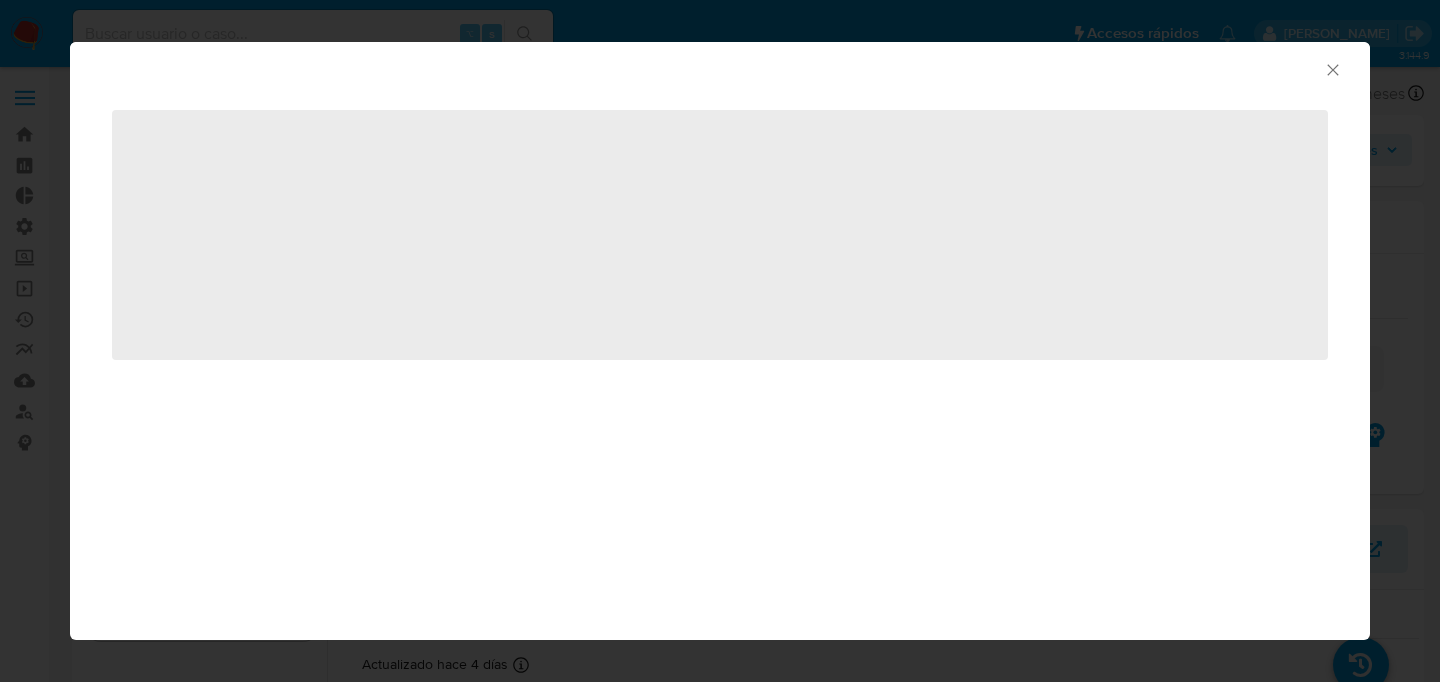 select on "10" 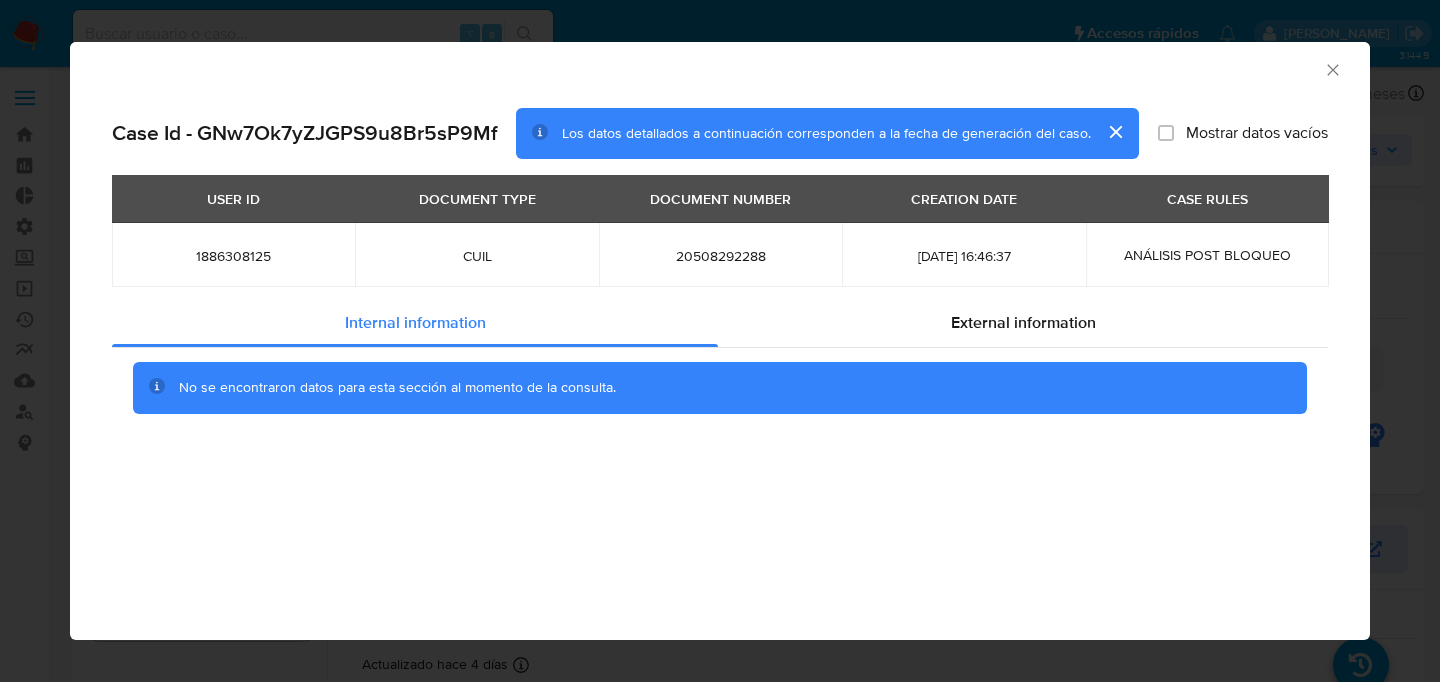 click on "No se encontraron datos para esta sección al momento de la consulta." at bounding box center (720, 388) 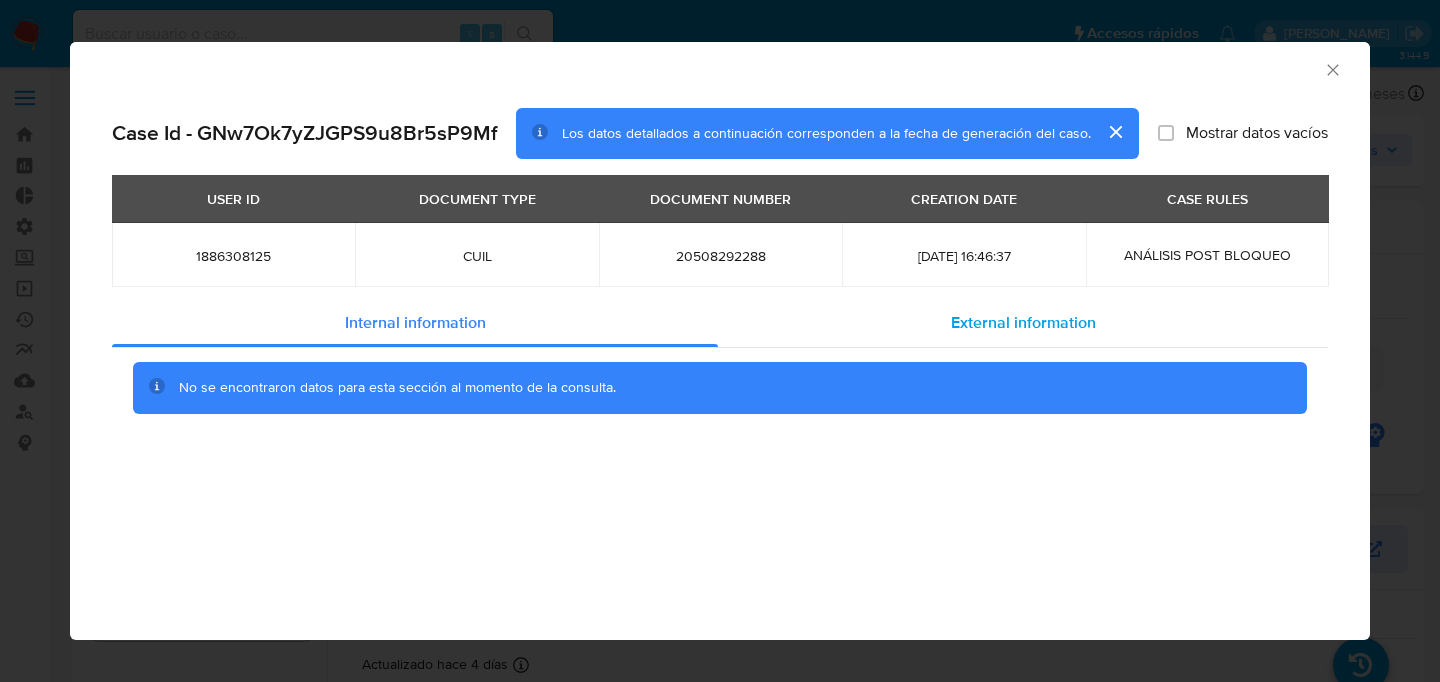 click on "External information" at bounding box center (1023, 322) 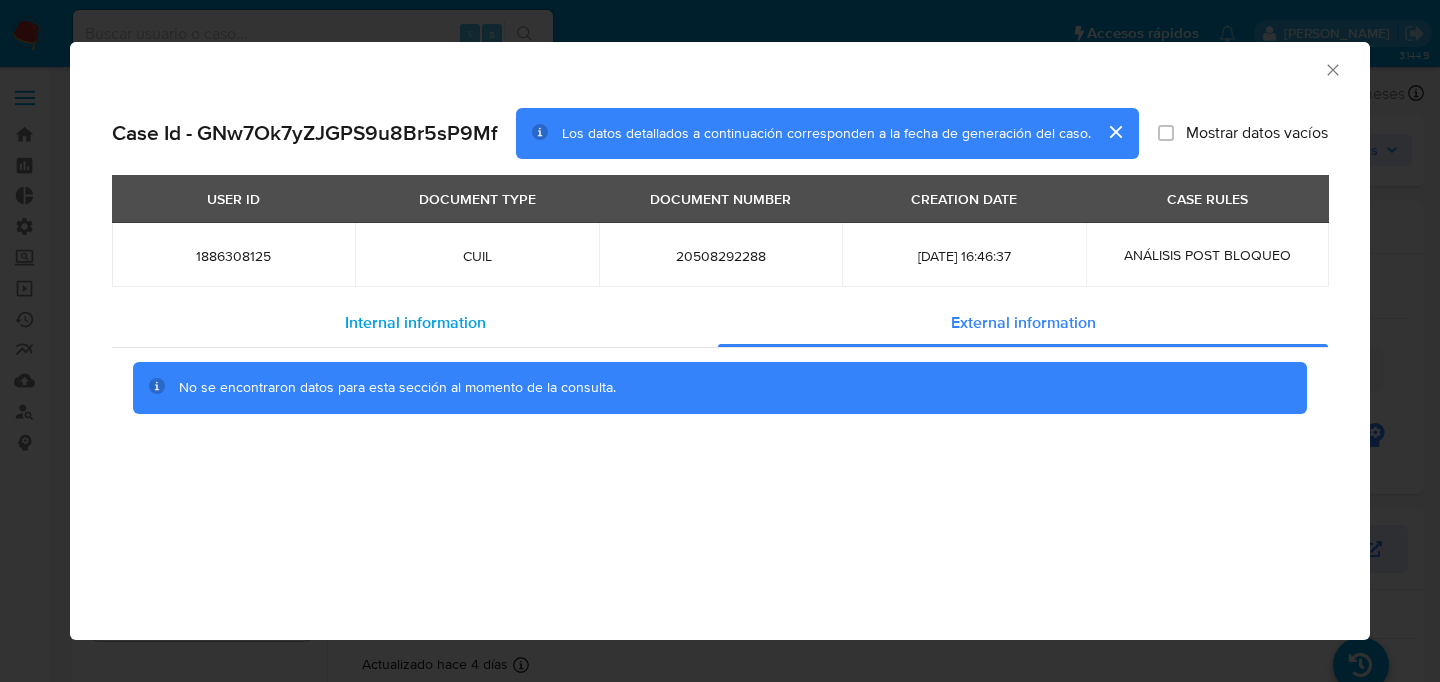 click on "Internal information" at bounding box center (415, 323) 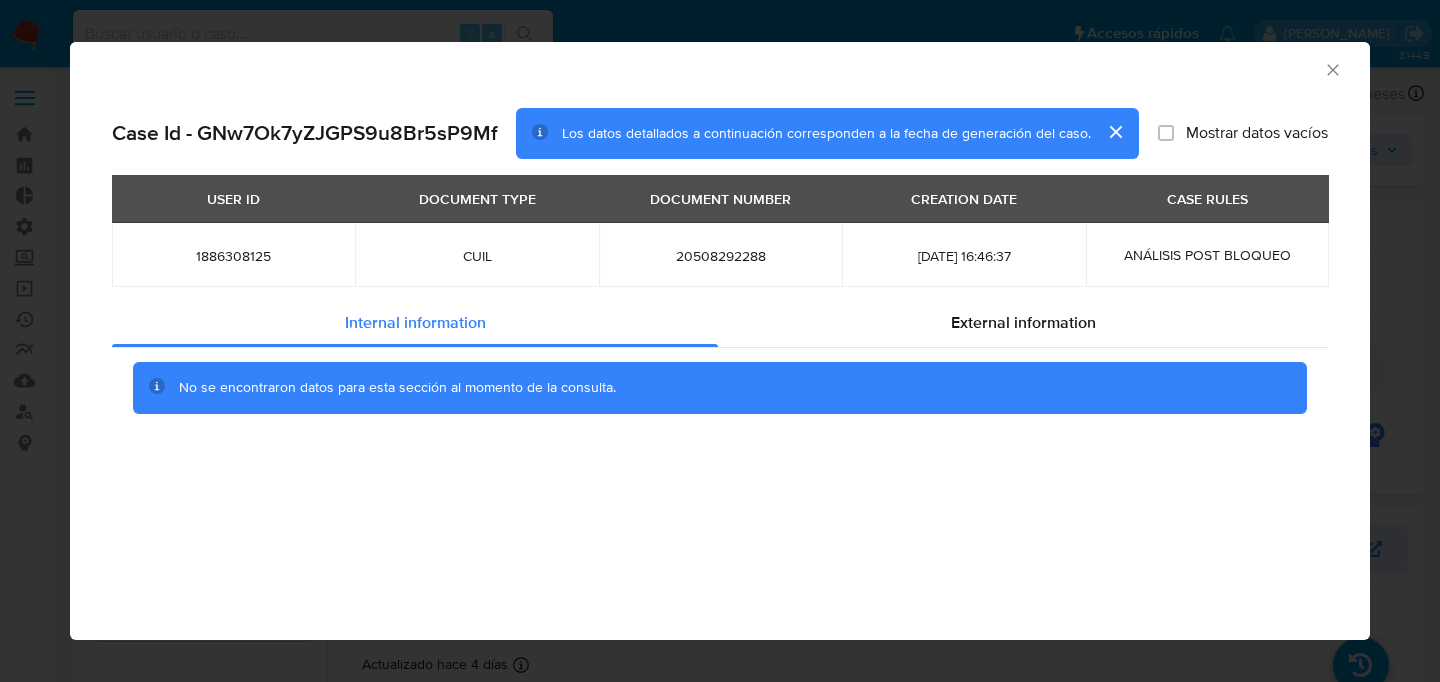 click 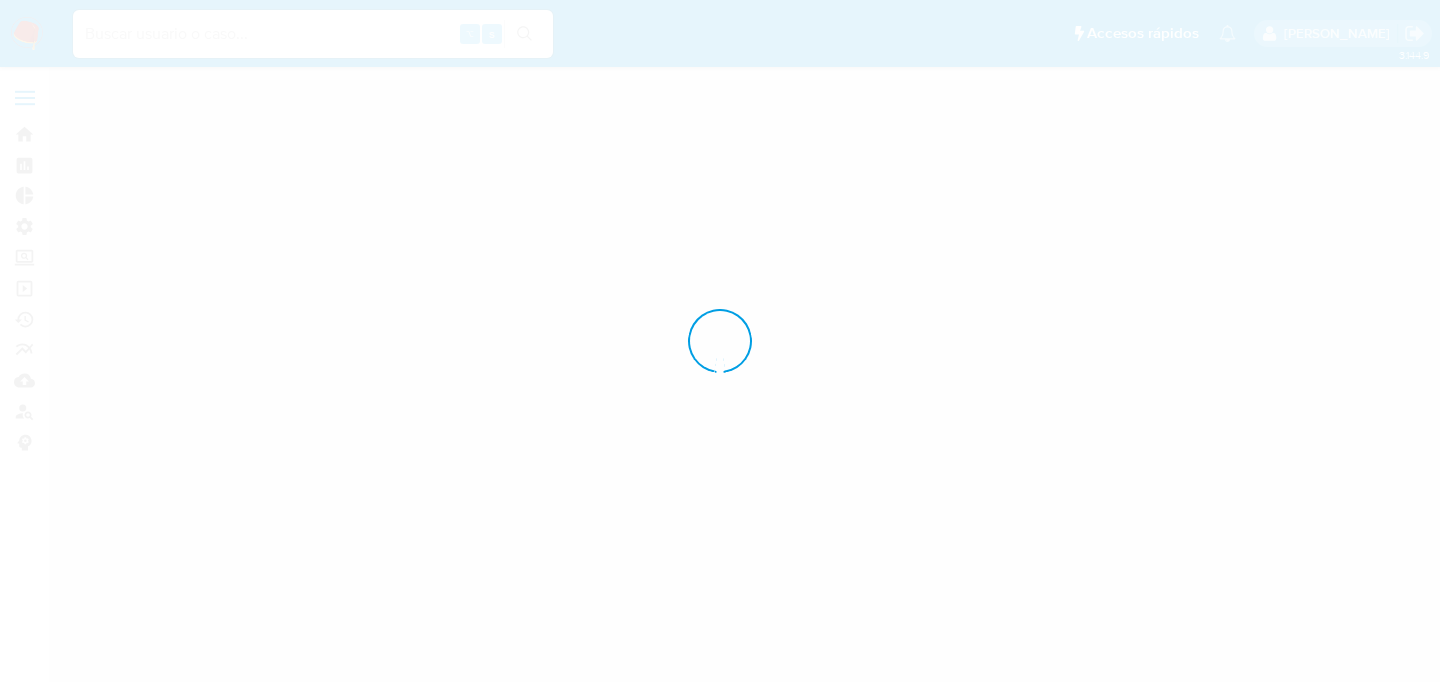 scroll, scrollTop: 0, scrollLeft: 0, axis: both 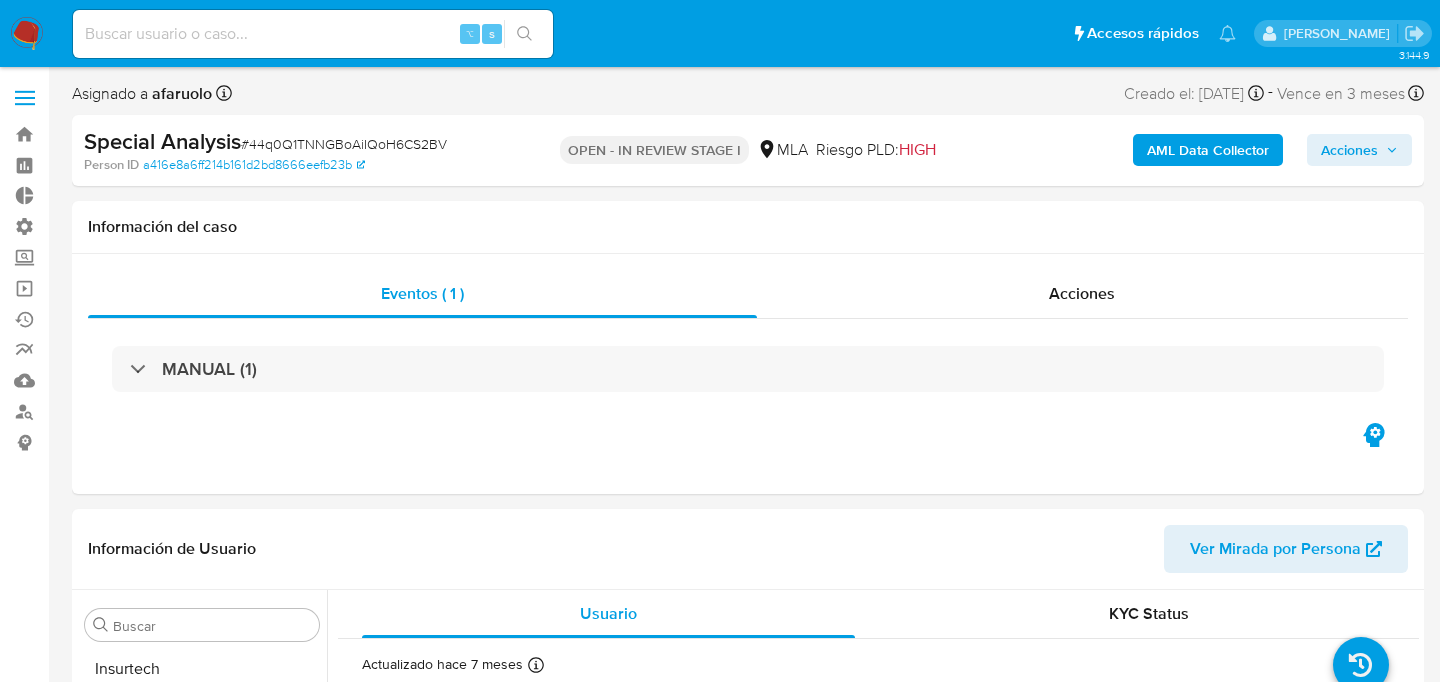 click on "AML Data Collector" at bounding box center [1208, 150] 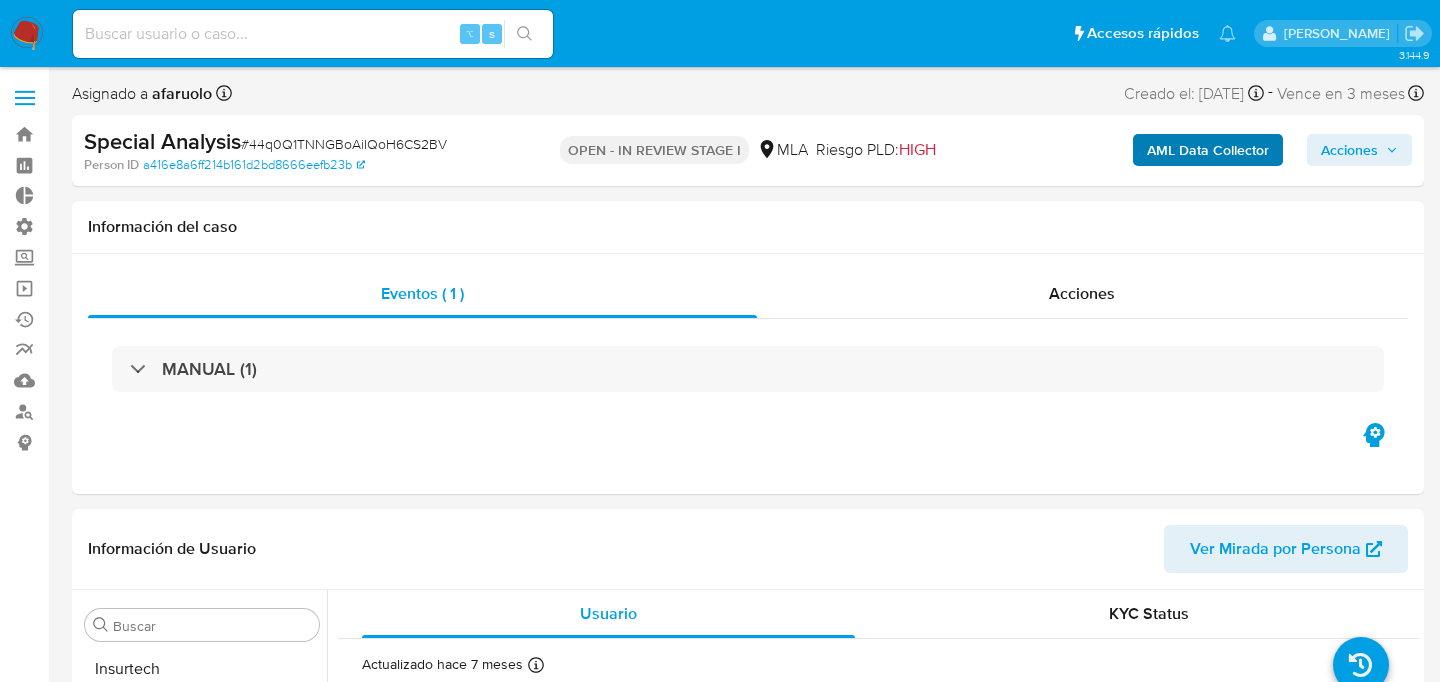 scroll, scrollTop: 893, scrollLeft: 0, axis: vertical 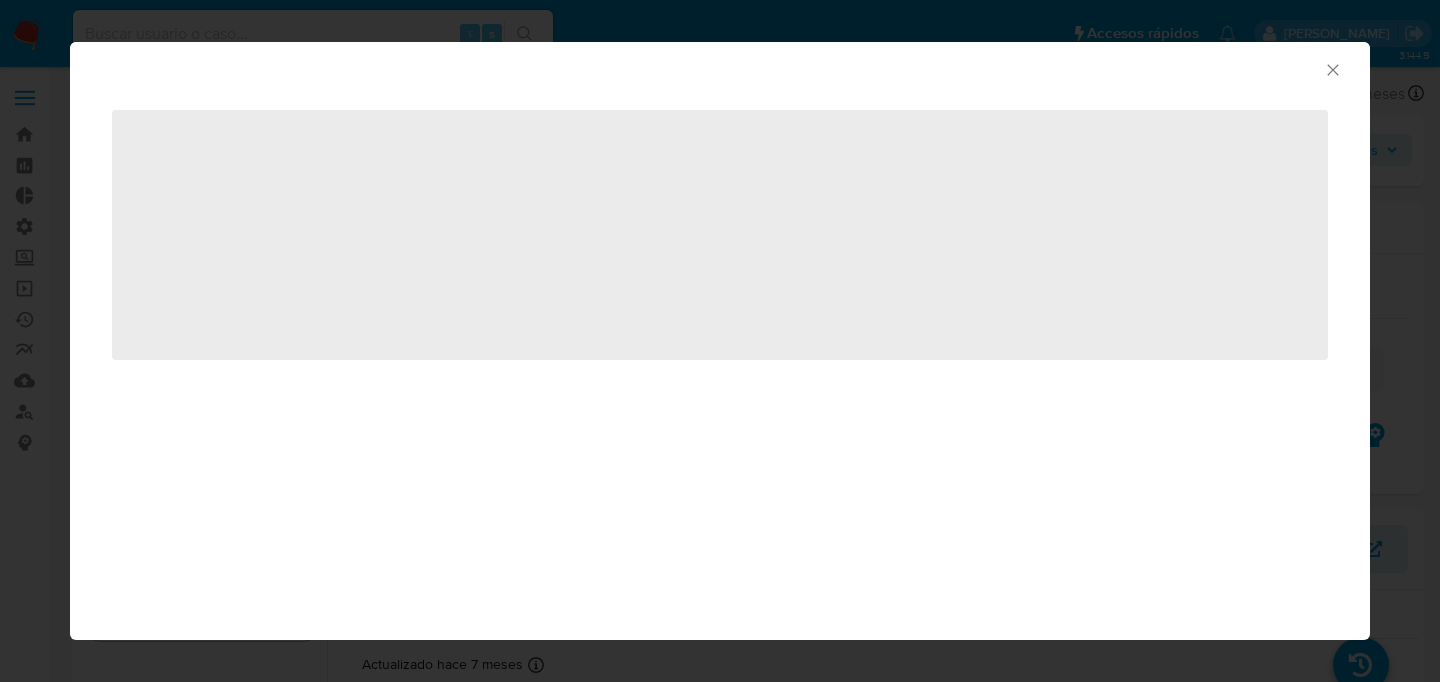 select on "10" 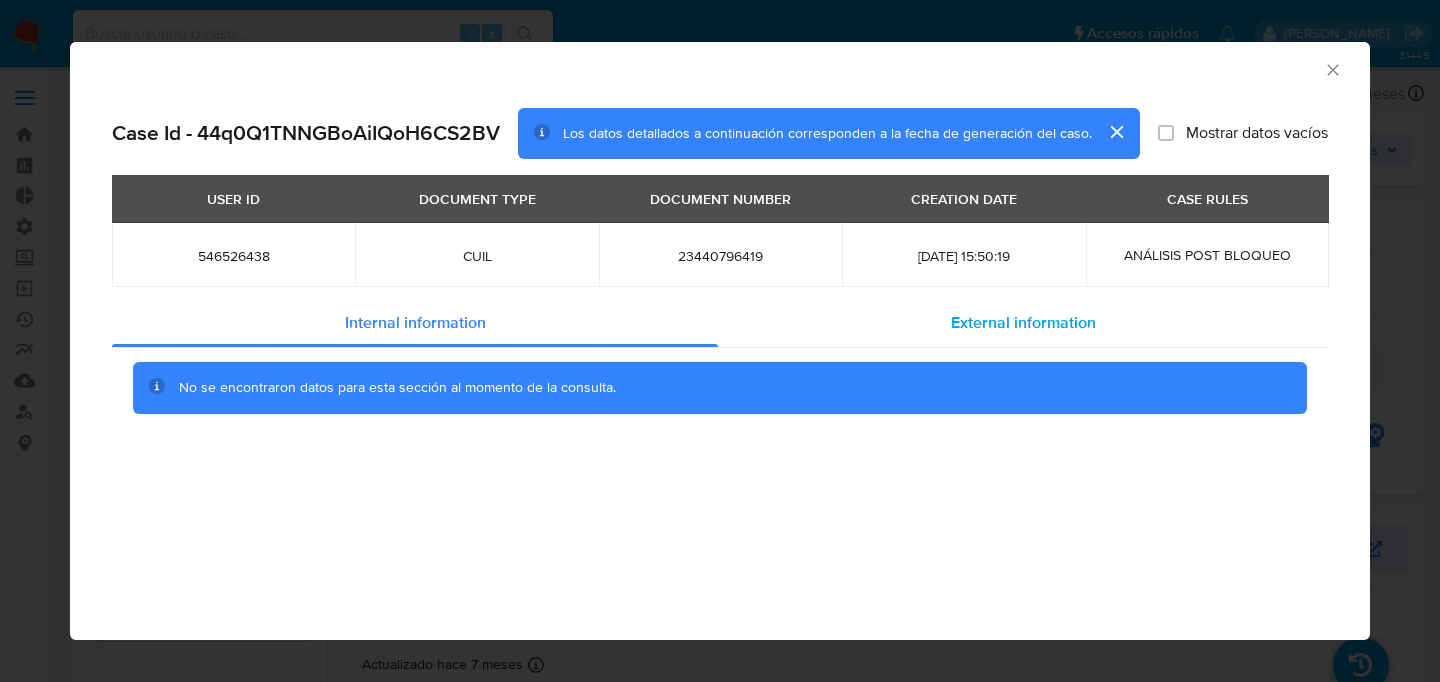 click on "External information" at bounding box center (1023, 322) 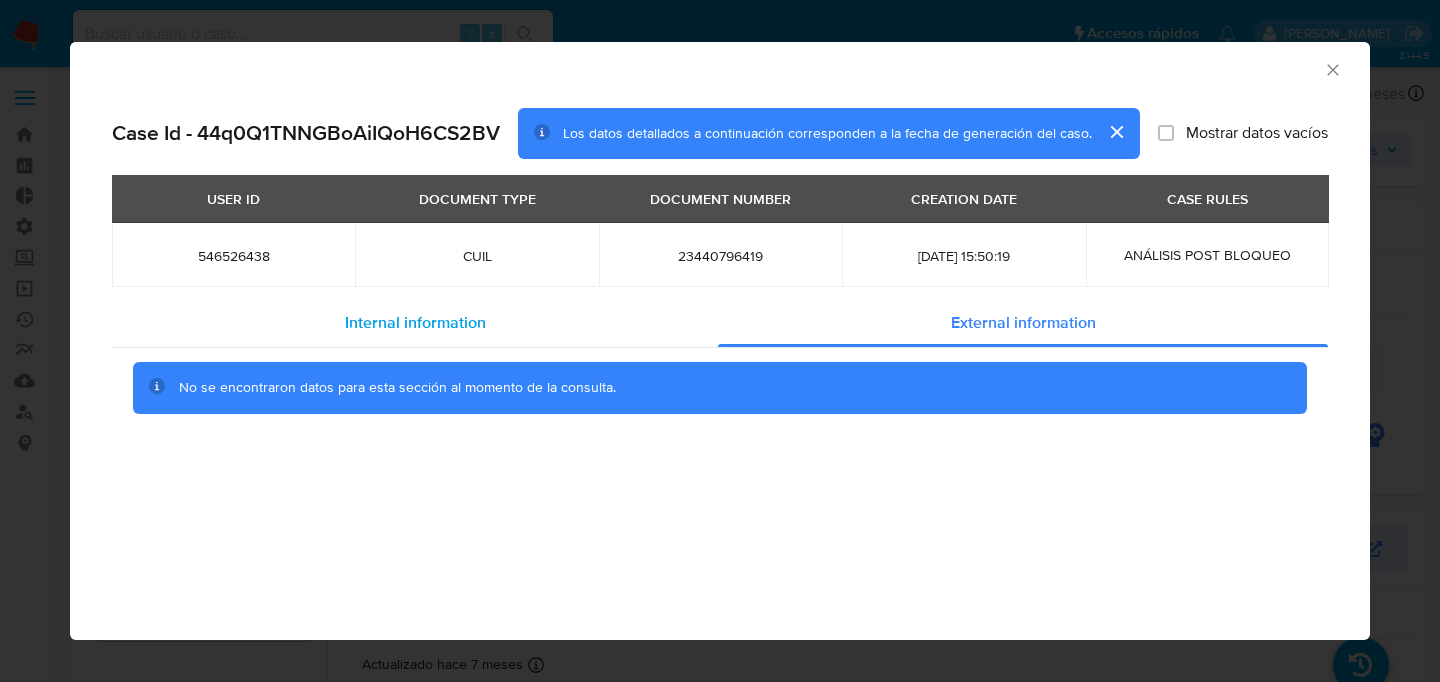 click on "Internal information" at bounding box center [415, 323] 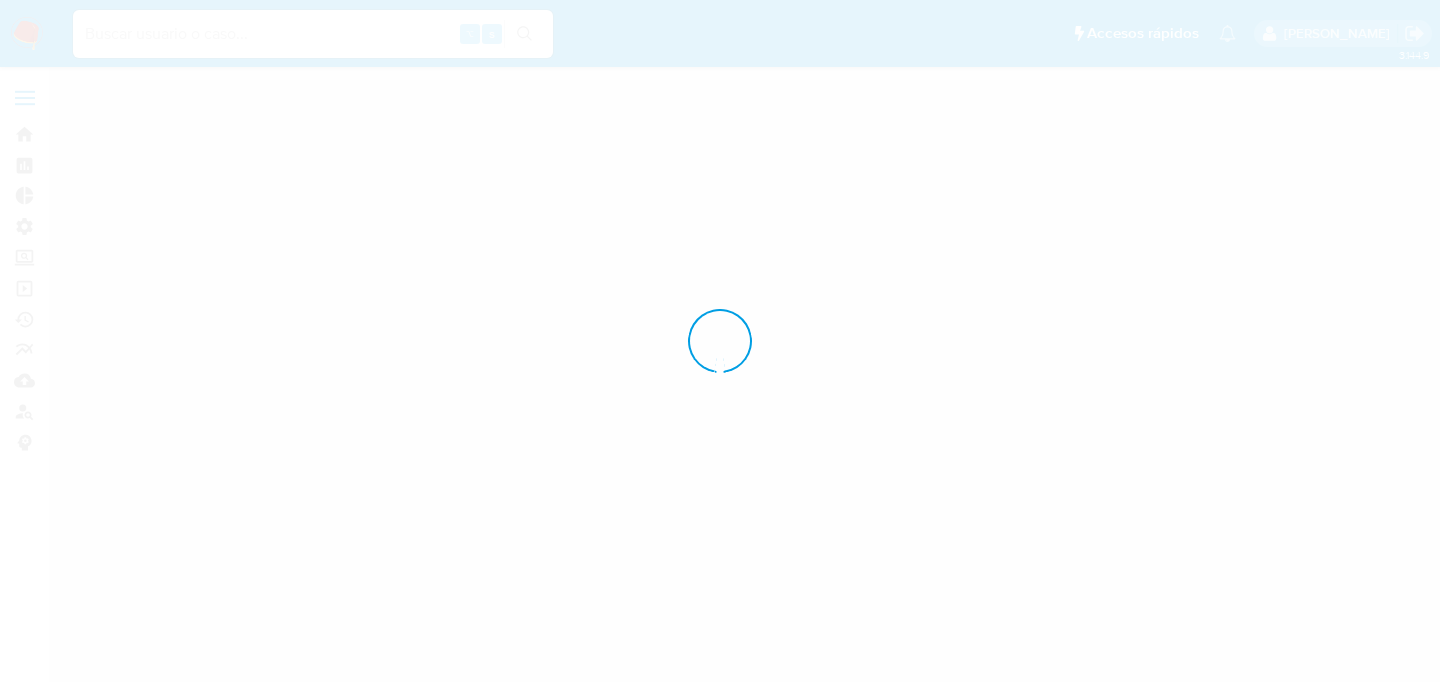 scroll, scrollTop: 0, scrollLeft: 0, axis: both 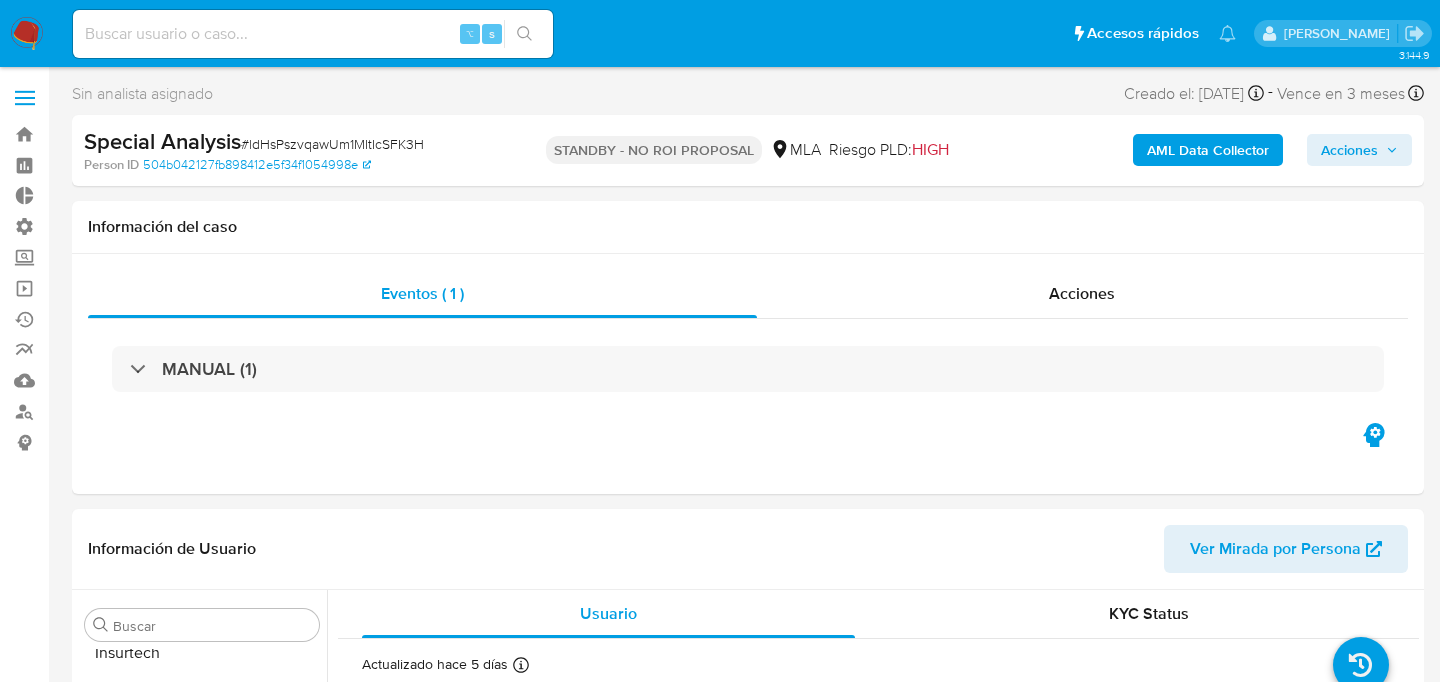 click on "AML Data Collector" at bounding box center [1208, 150] 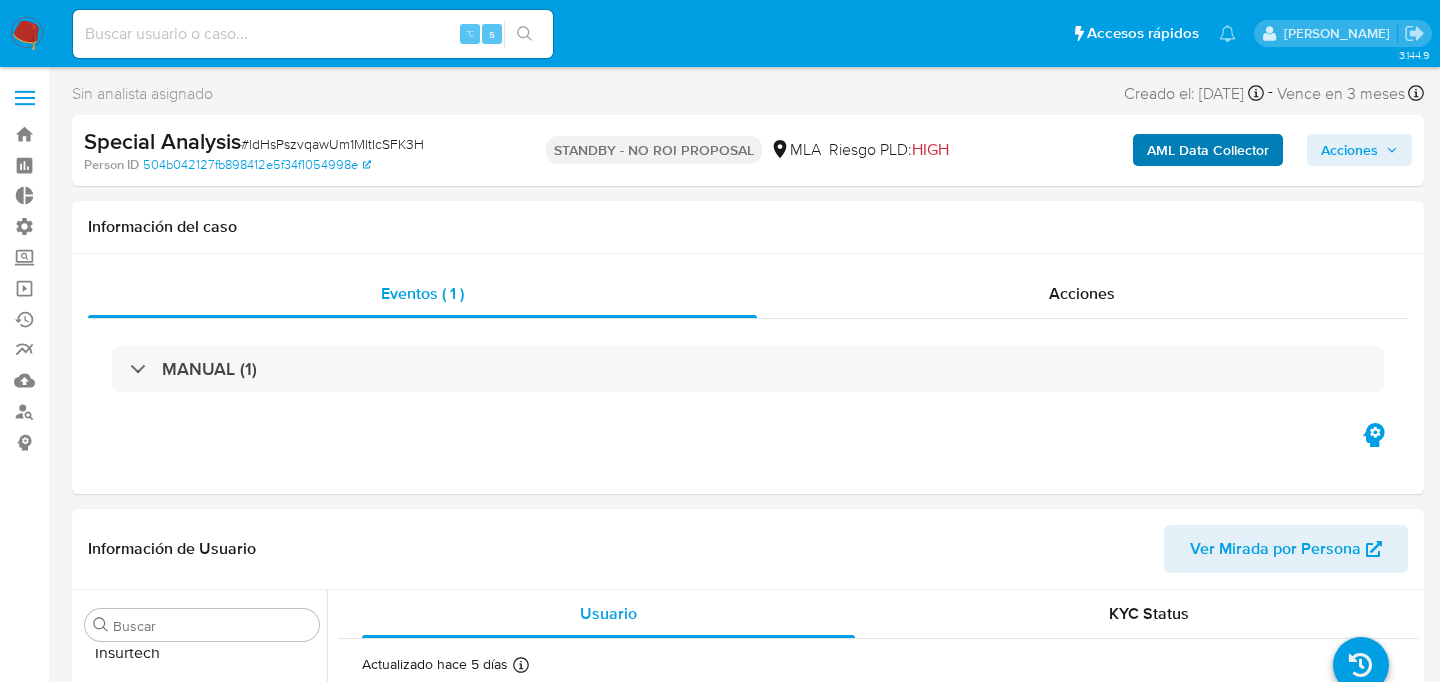 scroll, scrollTop: 941, scrollLeft: 0, axis: vertical 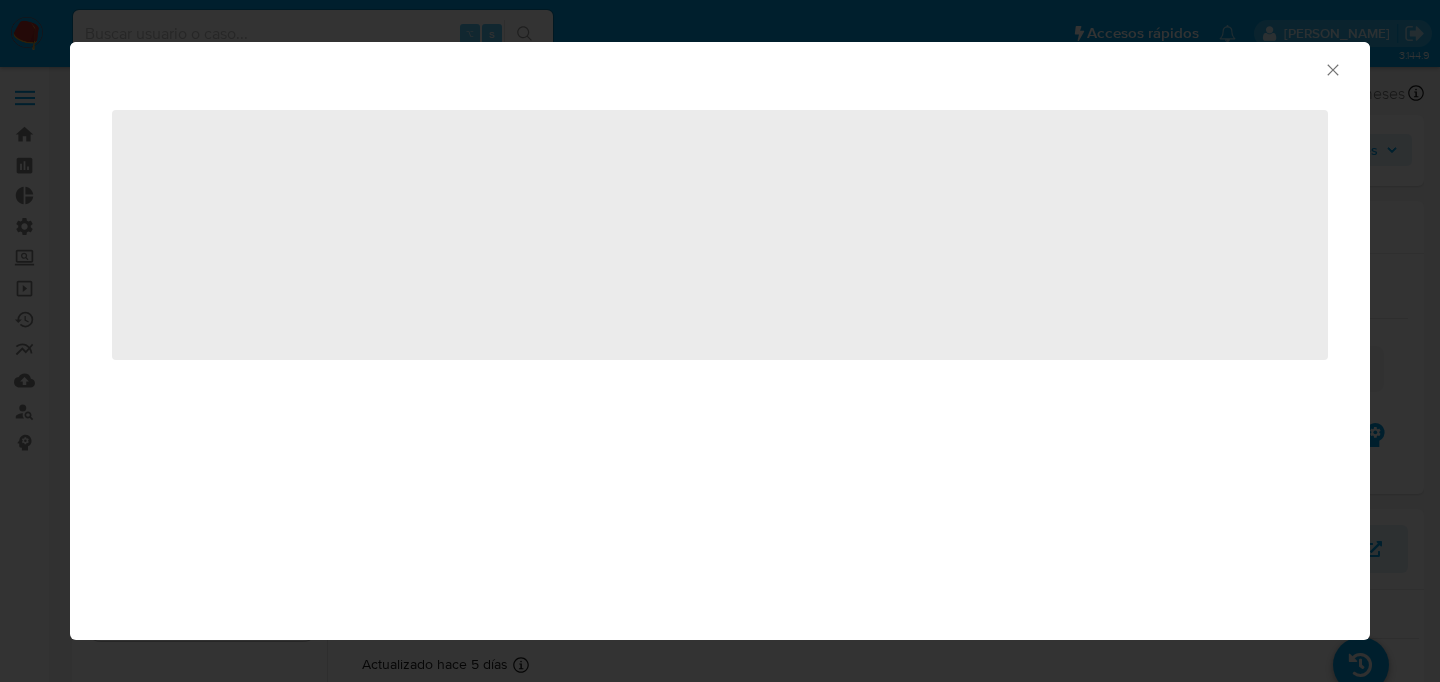 select on "10" 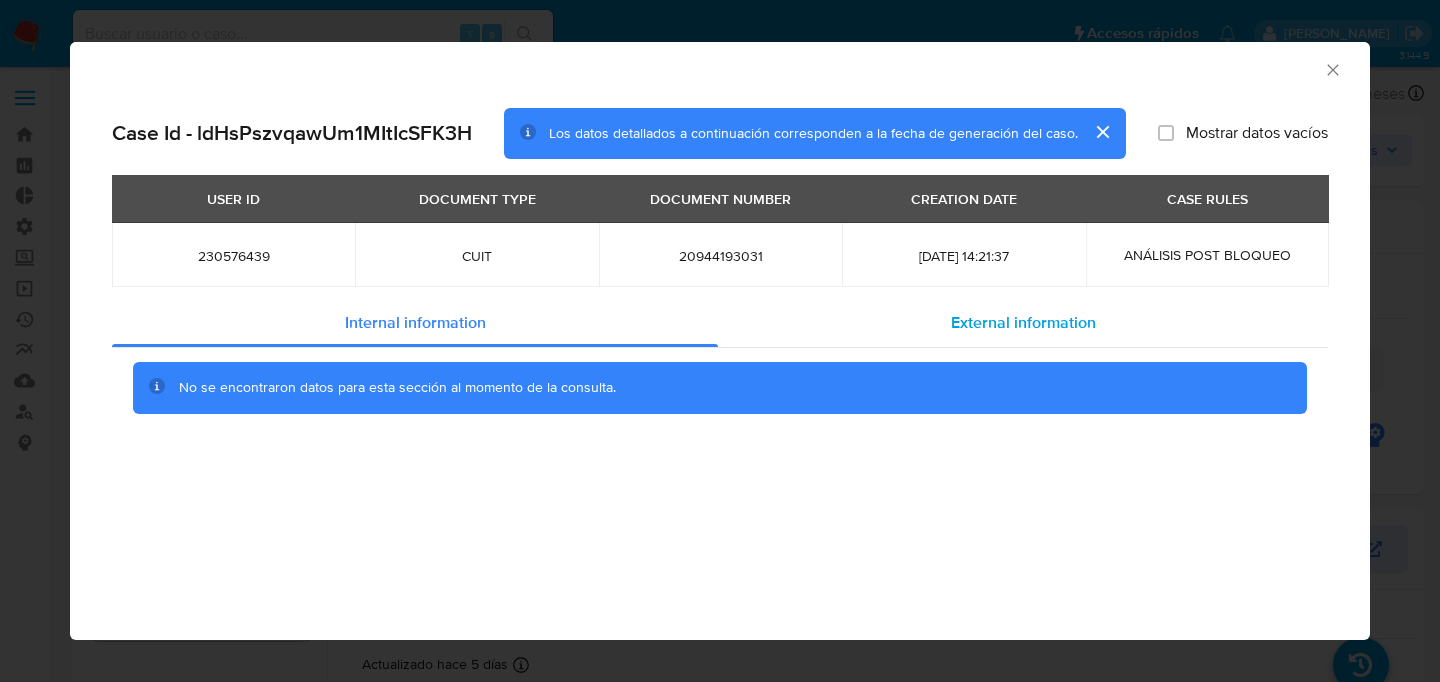 click on "External information" at bounding box center (1023, 323) 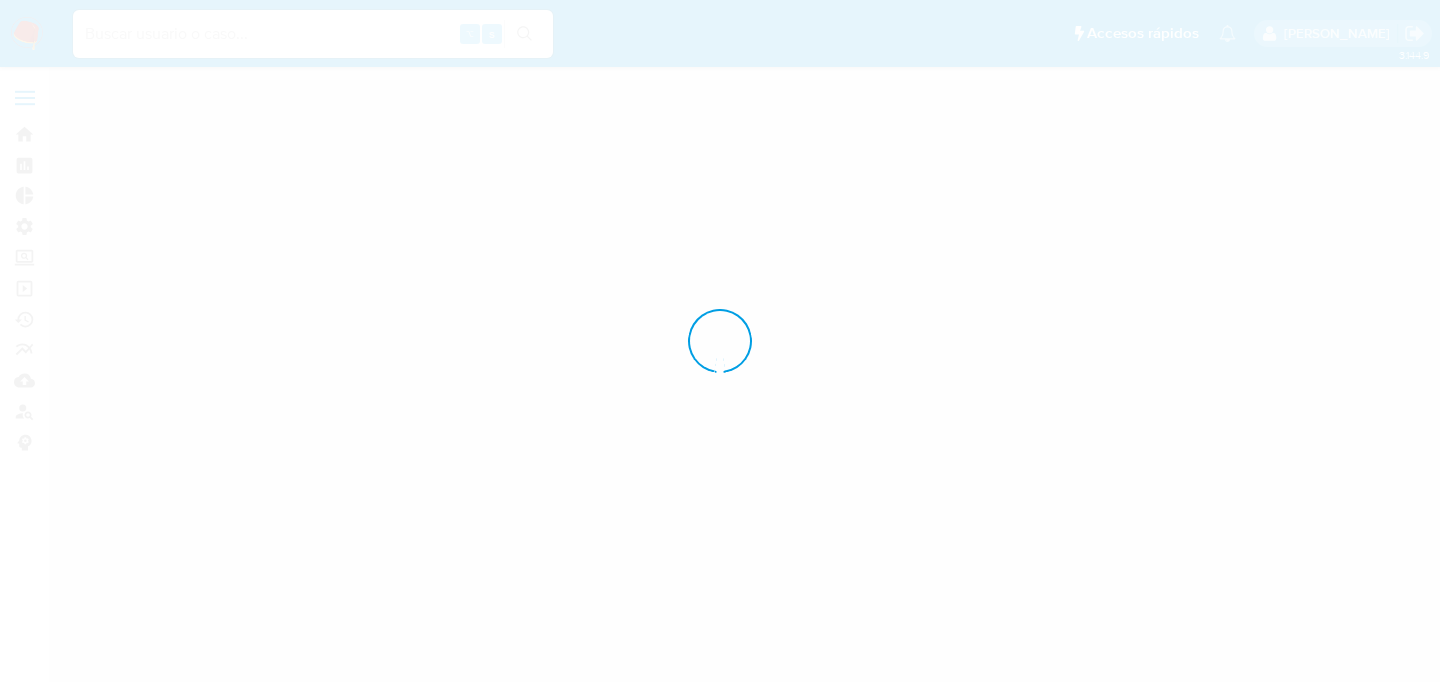 scroll, scrollTop: 0, scrollLeft: 0, axis: both 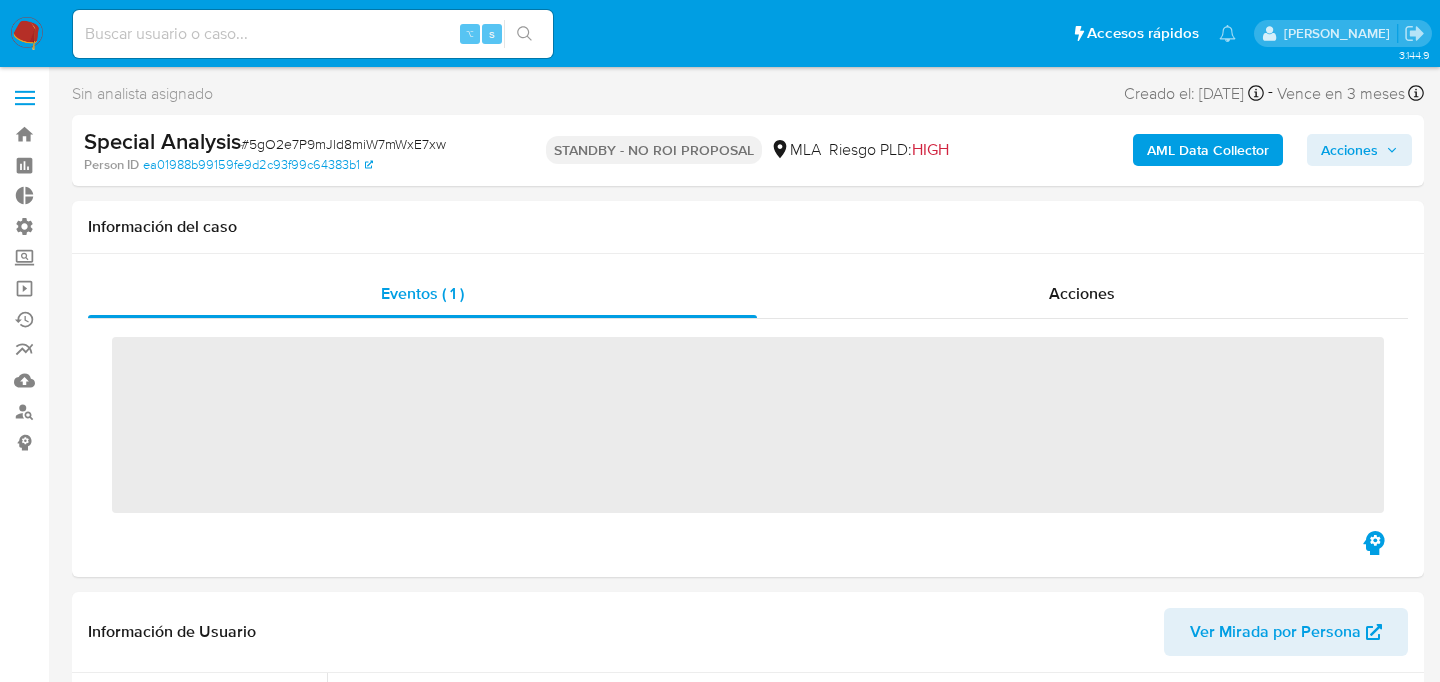 click on "AML Data Collector" at bounding box center [1208, 150] 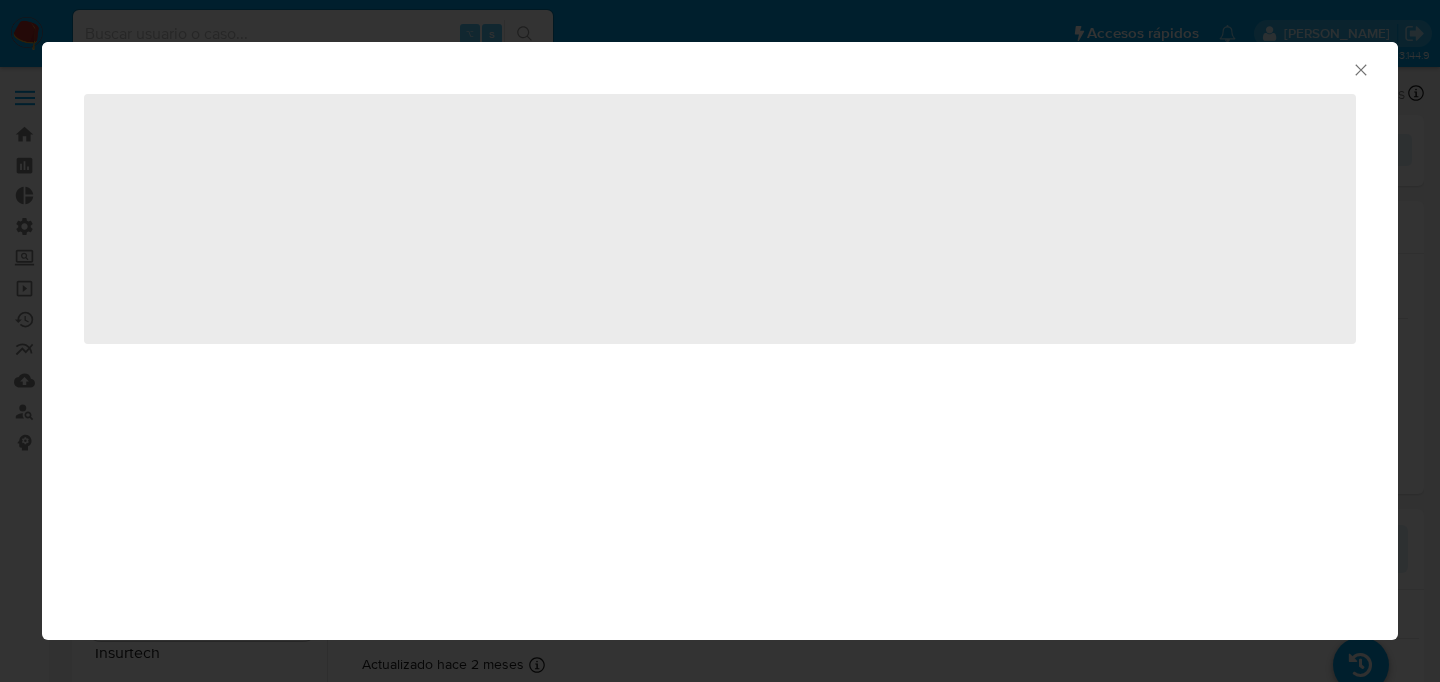 scroll, scrollTop: 893, scrollLeft: 0, axis: vertical 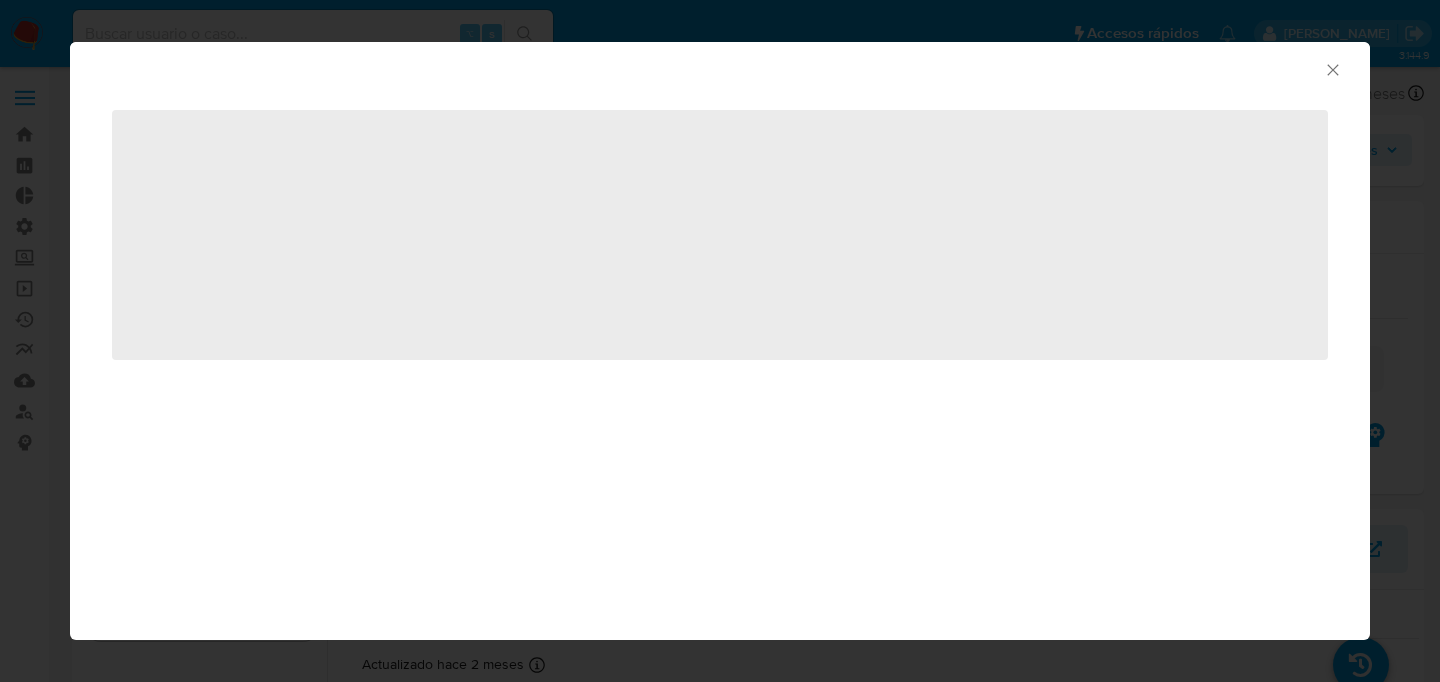 select on "10" 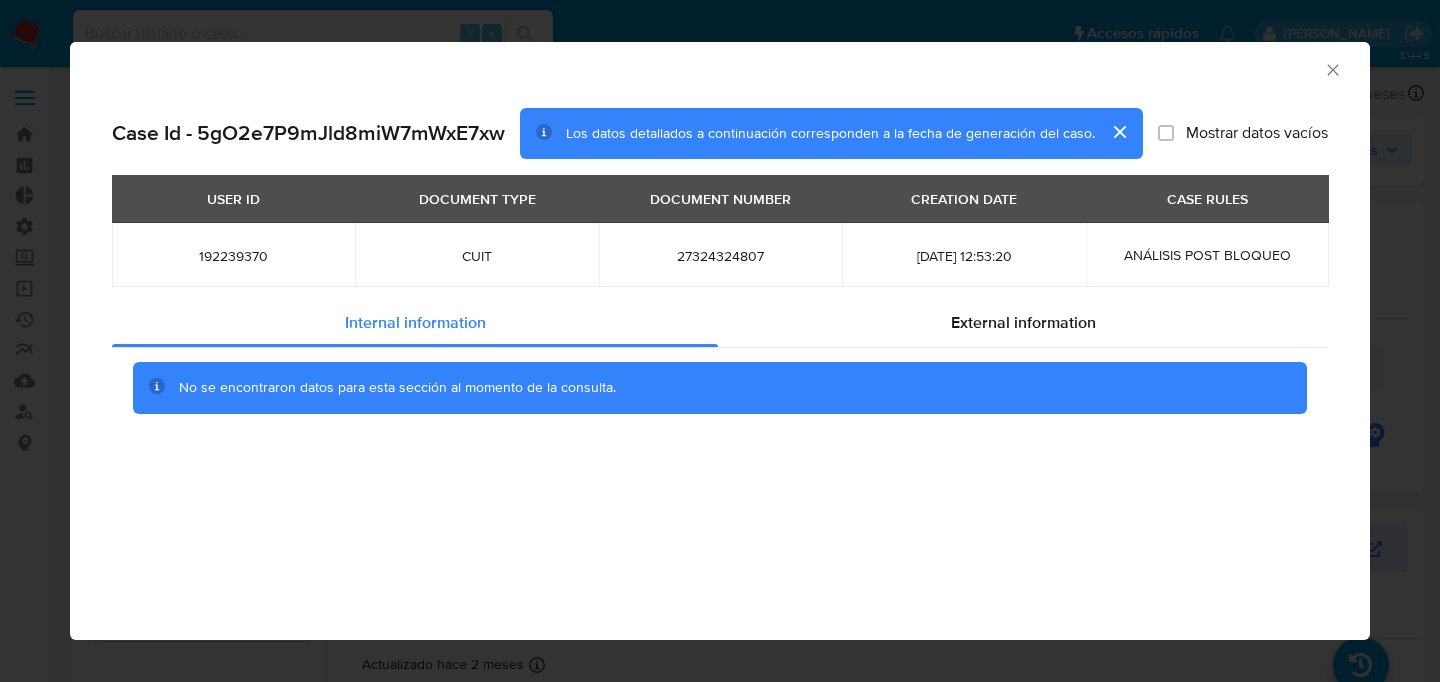 click on "No se encontraron datos para esta sección al momento de la consulta." at bounding box center [720, 388] 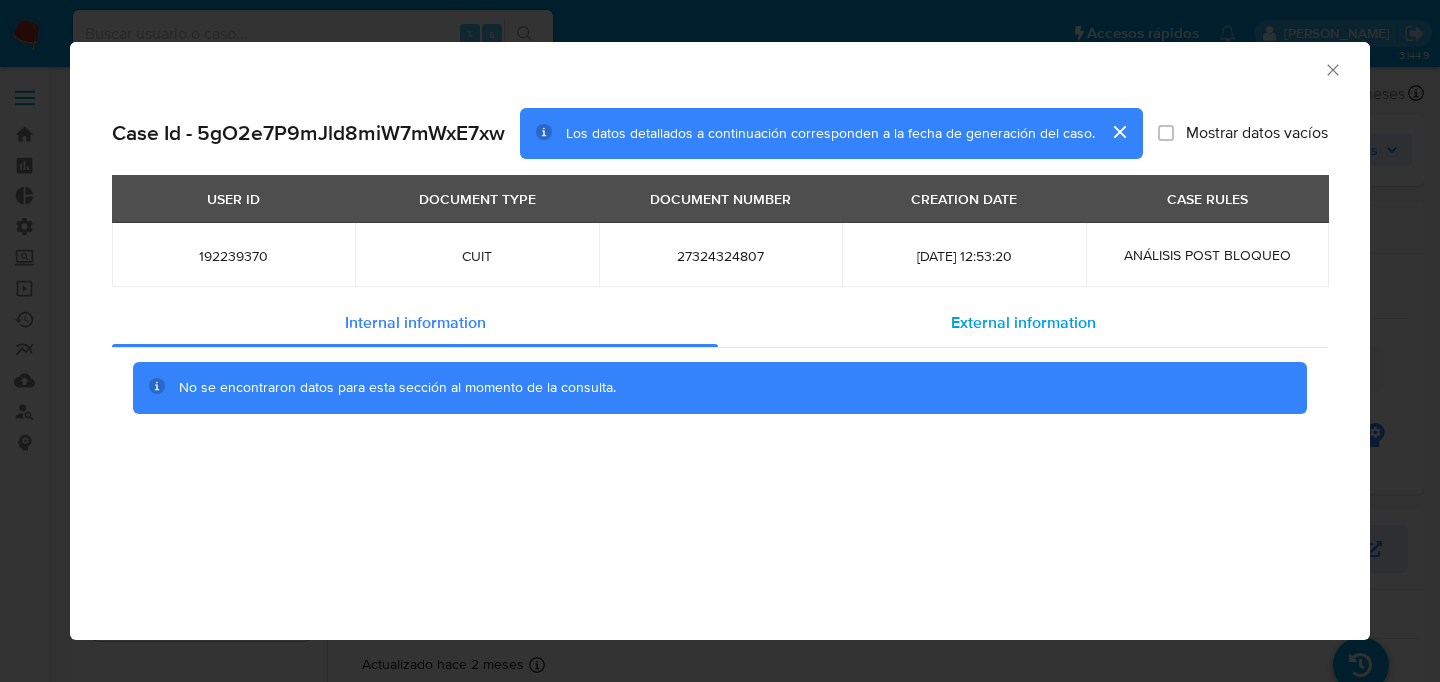 click on "External information" at bounding box center (1023, 323) 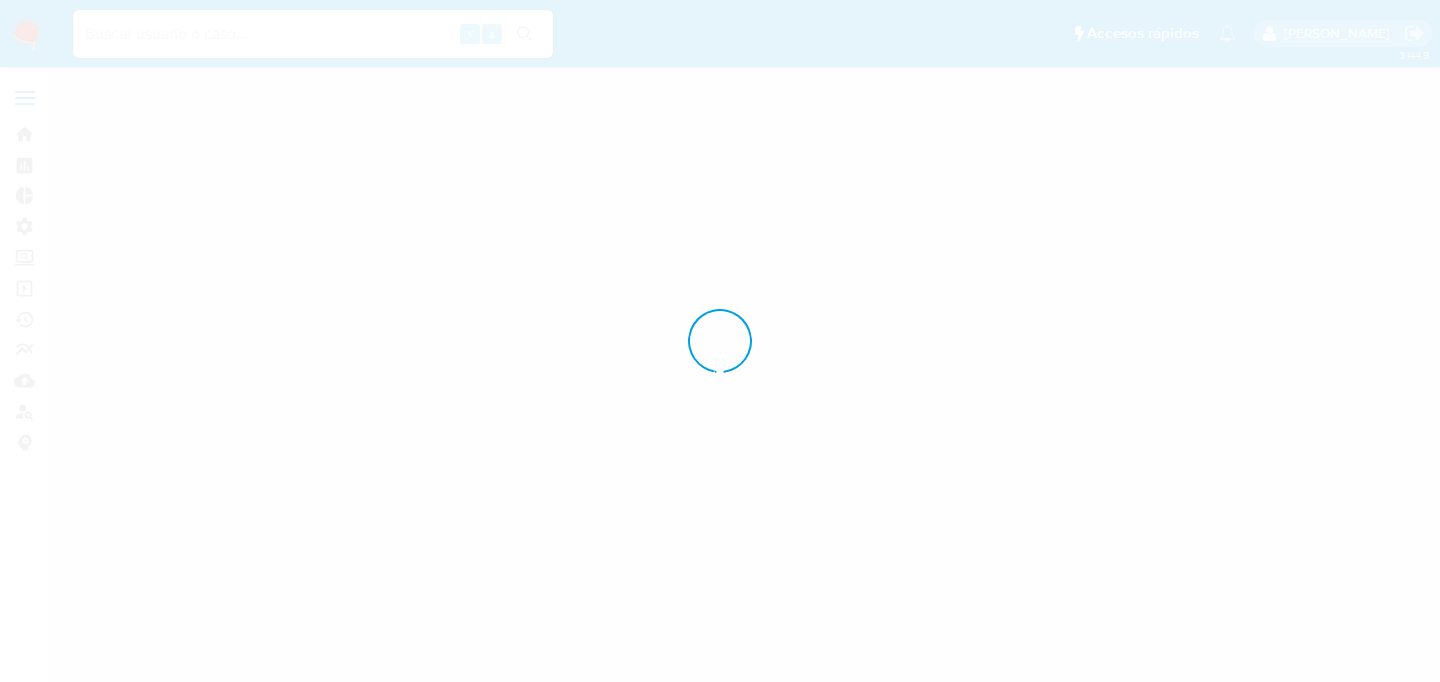 scroll, scrollTop: 0, scrollLeft: 0, axis: both 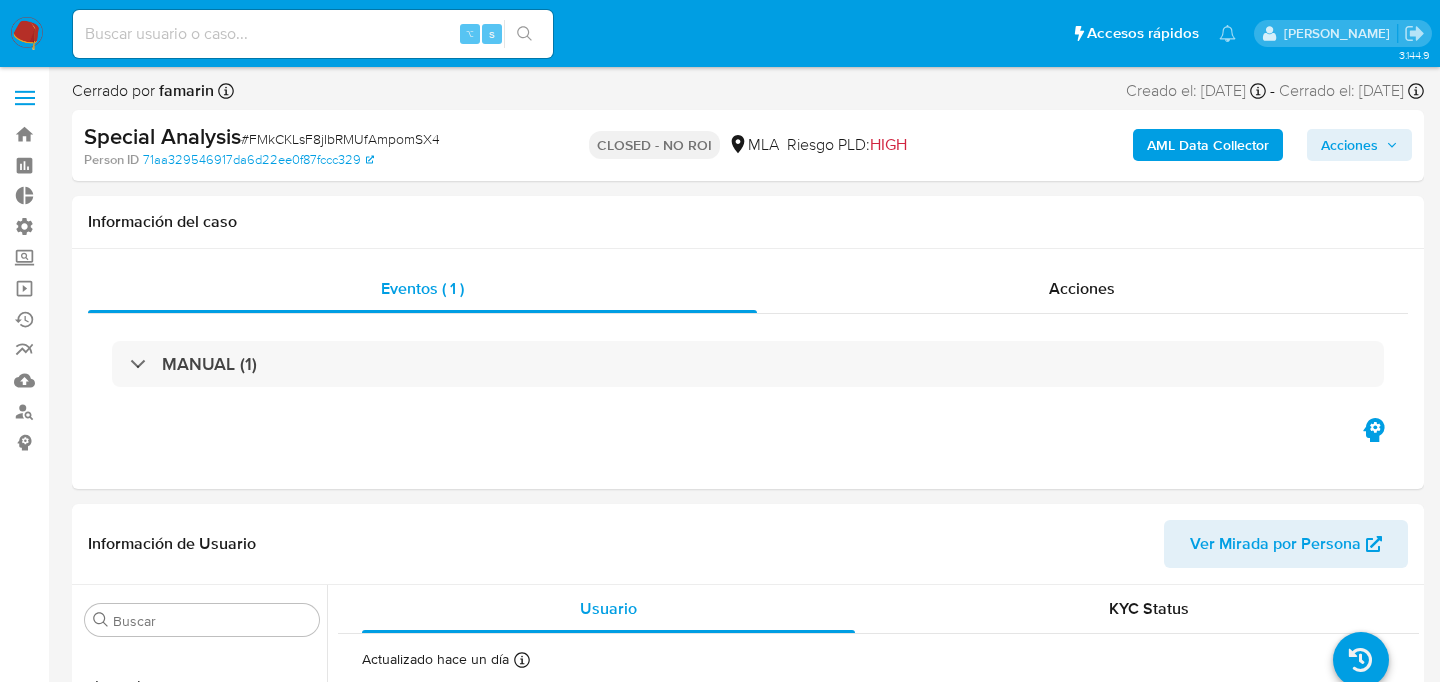 click on "AML Data Collector" at bounding box center [1208, 145] 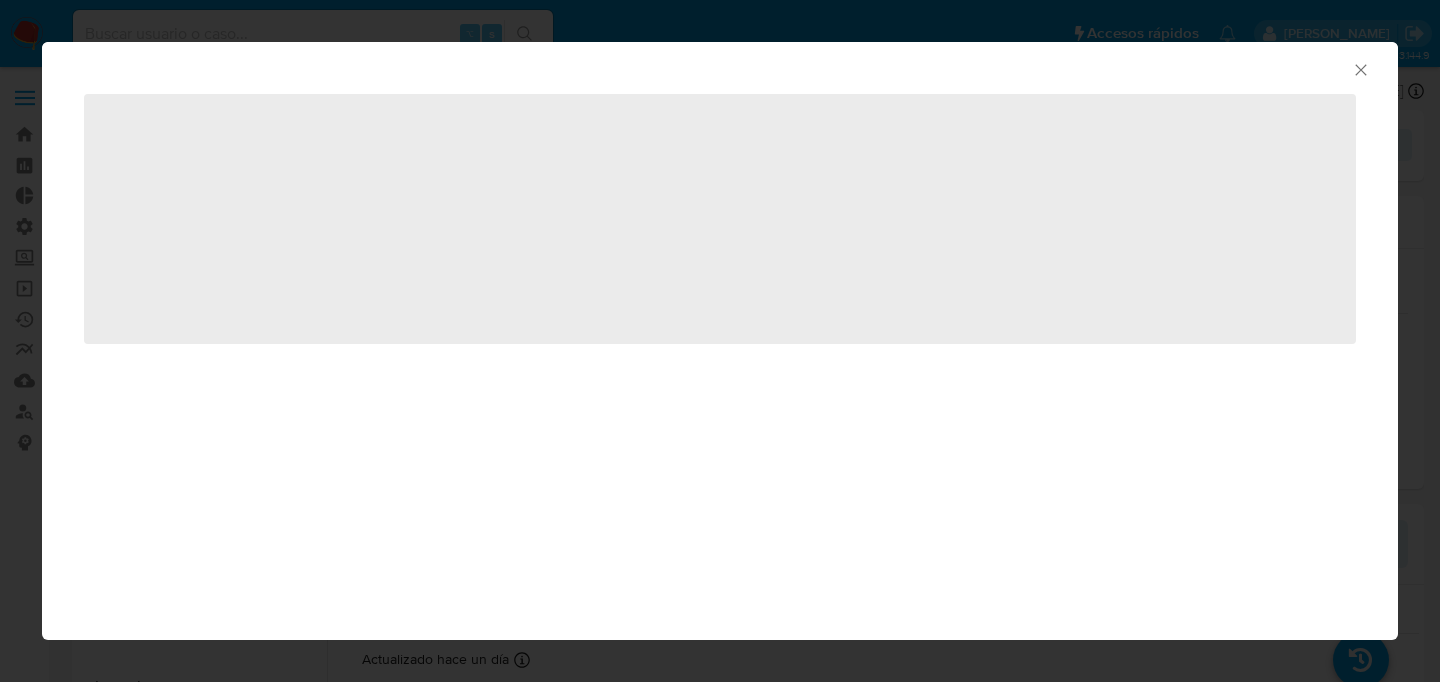 select on "10" 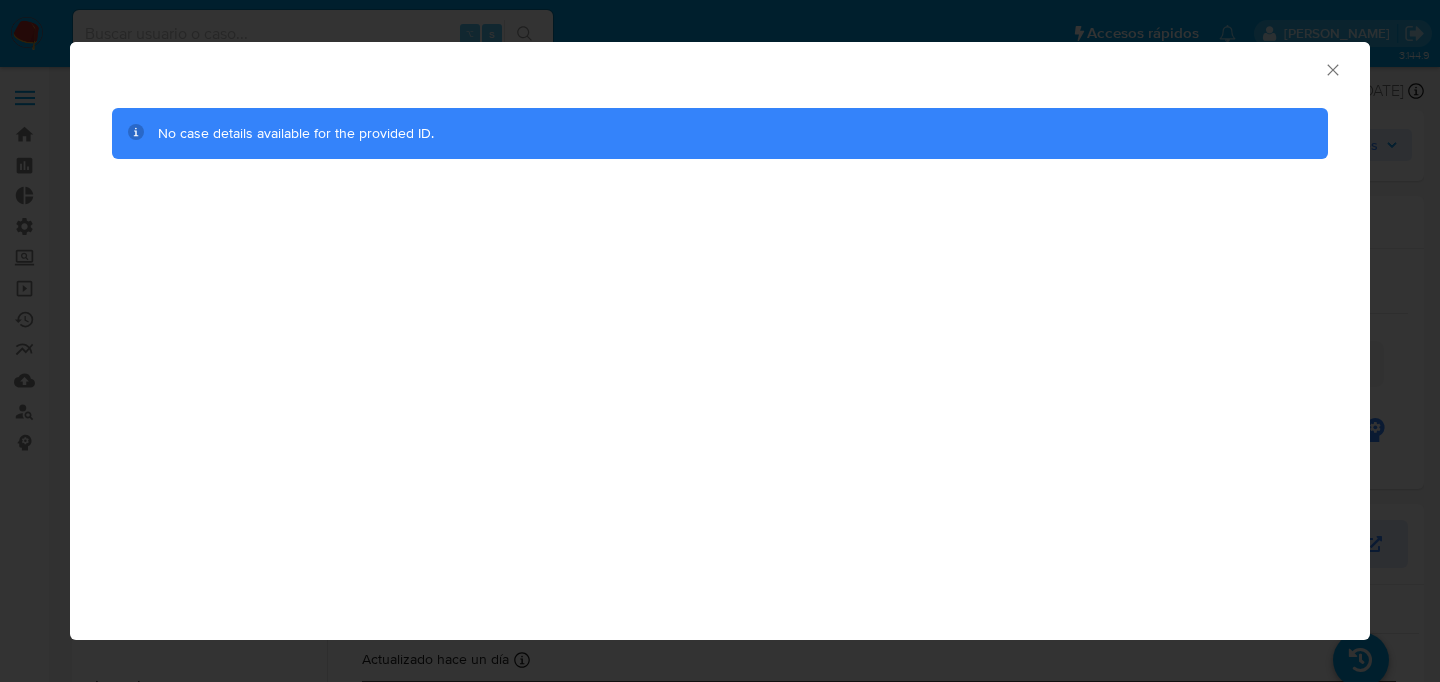 click on "AML Data Collector No case details available for the provided ID." at bounding box center (720, 341) 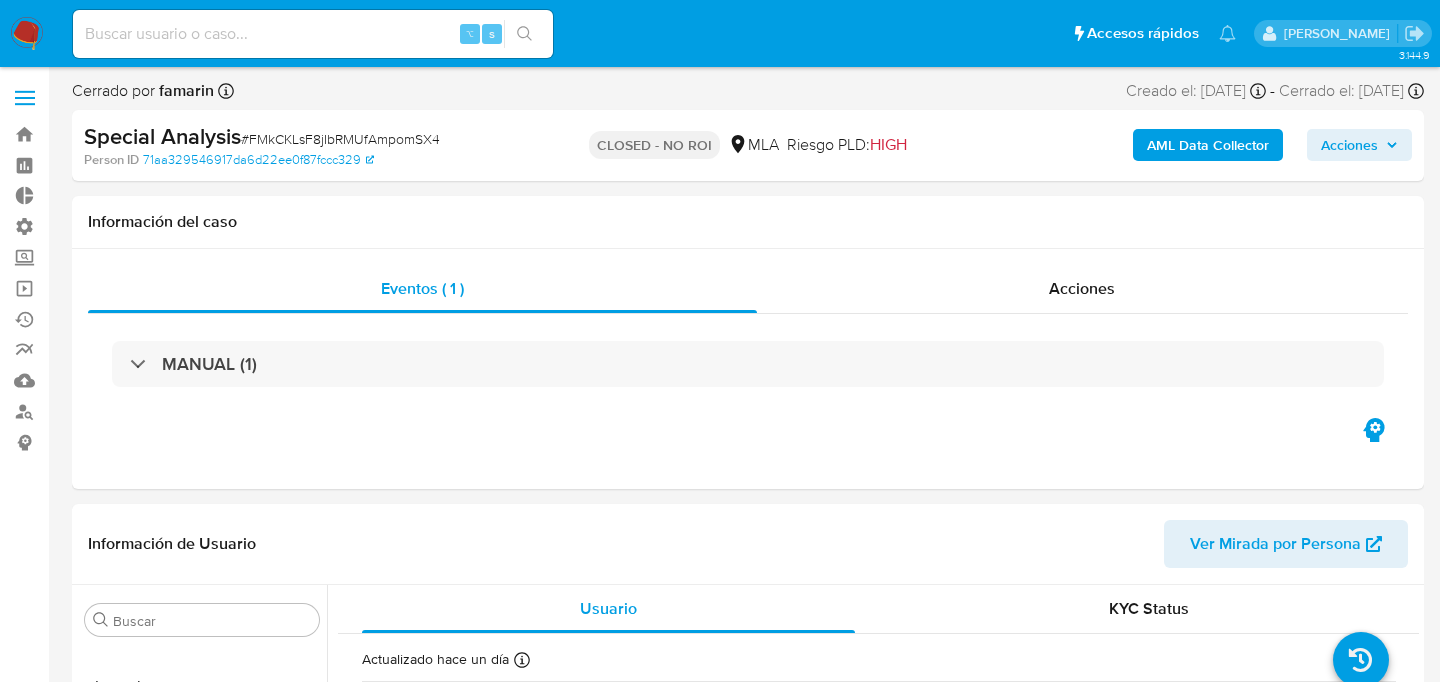click on "AML Data Collector" at bounding box center [1208, 145] 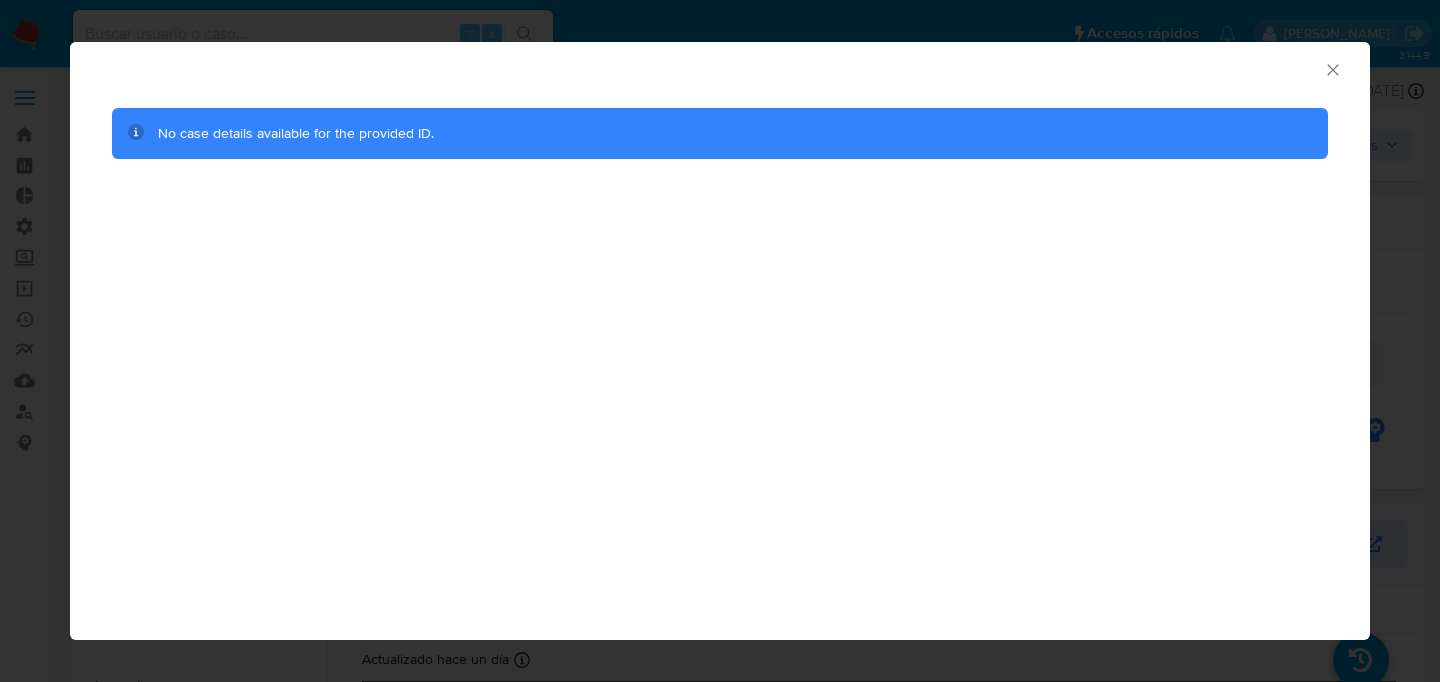 click on "AML Data Collector No case details available for the provided ID." at bounding box center [720, 341] 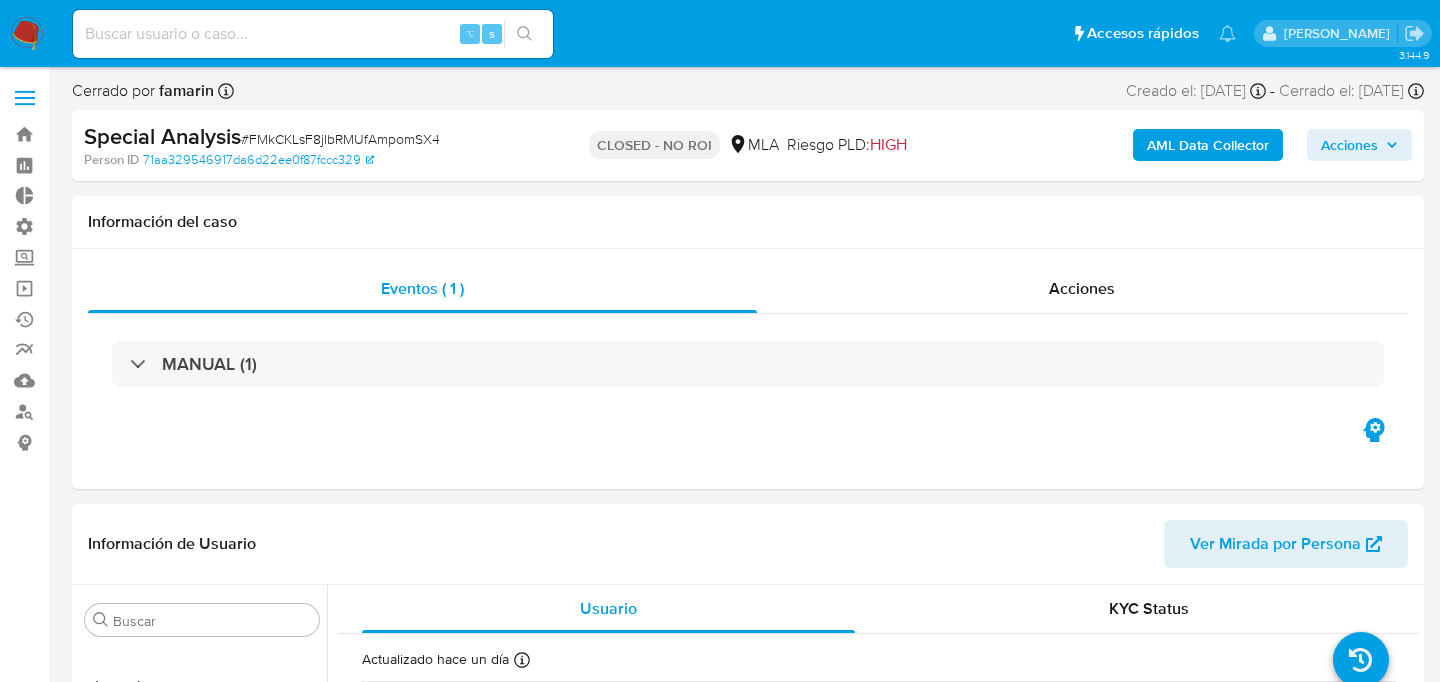 click at bounding box center (313, 34) 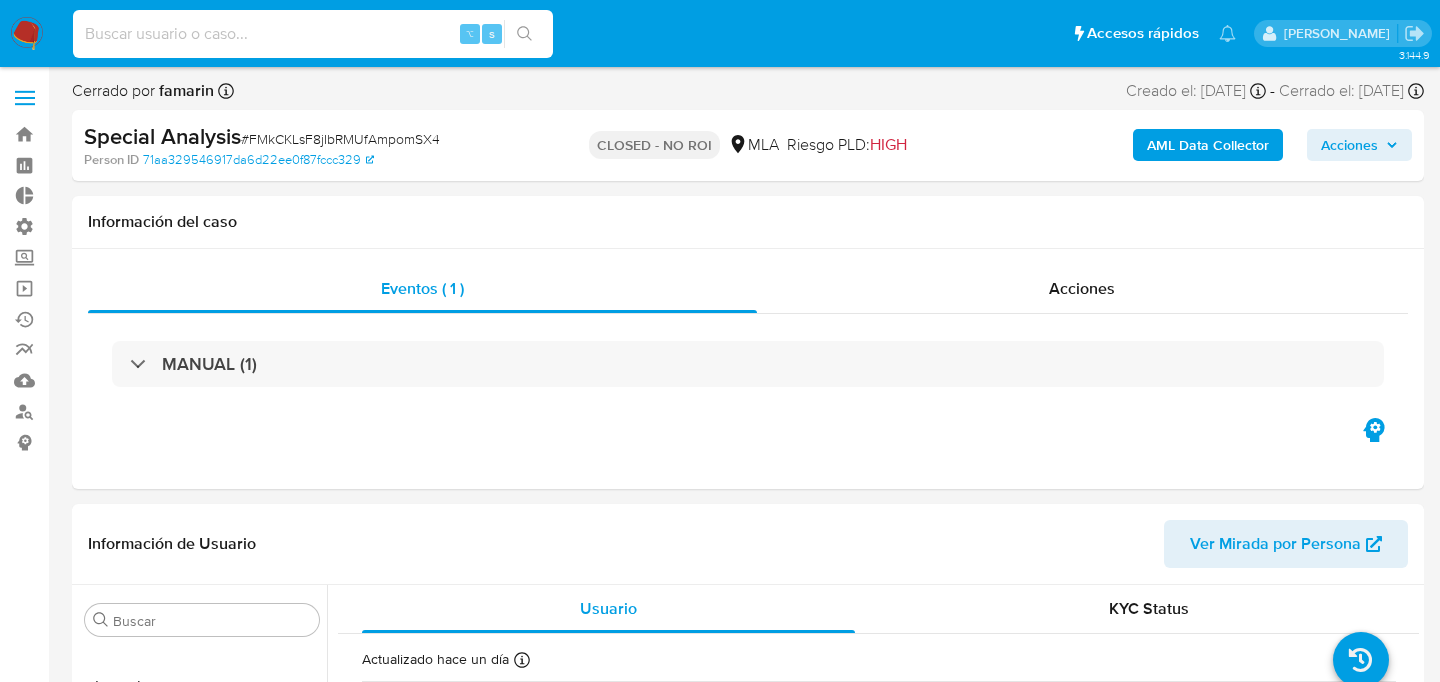 paste on "jecjcJ3BPqleSZAJbgdQs5Ls" 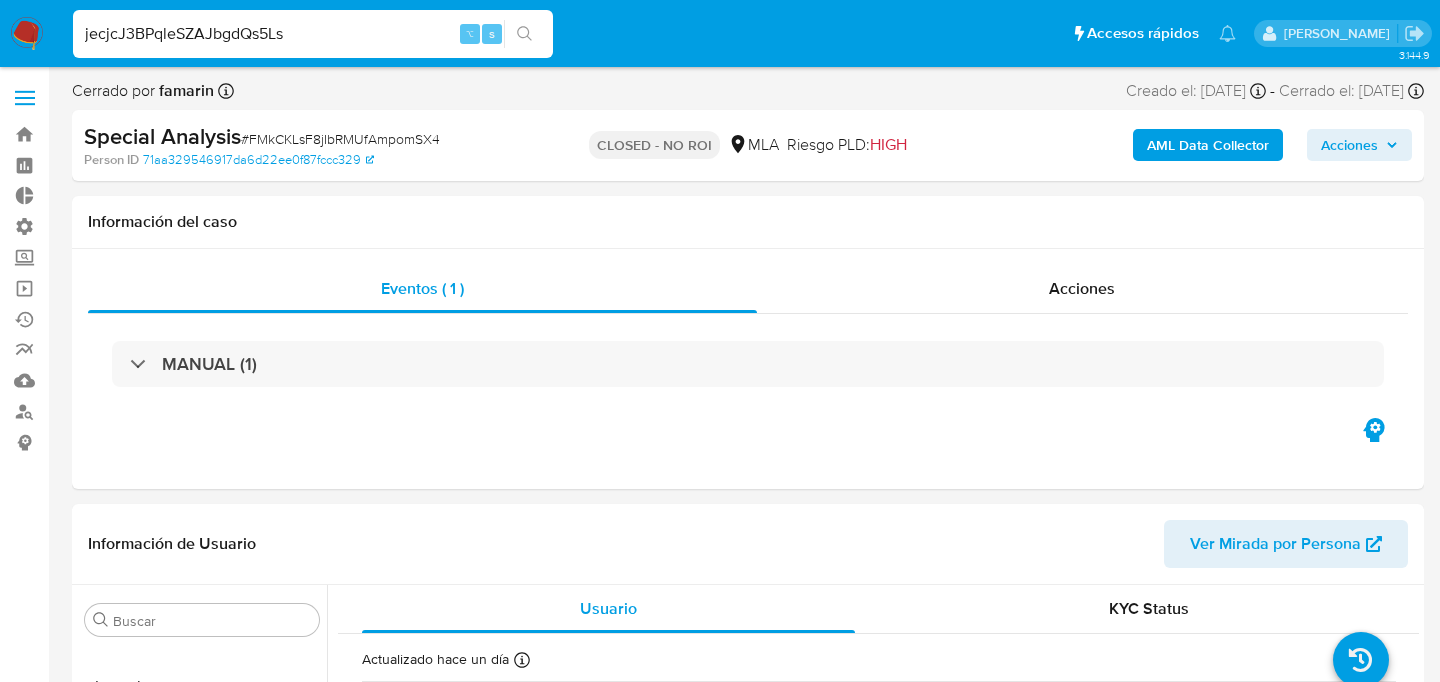 type on "jecjcJ3BPqleSZAJbgdQs5Ls" 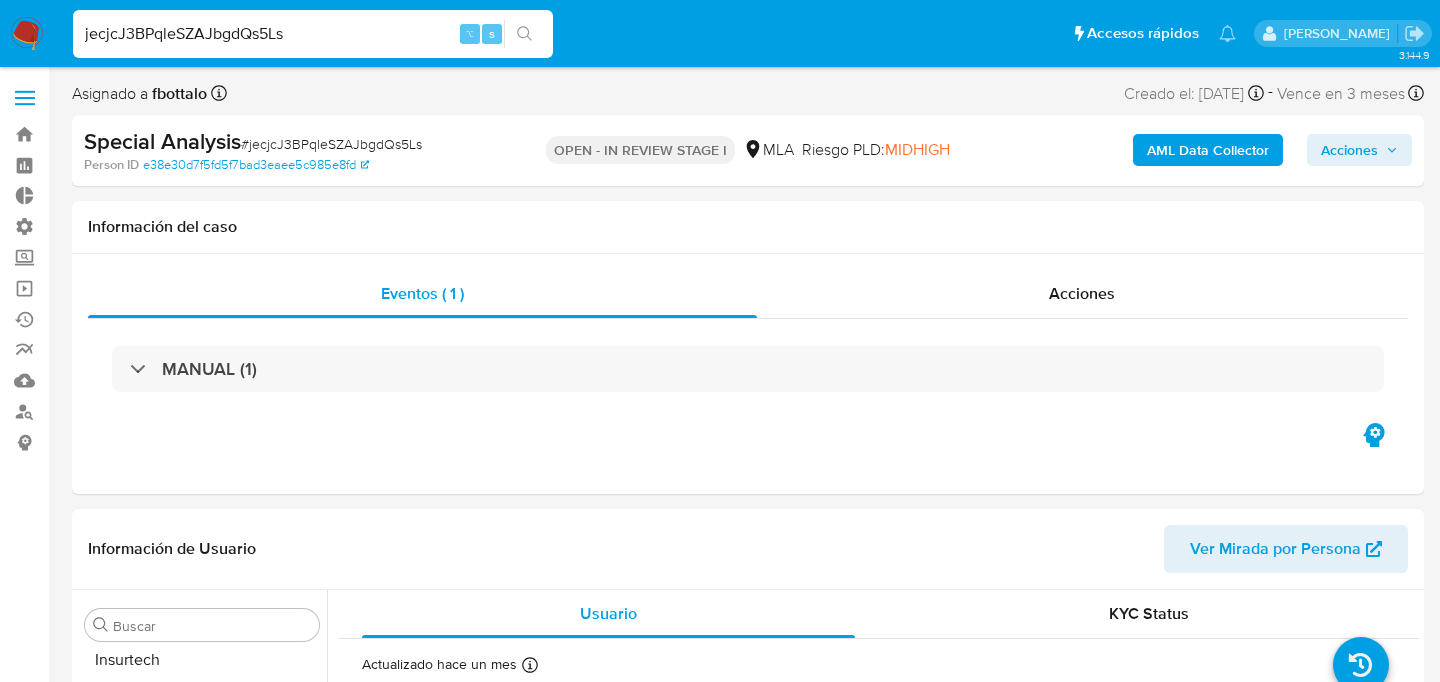 click on "AML Data Collector" at bounding box center [1208, 150] 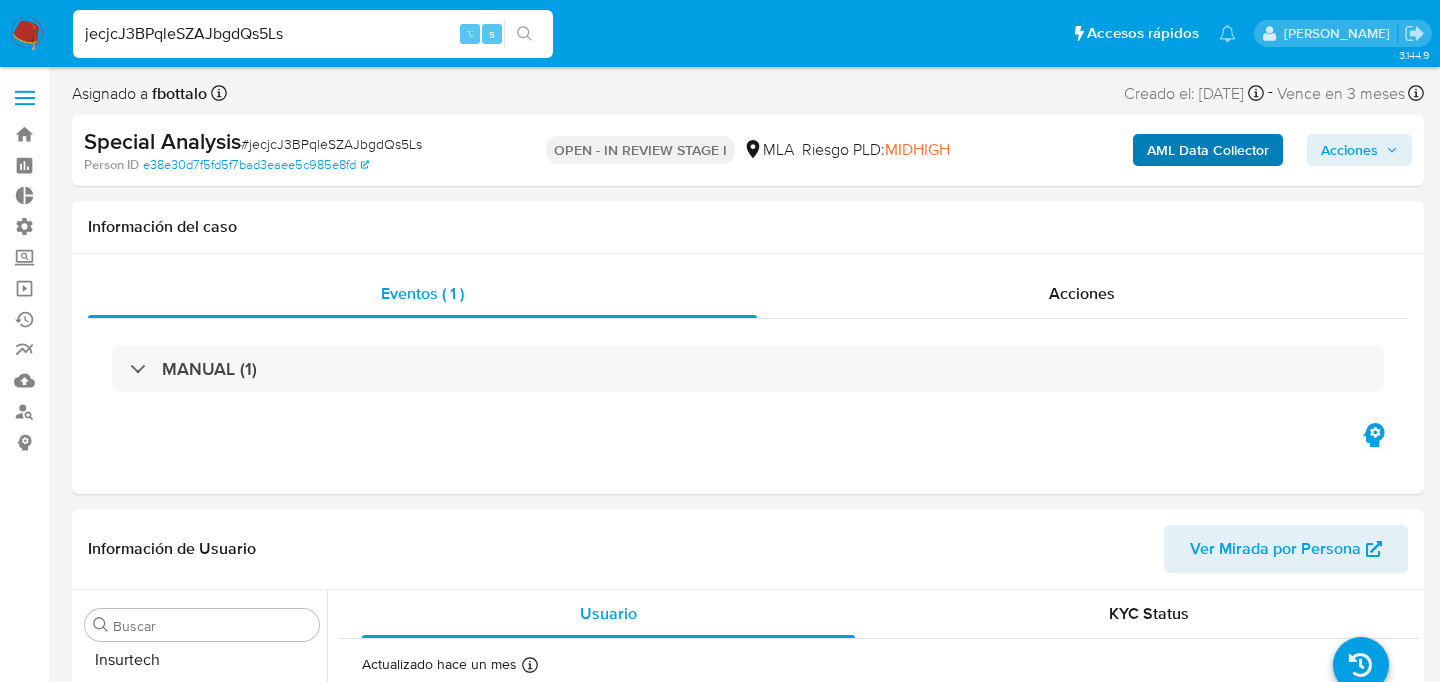 scroll, scrollTop: 893, scrollLeft: 0, axis: vertical 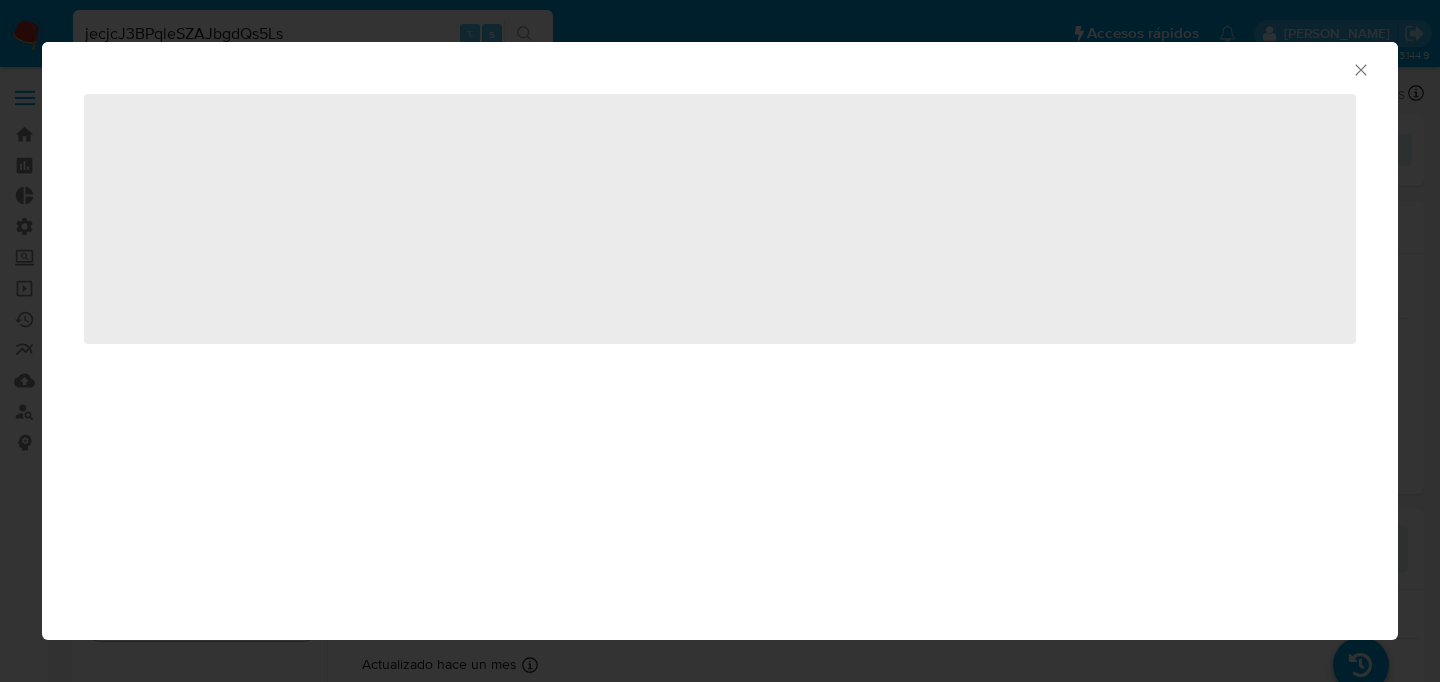 select on "10" 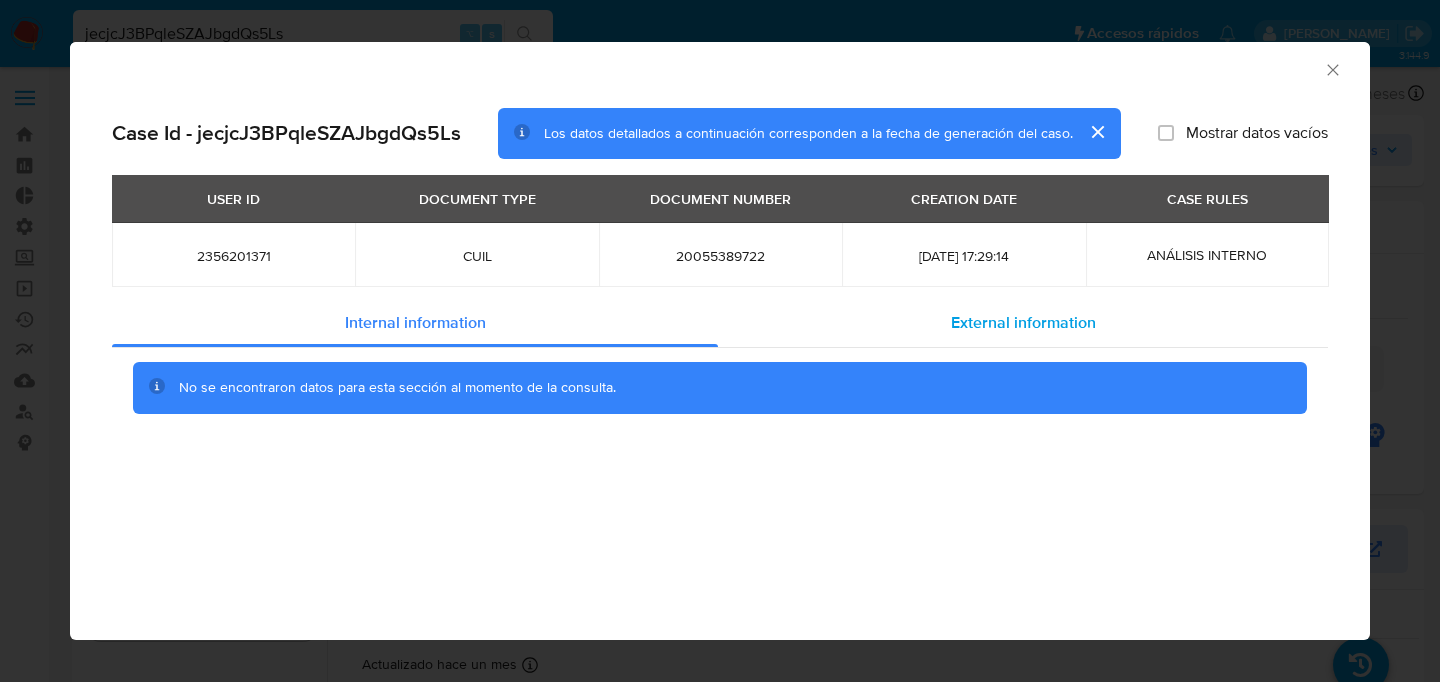 click on "External information" at bounding box center [1023, 323] 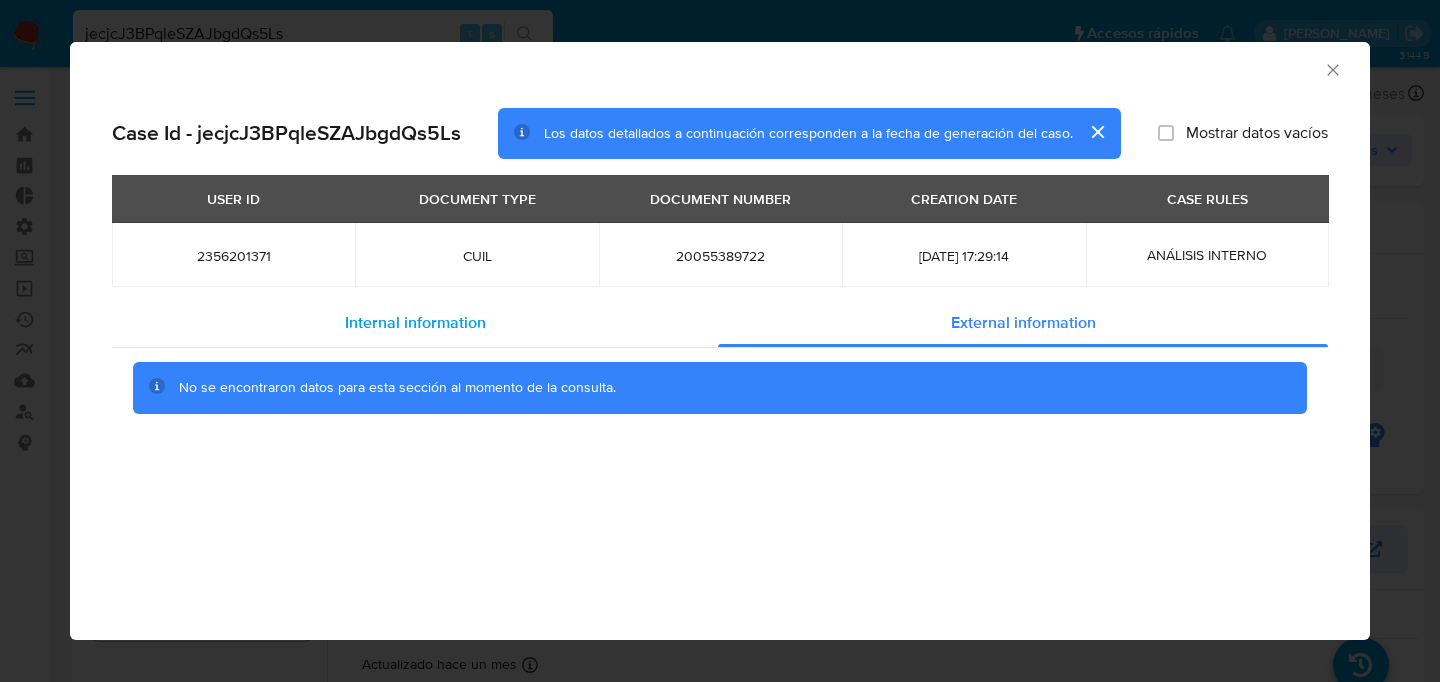 click on "Internal information" at bounding box center (415, 323) 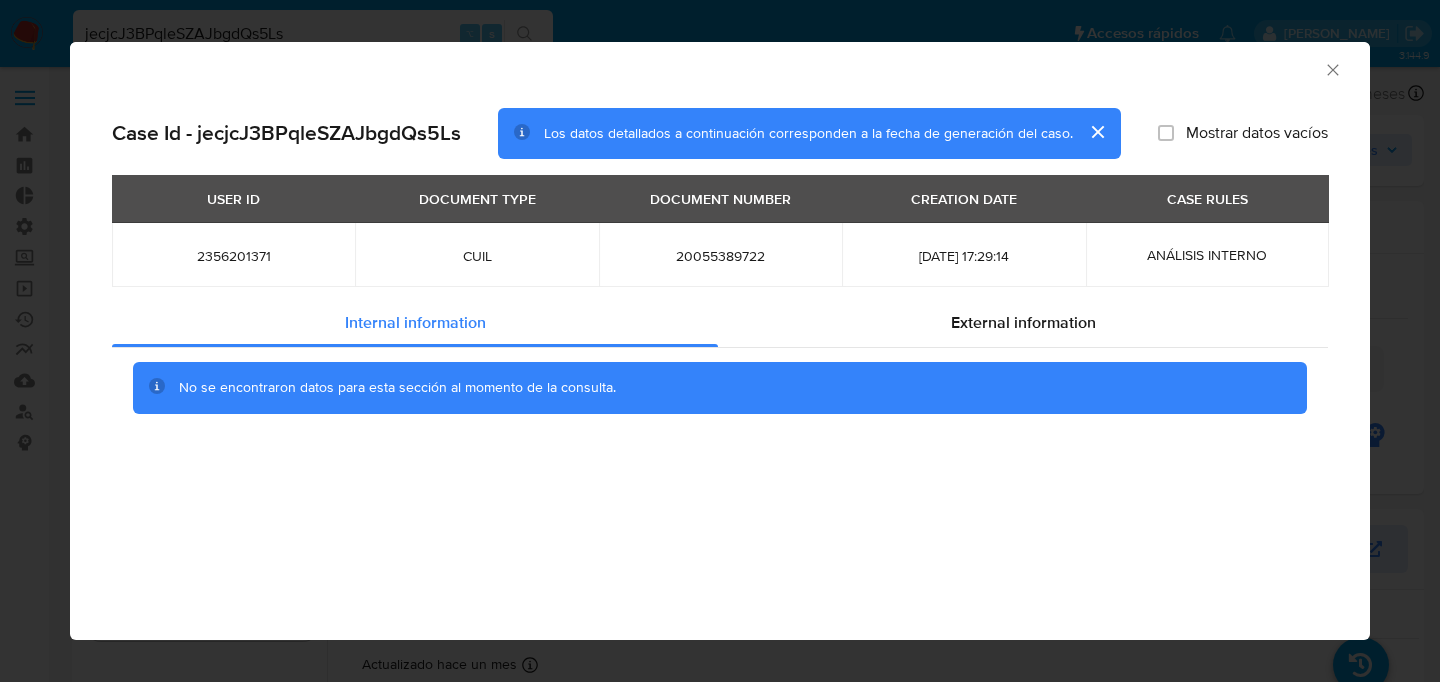 type 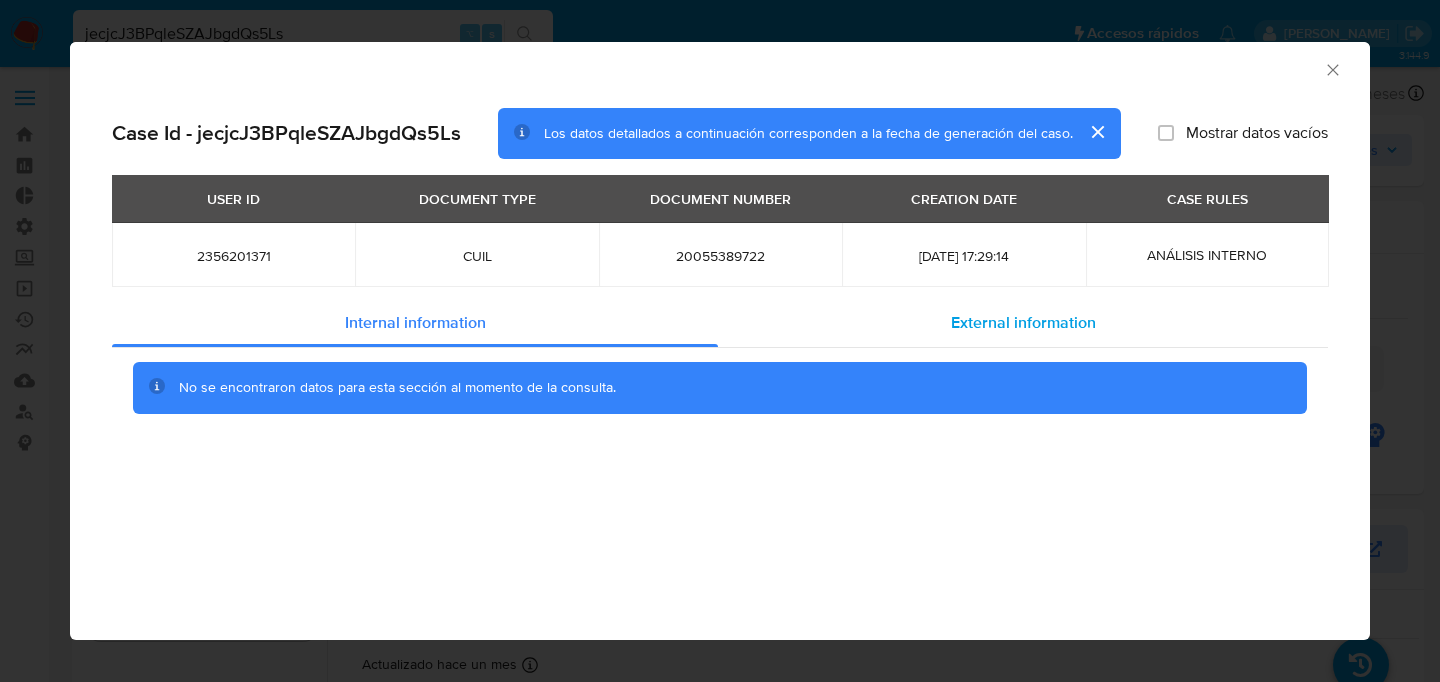 click on "External information" at bounding box center [1023, 322] 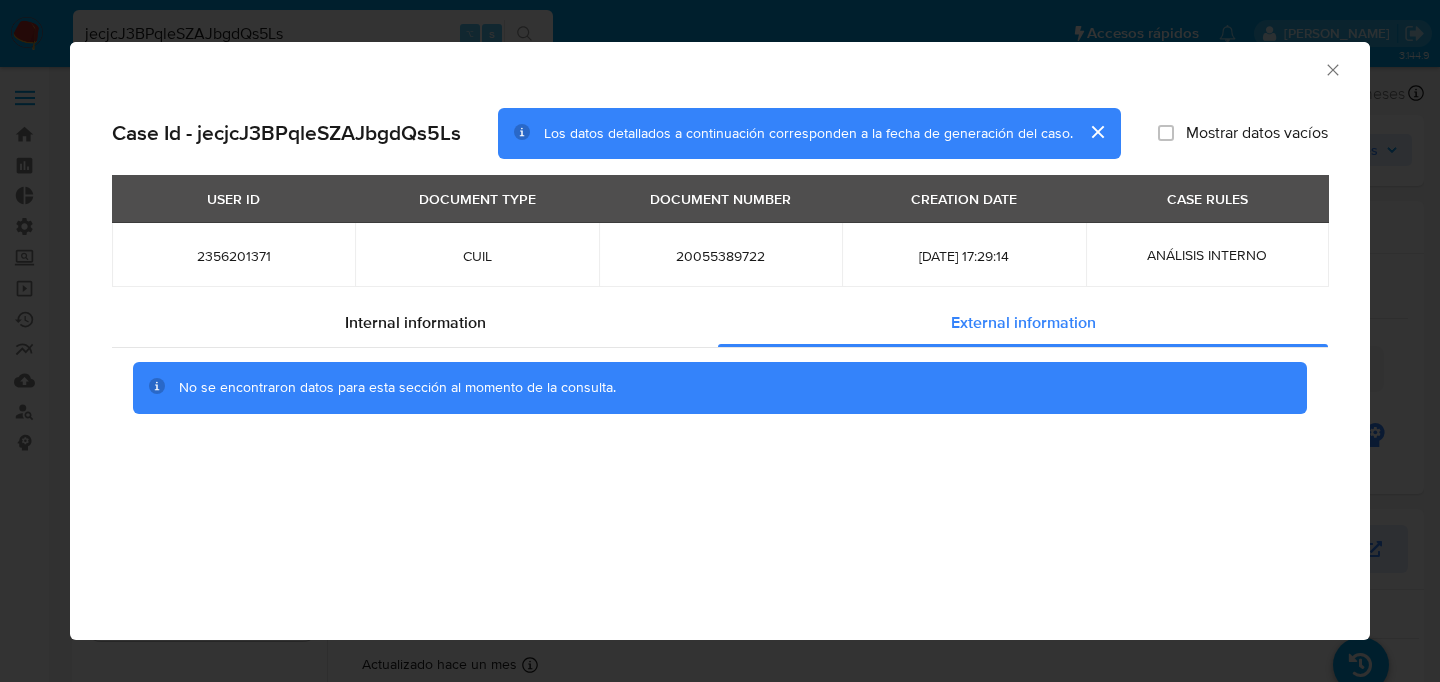click on "No se encontraron datos para esta sección al momento de la consulta." at bounding box center [397, 387] 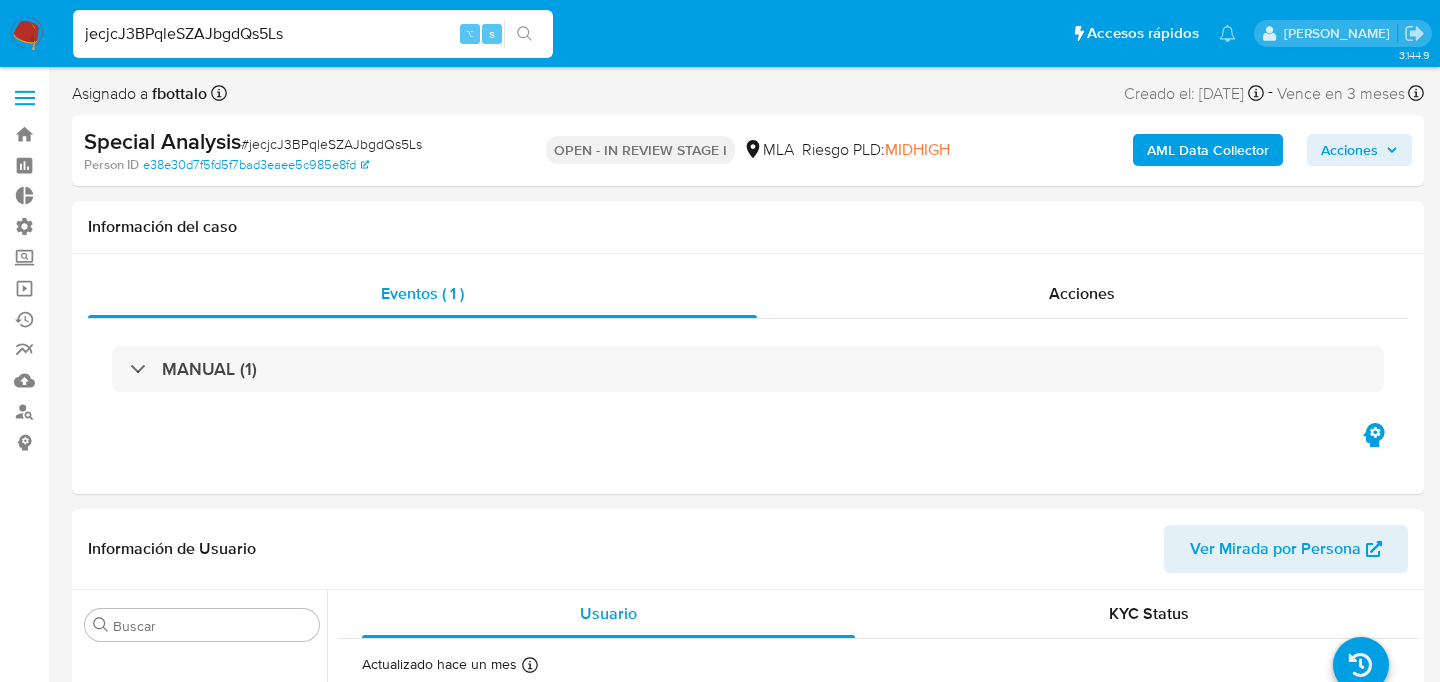 click on "# jecjcJ3BPqleSZAJbgdQs5Ls" at bounding box center [331, 144] 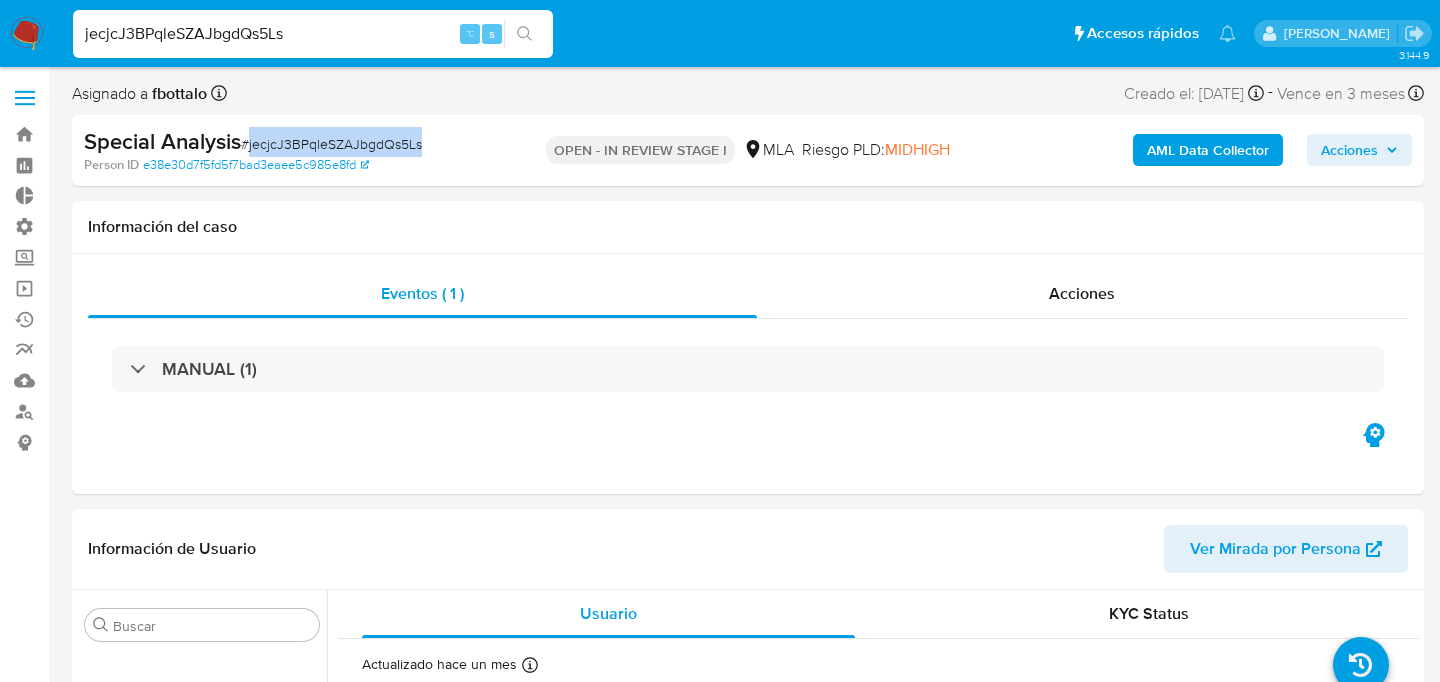 click on "# jecjcJ3BPqleSZAJbgdQs5Ls" at bounding box center [331, 144] 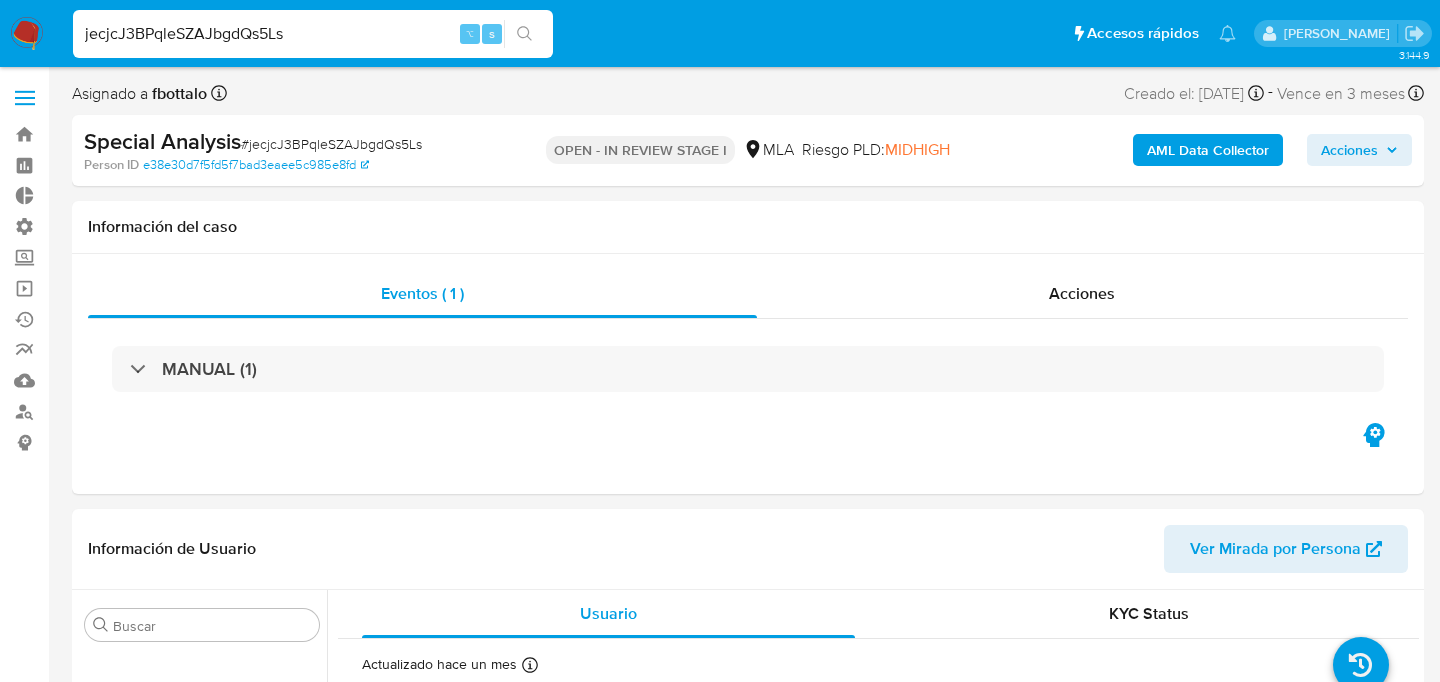 click on "jecjcJ3BPqleSZAJbgdQs5Ls ⌥ s" at bounding box center (313, 34) 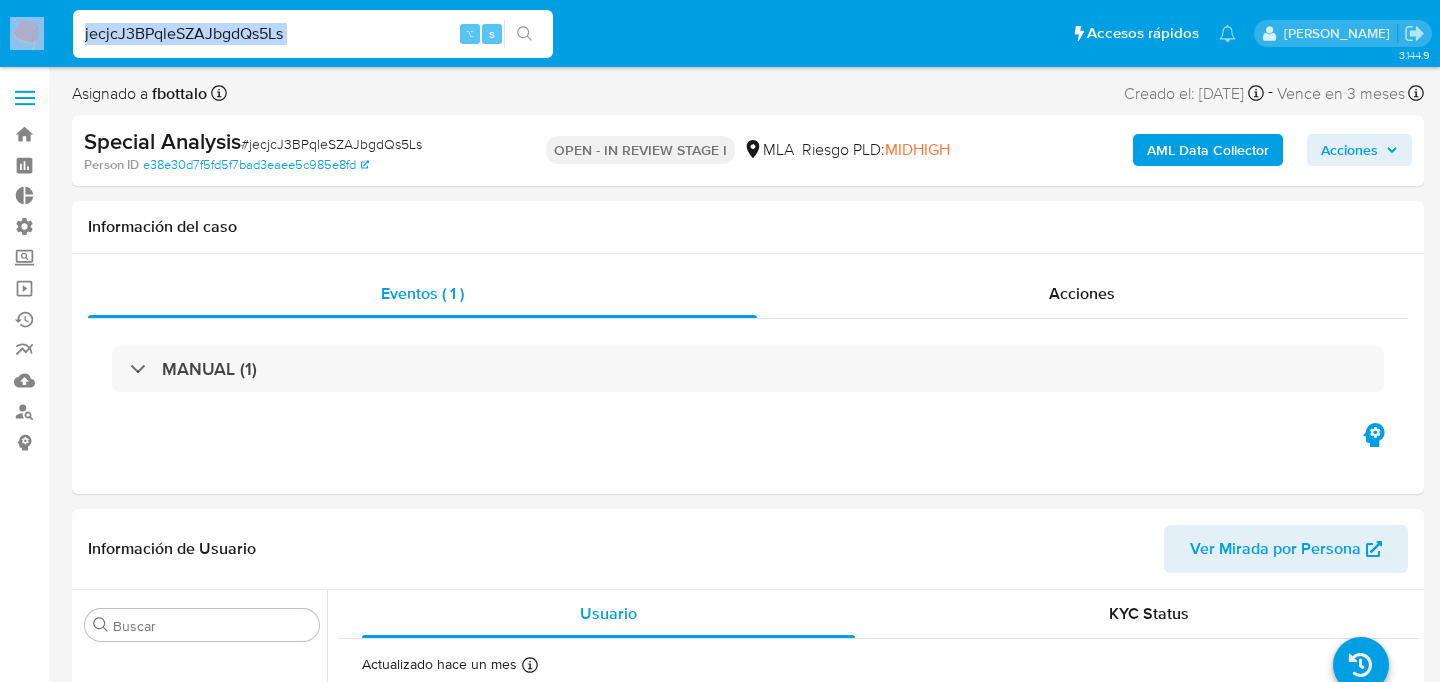 click on "jecjcJ3BPqleSZAJbgdQs5Ls ⌥ s" at bounding box center [313, 34] 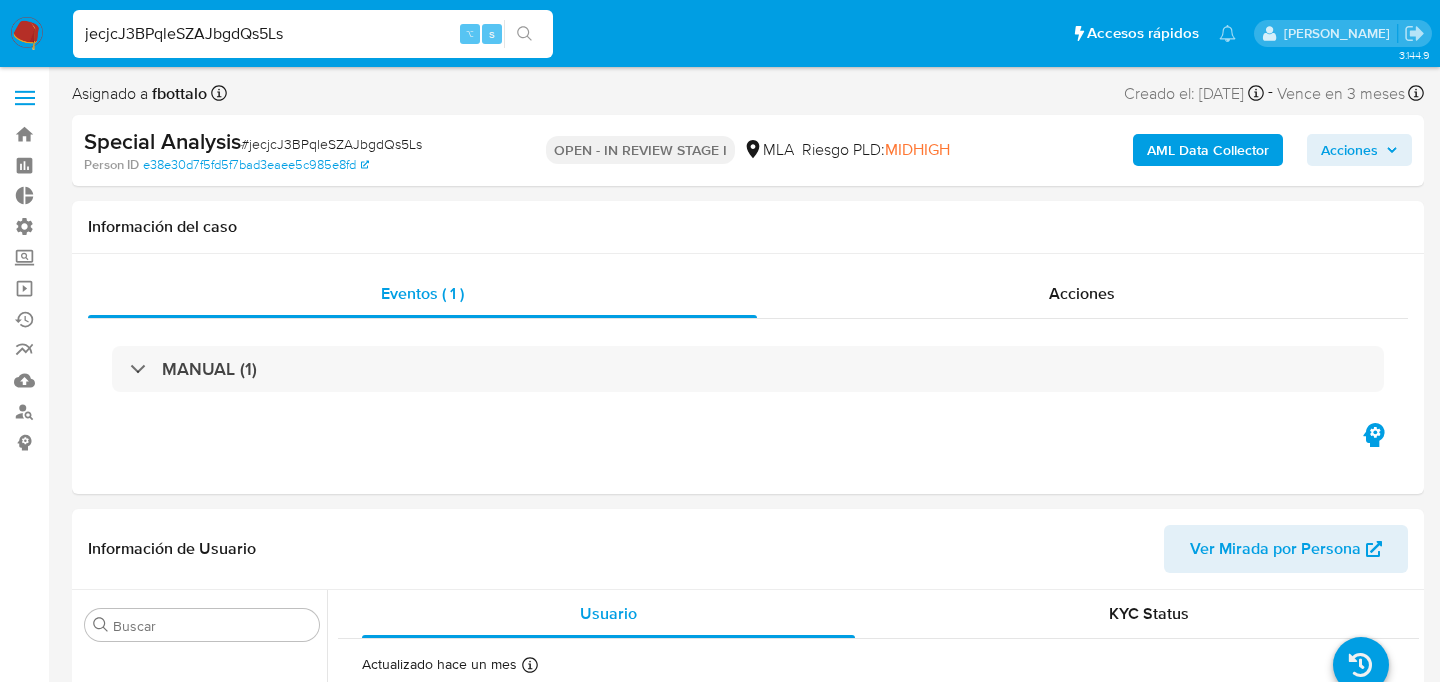 click on "jecjcJ3BPqleSZAJbgdQs5Ls" at bounding box center (313, 34) 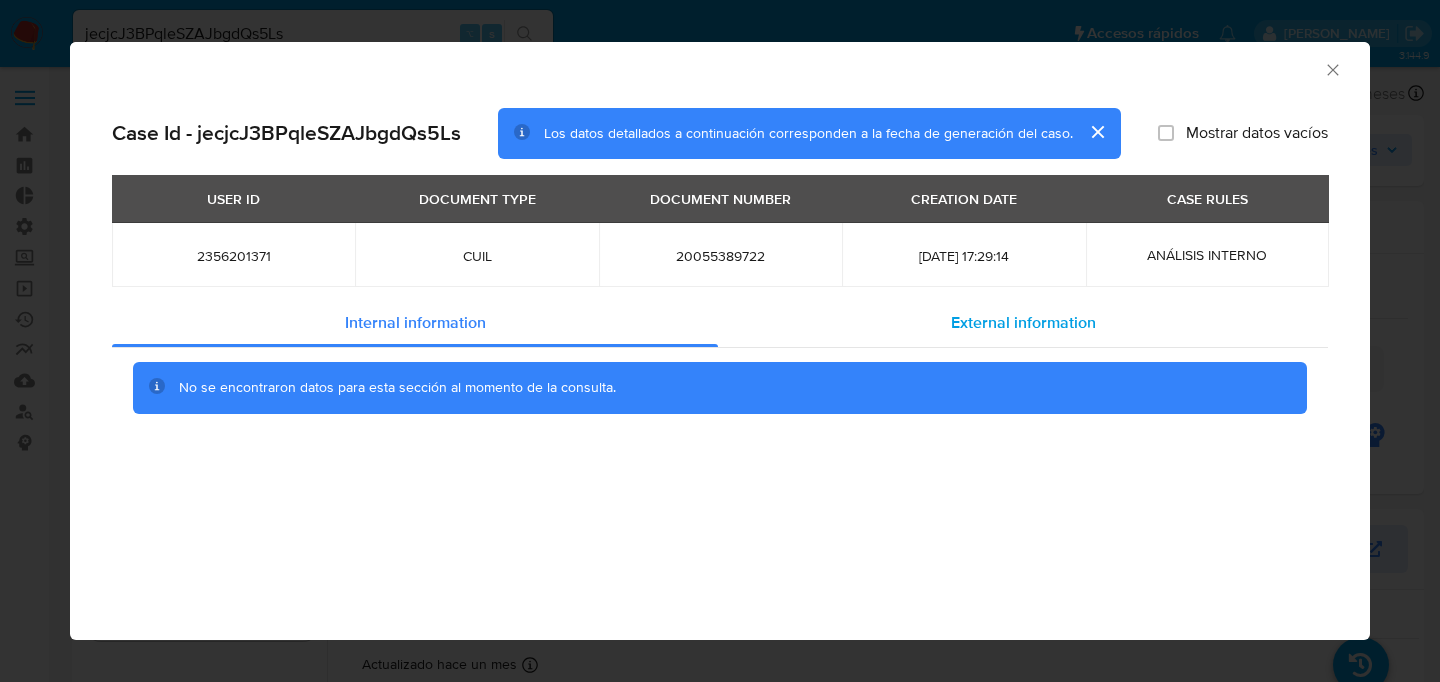 click on "External information" at bounding box center (1023, 323) 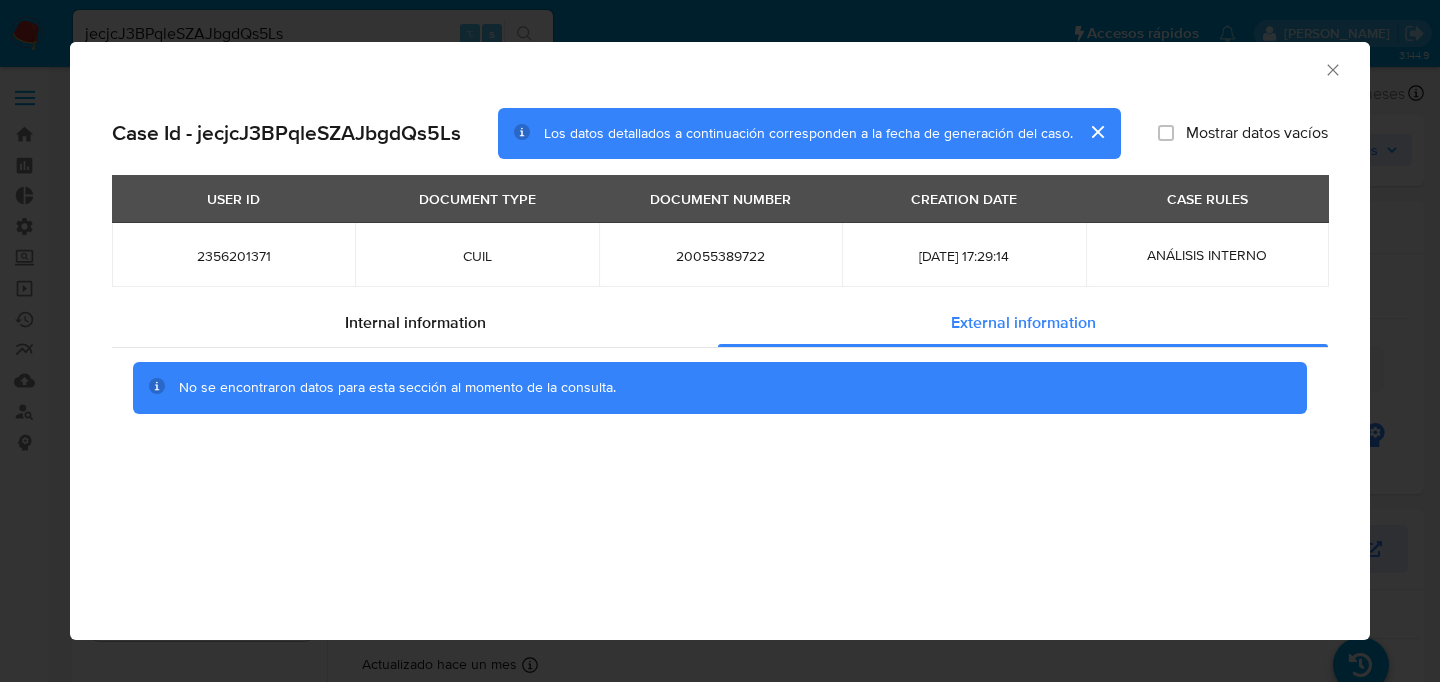 type 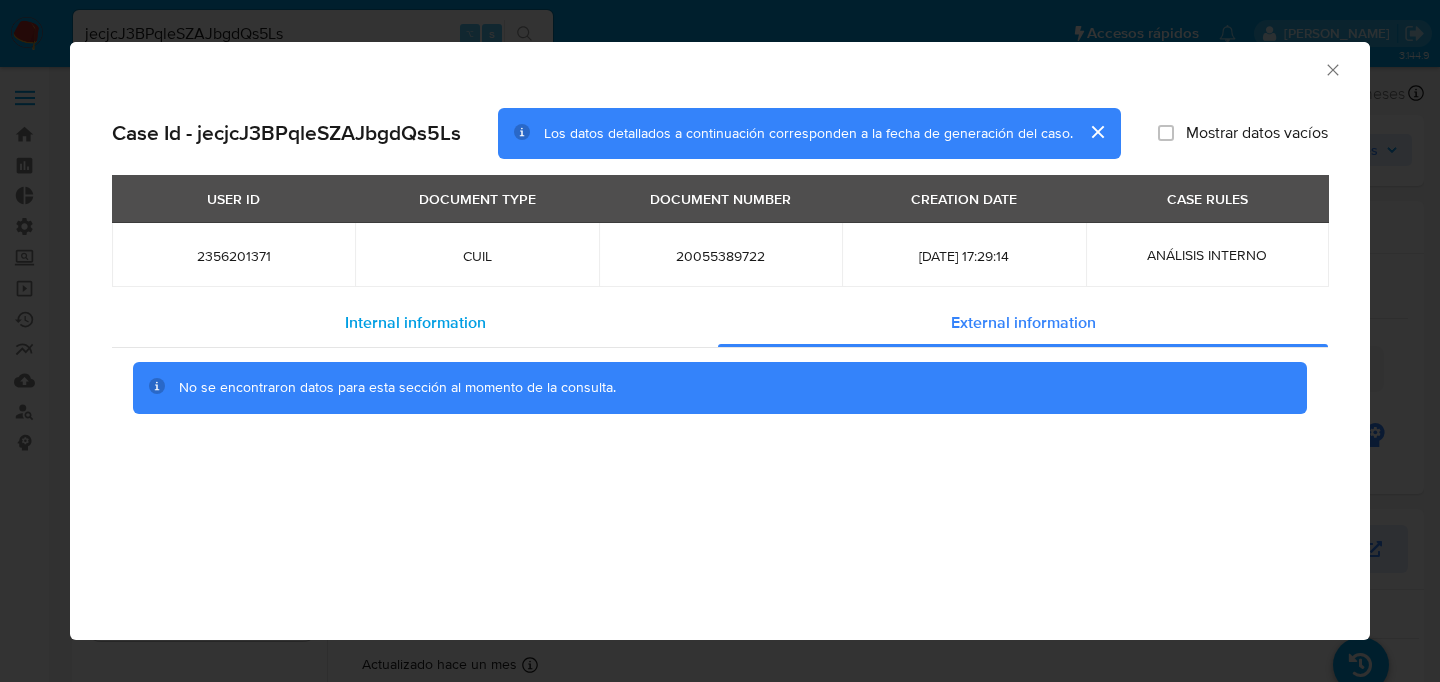 click on "Internal information" at bounding box center (415, 323) 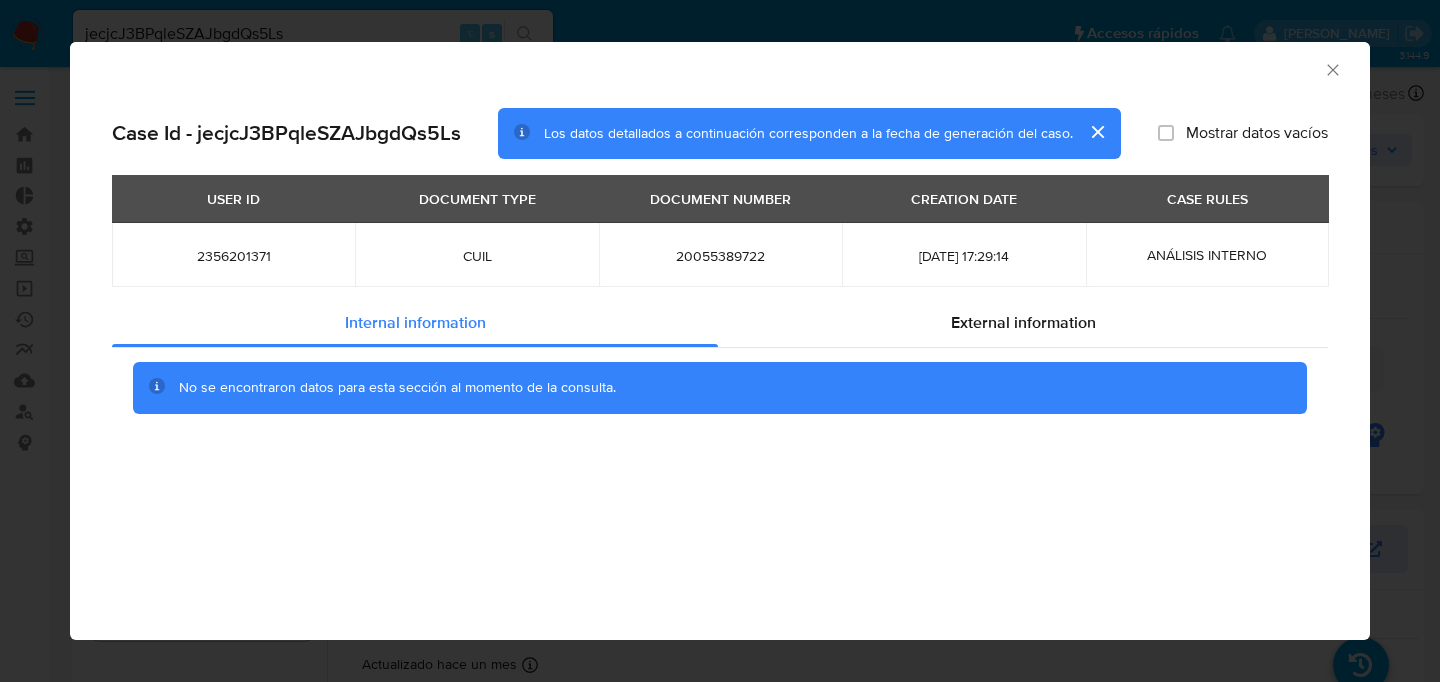 click on "Mostrar datos vacíos" at bounding box center [1257, 133] 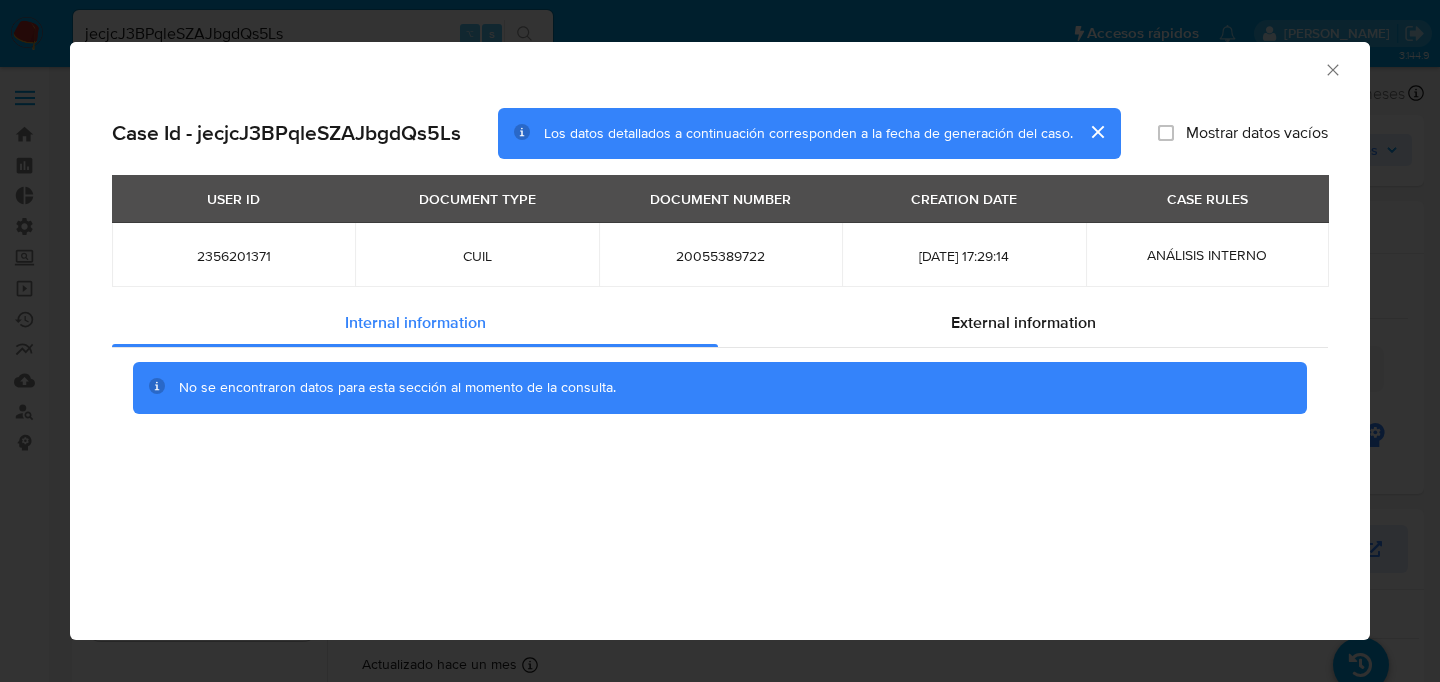 checkbox on "true" 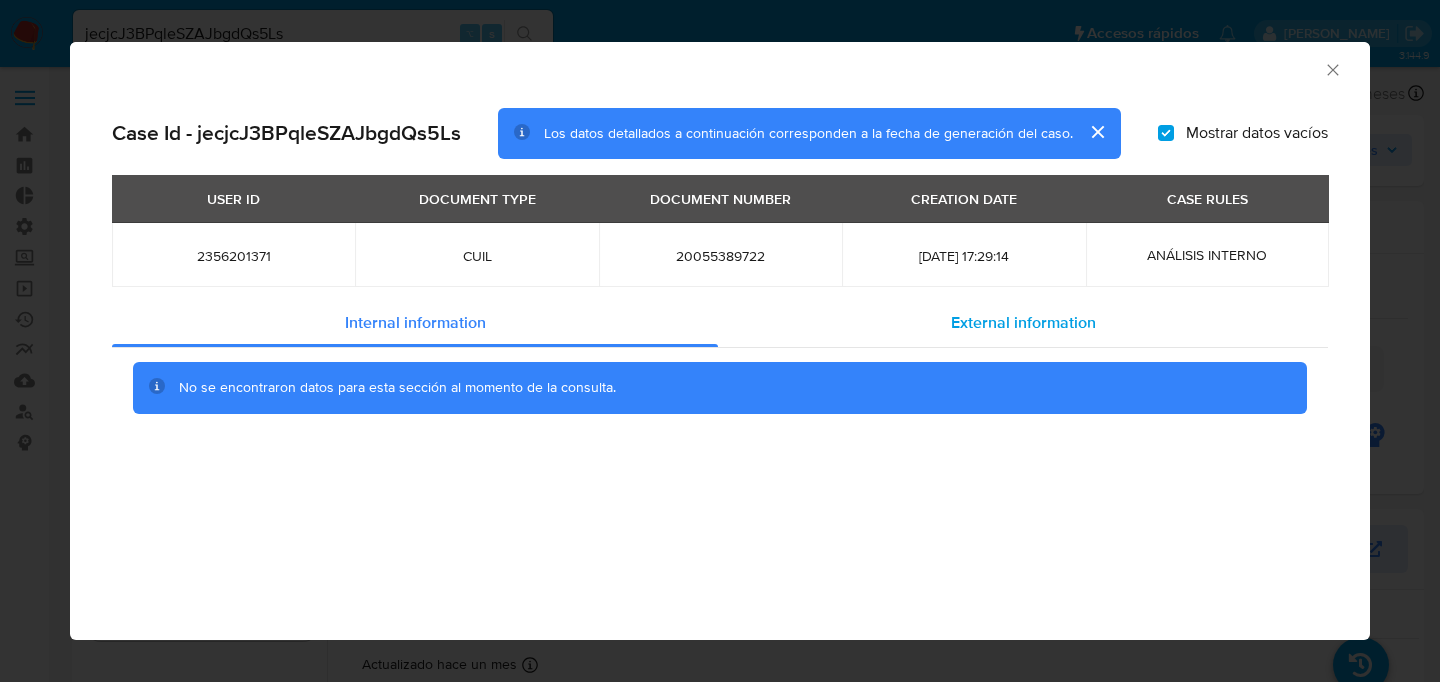 click on "External information" at bounding box center [1023, 323] 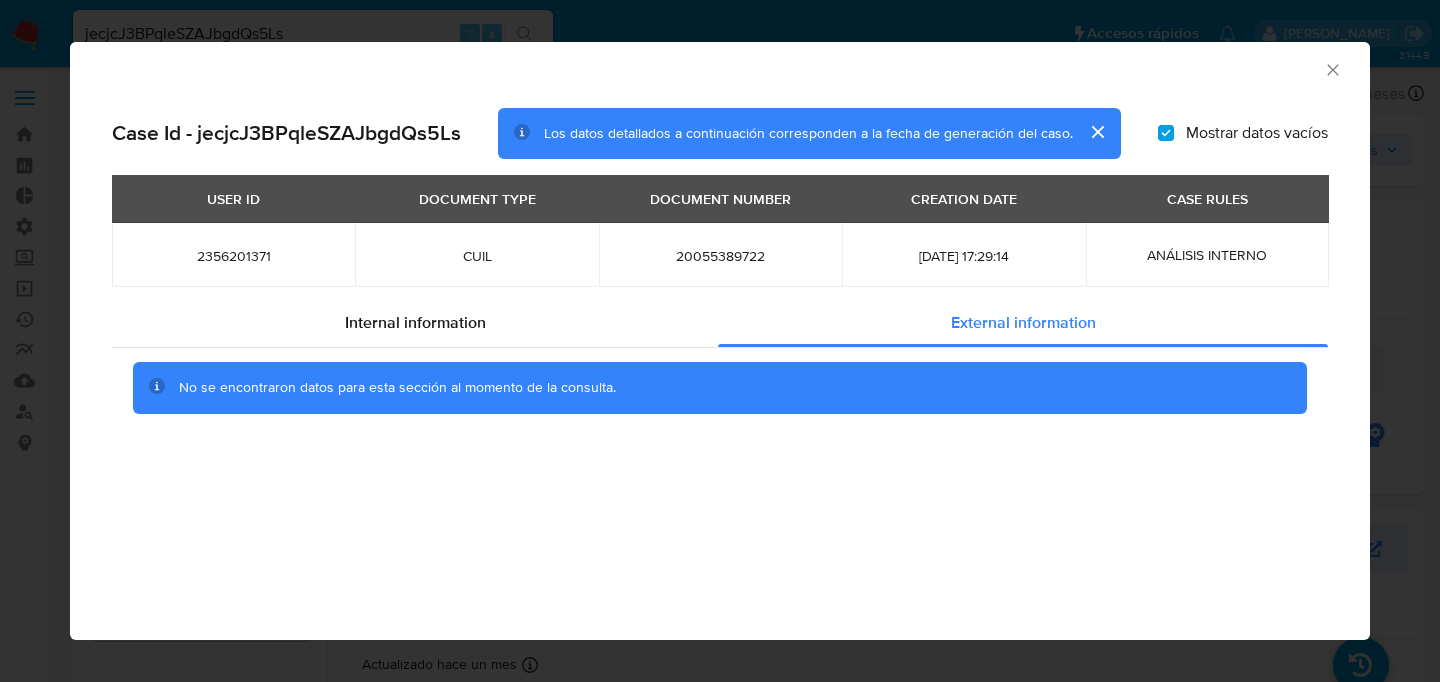 click on "AML Data Collector Case Id - jecjcJ3BPqleSZAJbgdQs5Ls Los datos detallados a continuación corresponden a la fecha de generación del caso. Mostrar datos vacíos USER ID DOCUMENT TYPE DOCUMENT NUMBER CREATION DATE CASE RULES 2356201371 CUIL 20055389722 2025-07-23 17:29:14 ANÁLISIS INTERNO Internal information External information No se encontraron datos para esta sección al momento de la consulta." at bounding box center (720, 341) 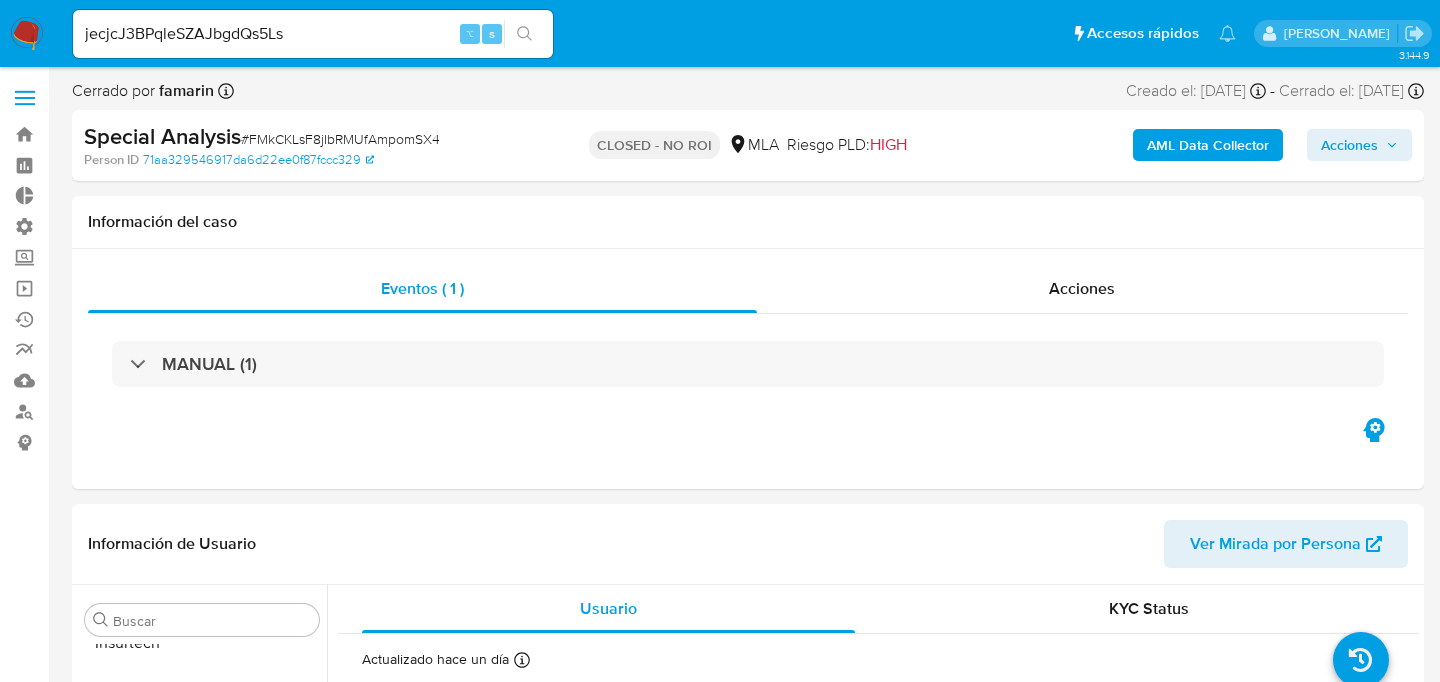 scroll, scrollTop: 893, scrollLeft: 0, axis: vertical 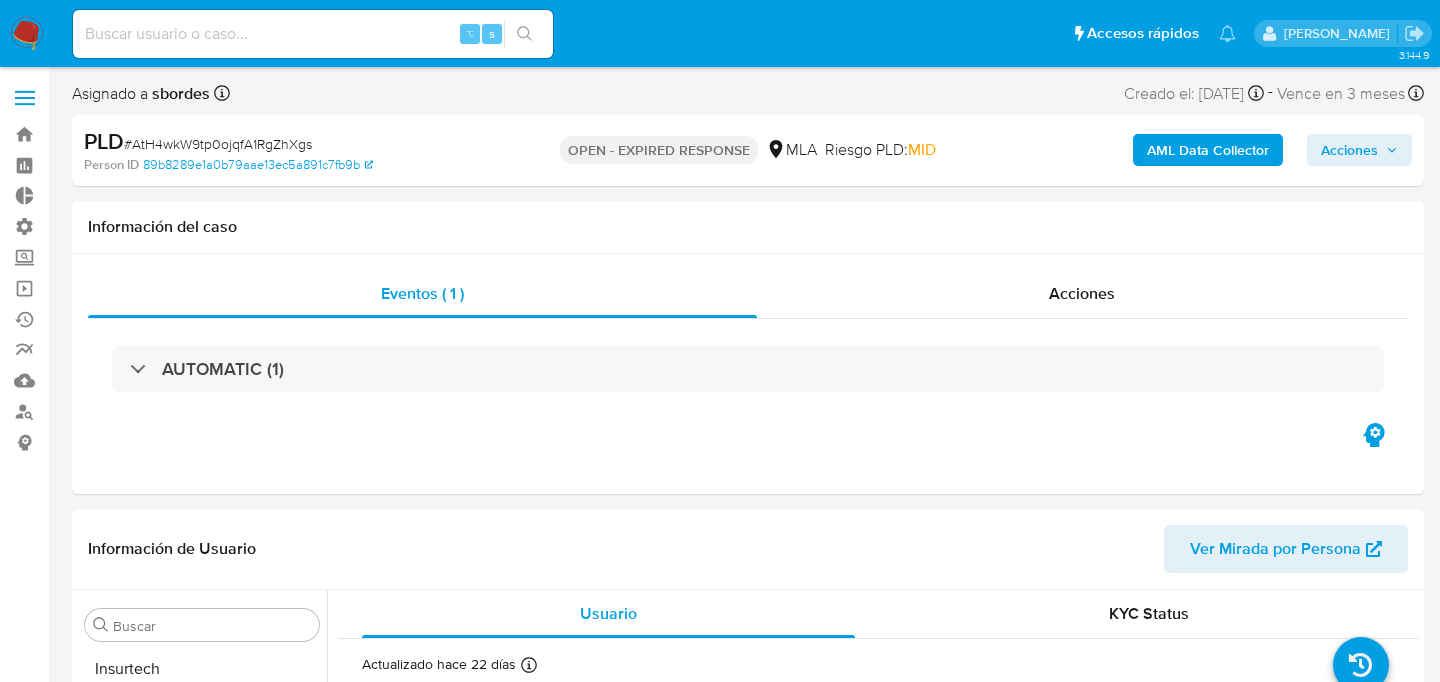 click on "AML Data Collector" at bounding box center [1208, 150] 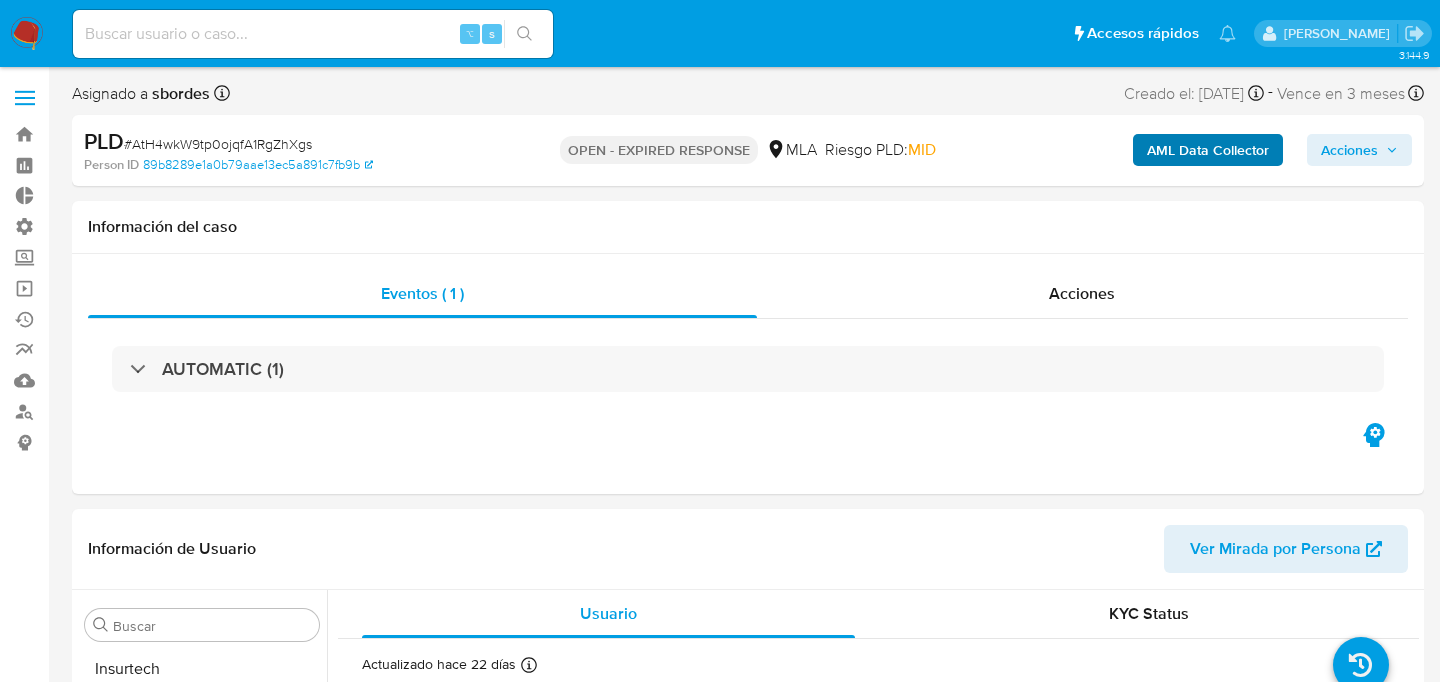 scroll, scrollTop: 893, scrollLeft: 0, axis: vertical 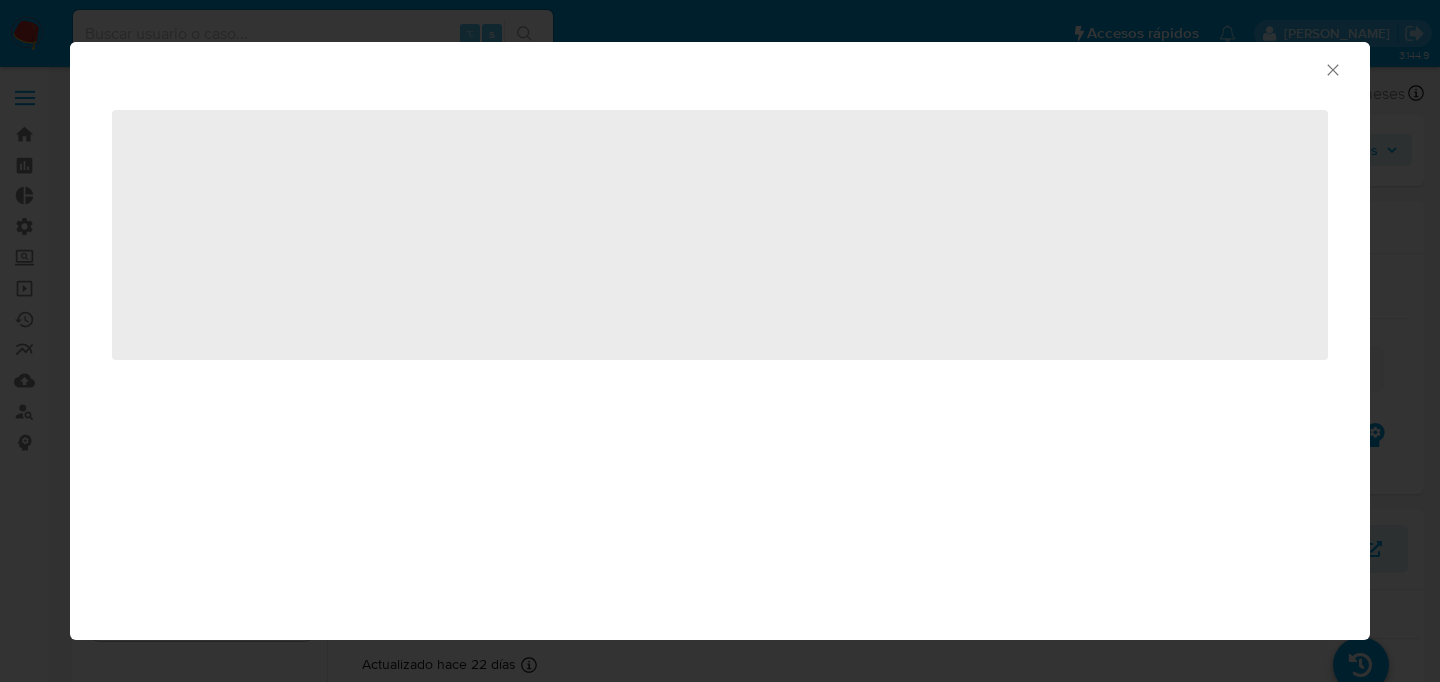 select on "10" 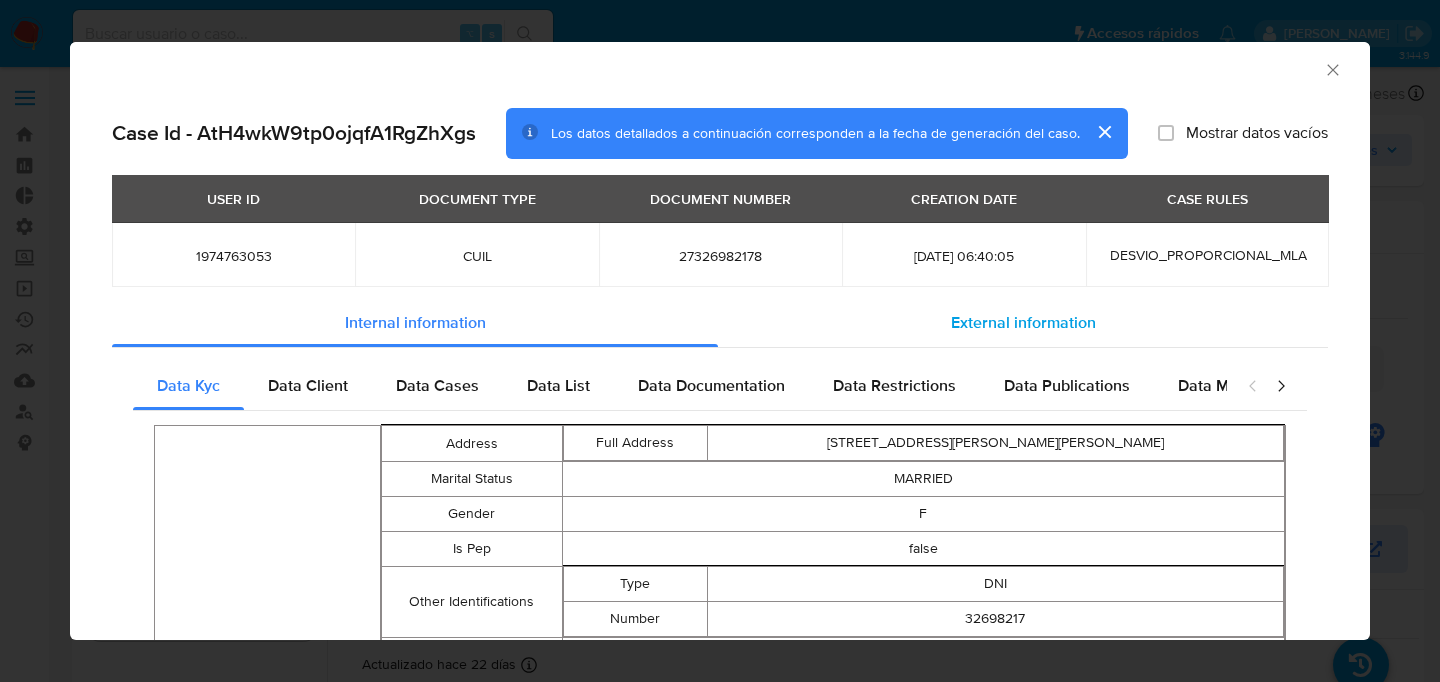 click on "External information" at bounding box center [1023, 323] 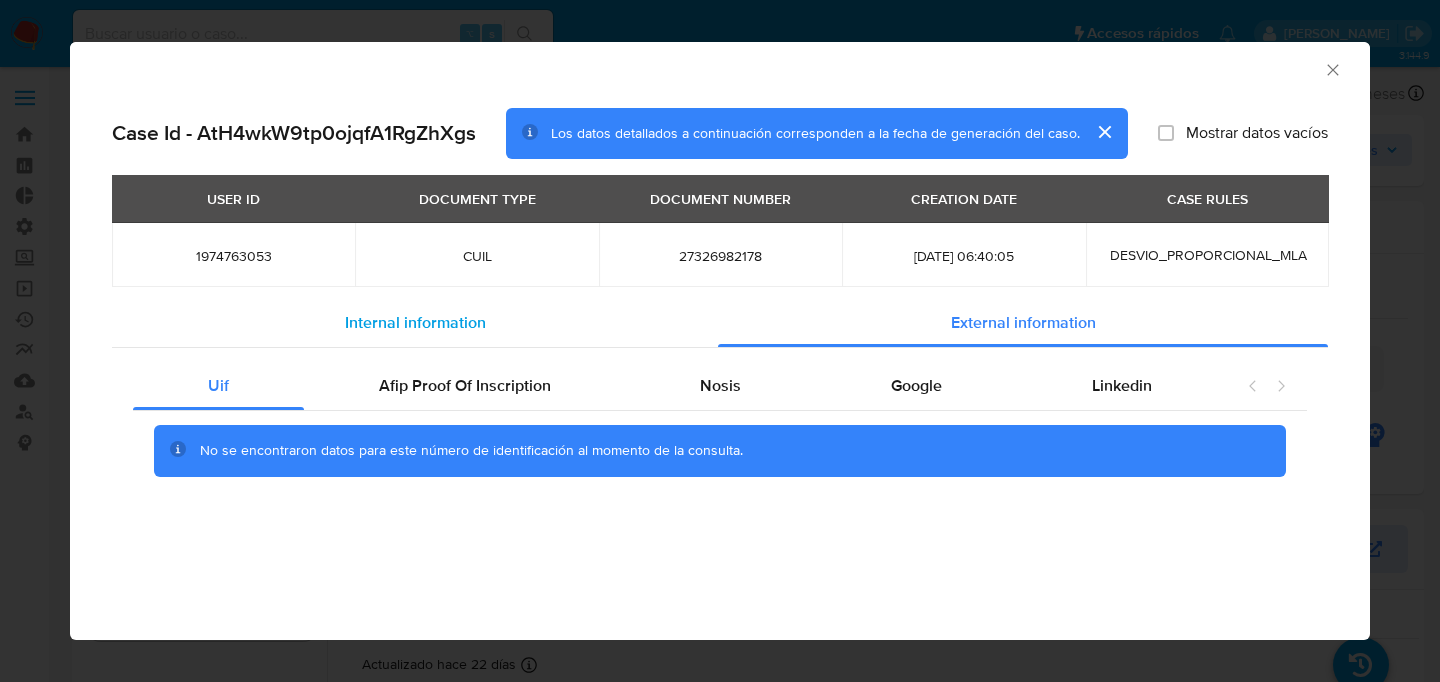 click on "Internal information" at bounding box center [415, 323] 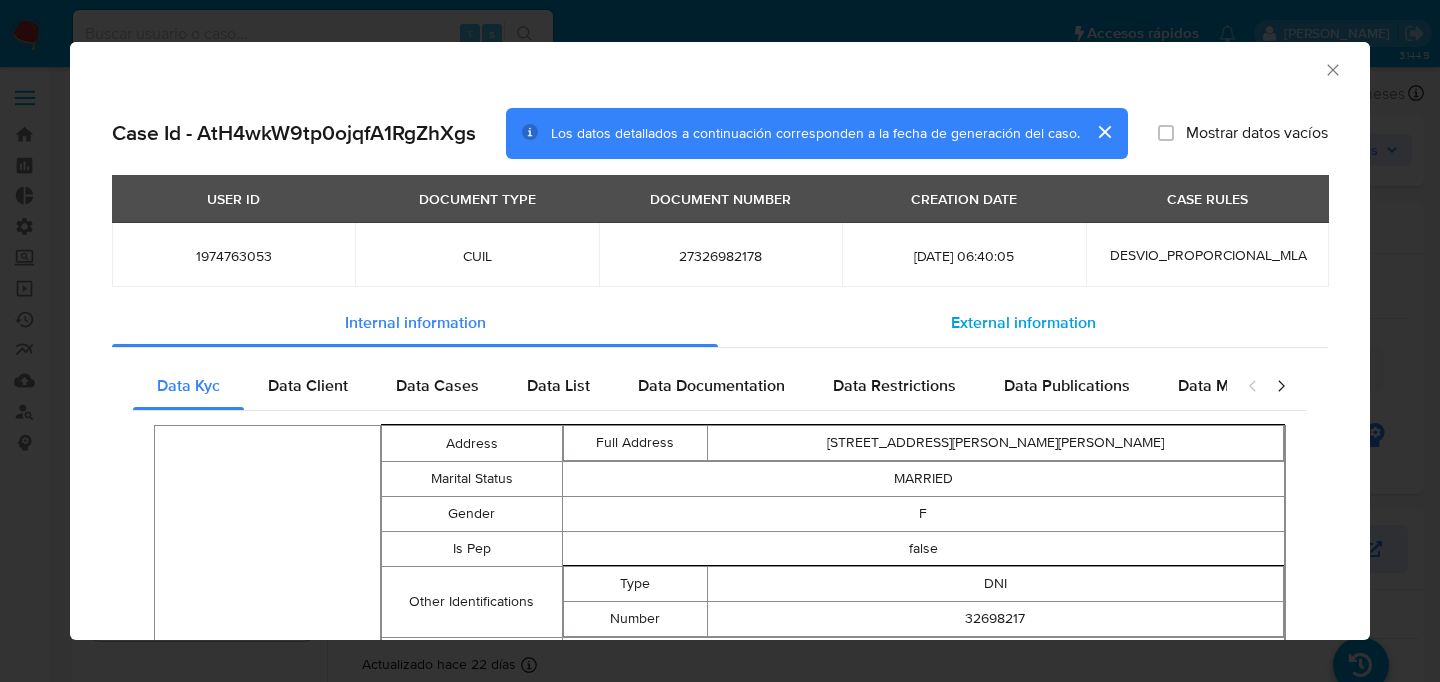 click on "External information" at bounding box center (1023, 323) 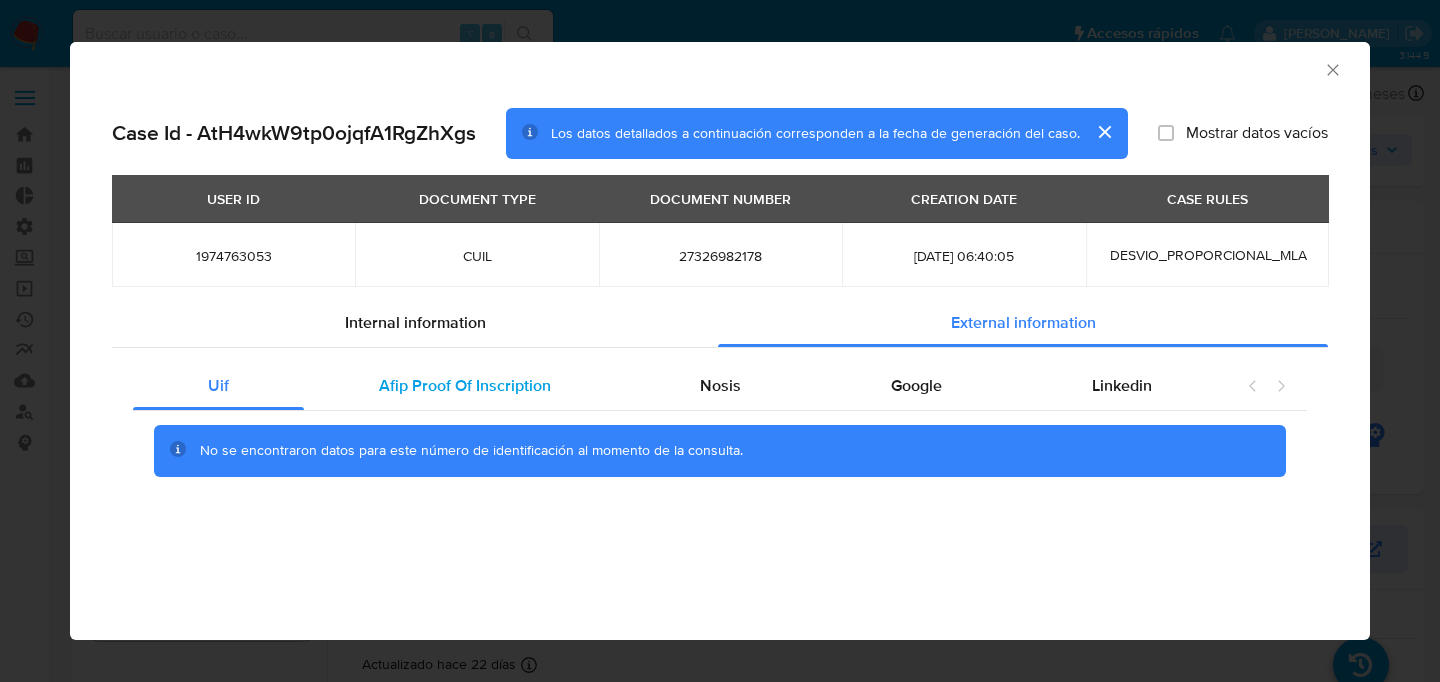 click on "Afip Proof Of Inscription" at bounding box center [465, 385] 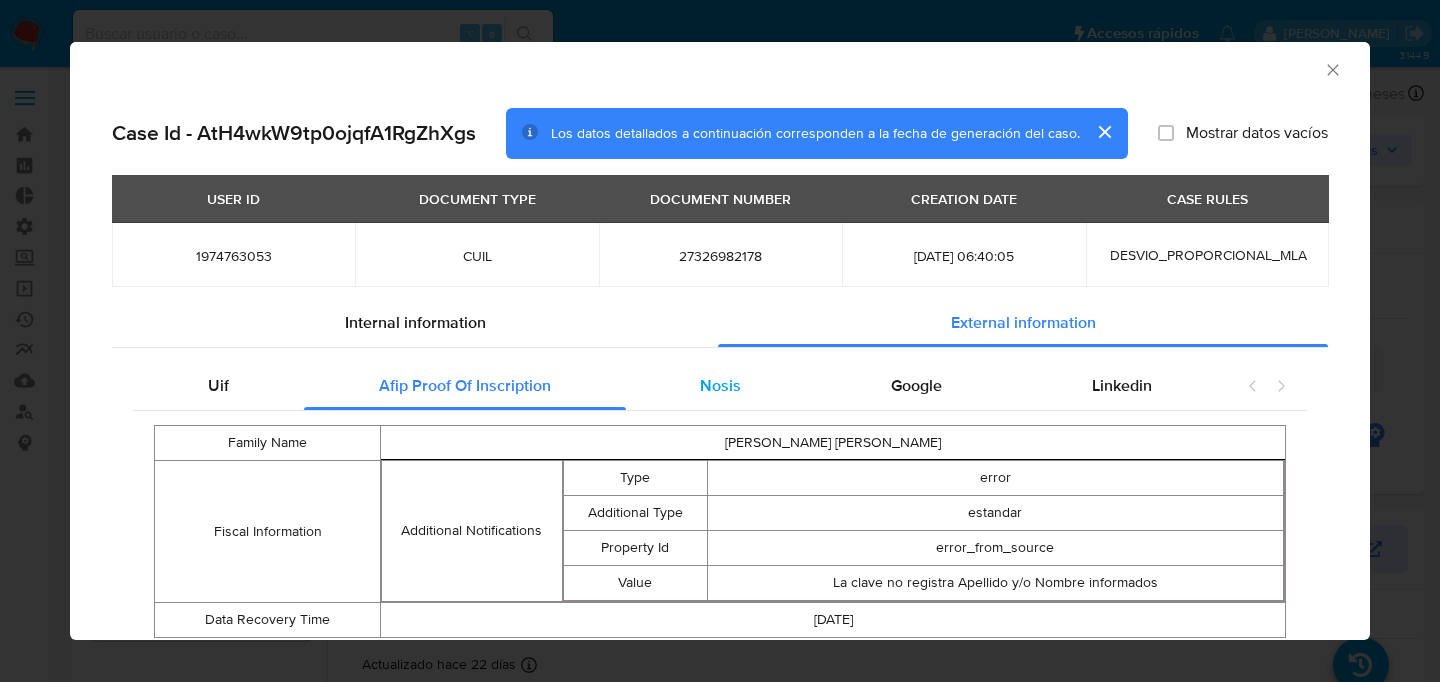 click on "Nosis" at bounding box center [721, 386] 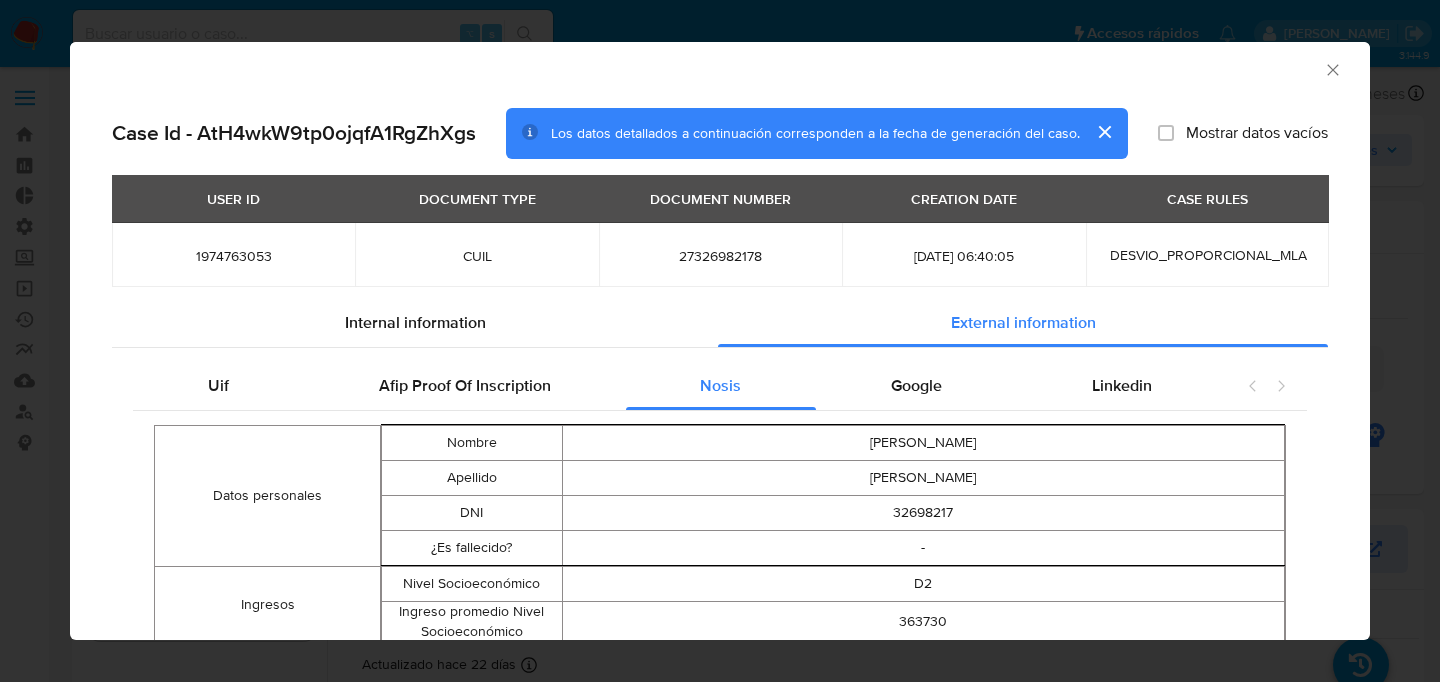 click 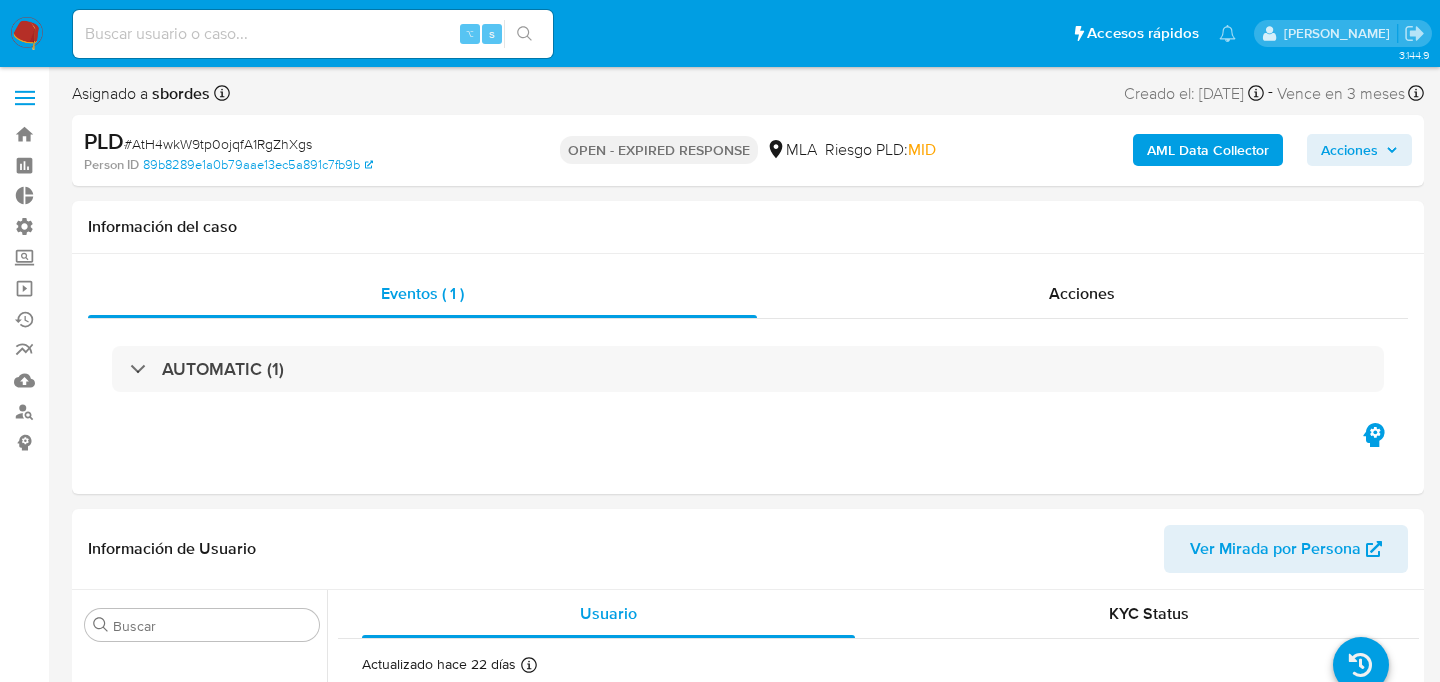 click at bounding box center [27, 34] 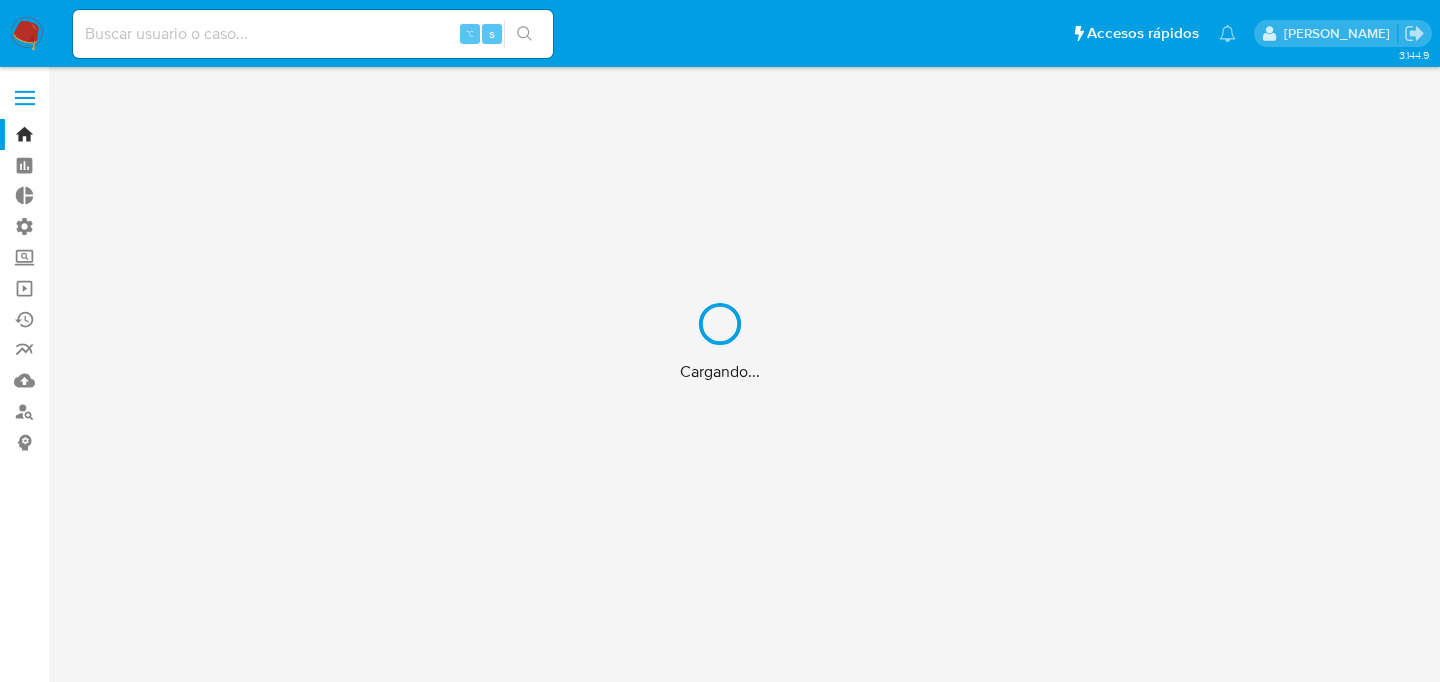 scroll, scrollTop: 0, scrollLeft: 0, axis: both 